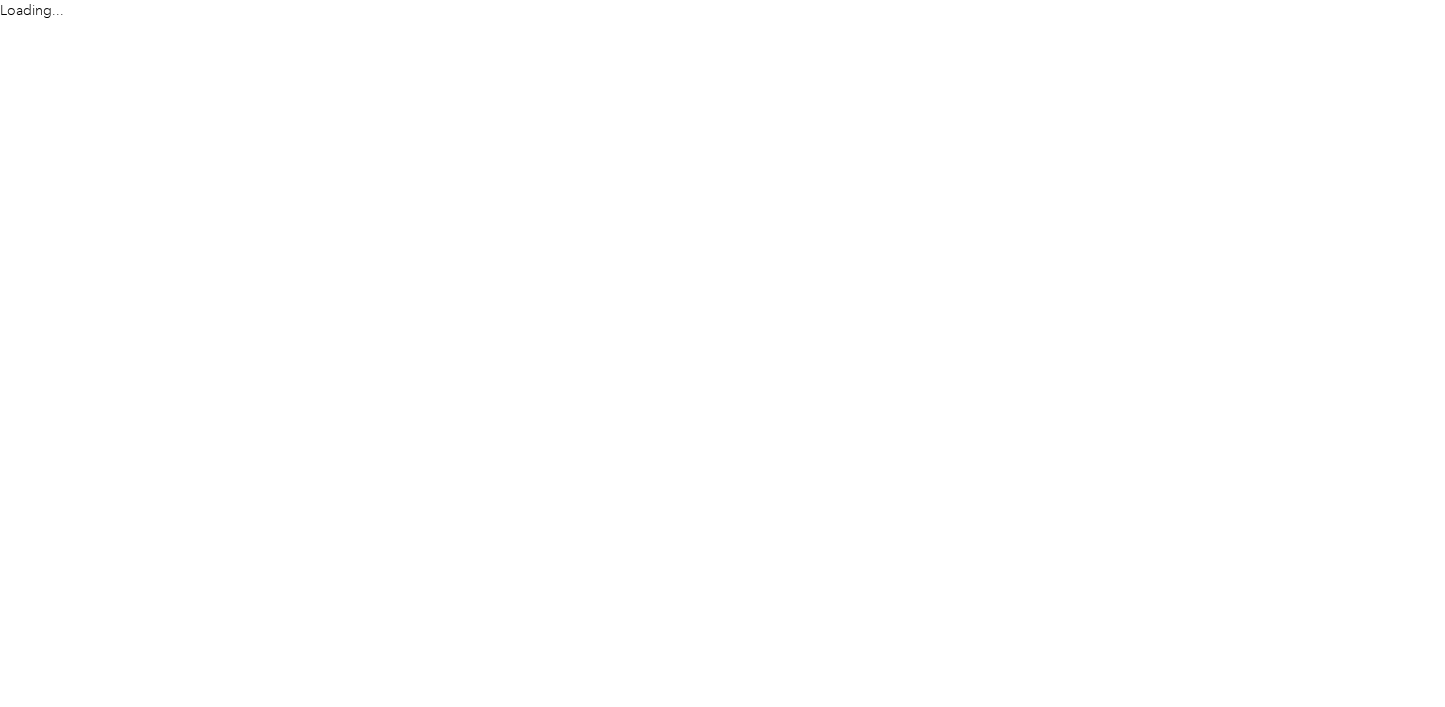 scroll, scrollTop: 0, scrollLeft: 0, axis: both 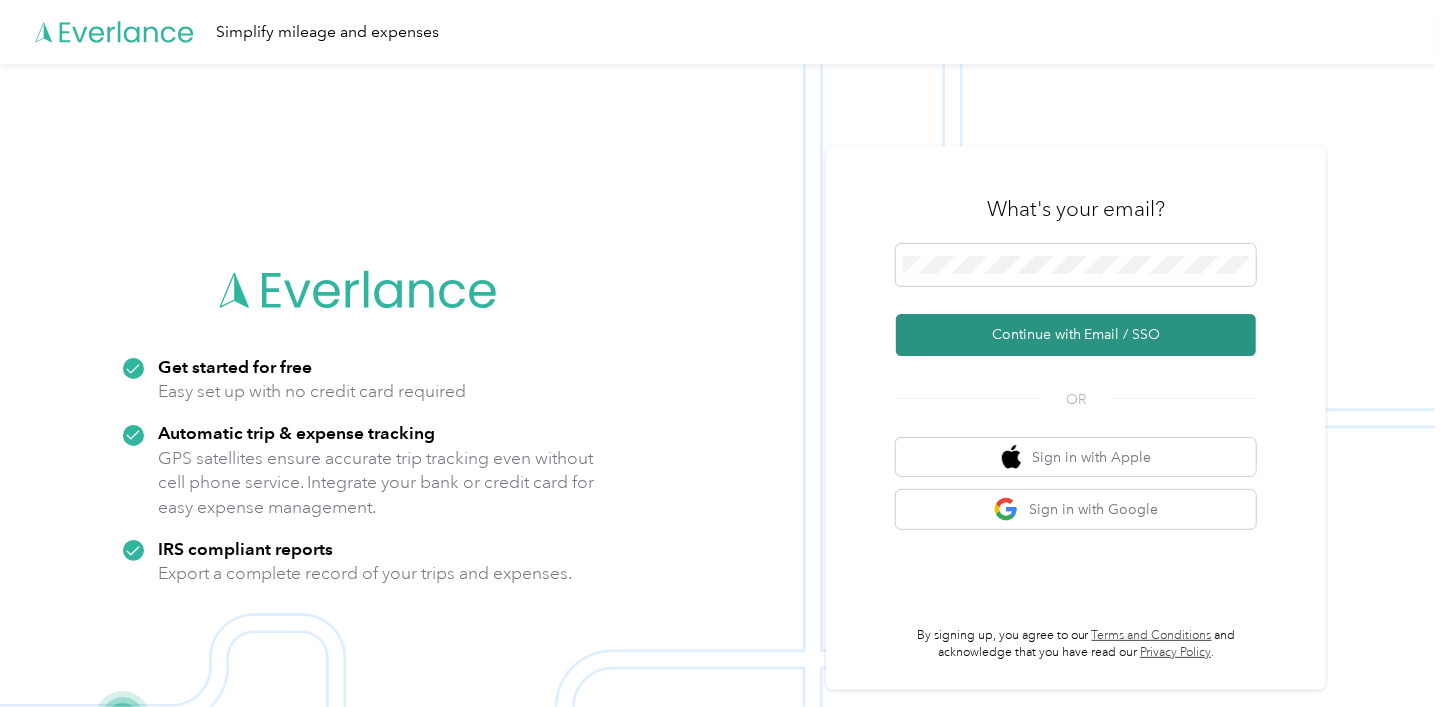 click on "Continue with Email / SSO" at bounding box center [1076, 335] 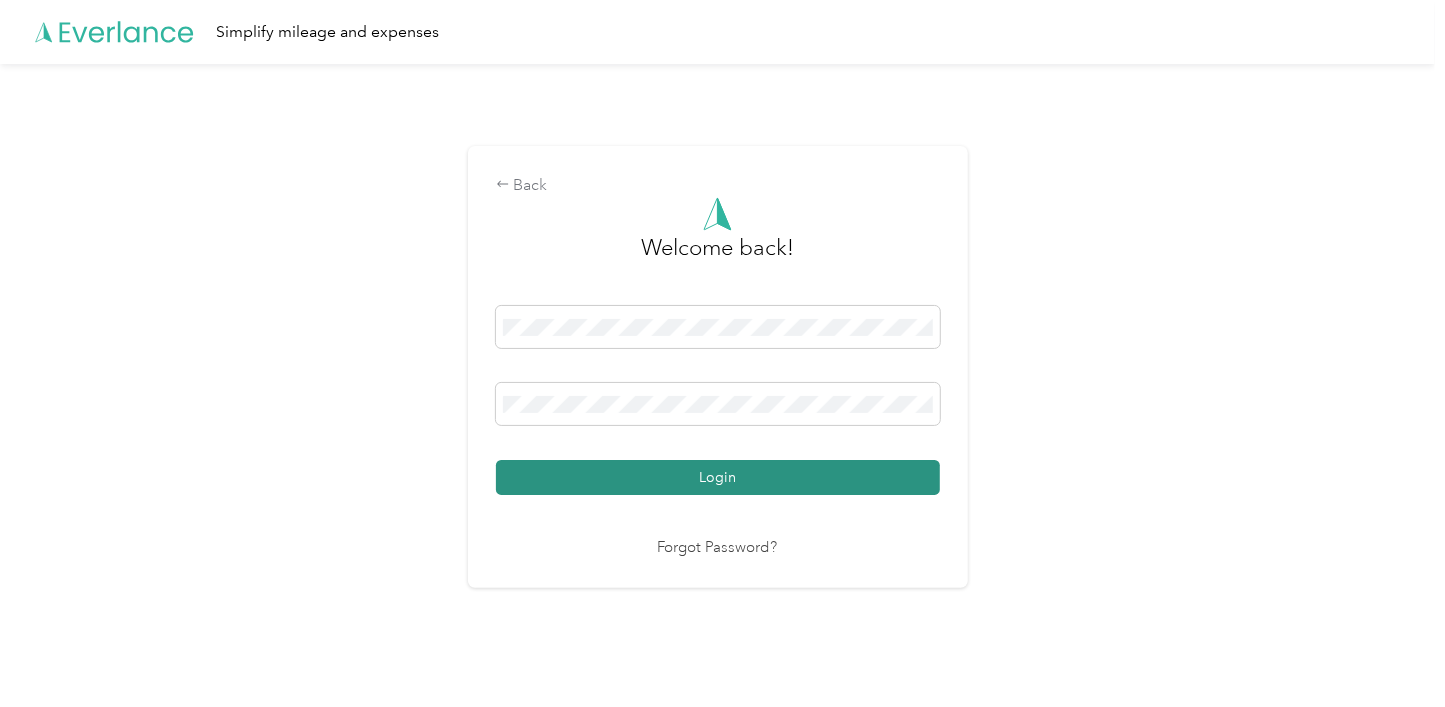 click on "Login" at bounding box center (718, 477) 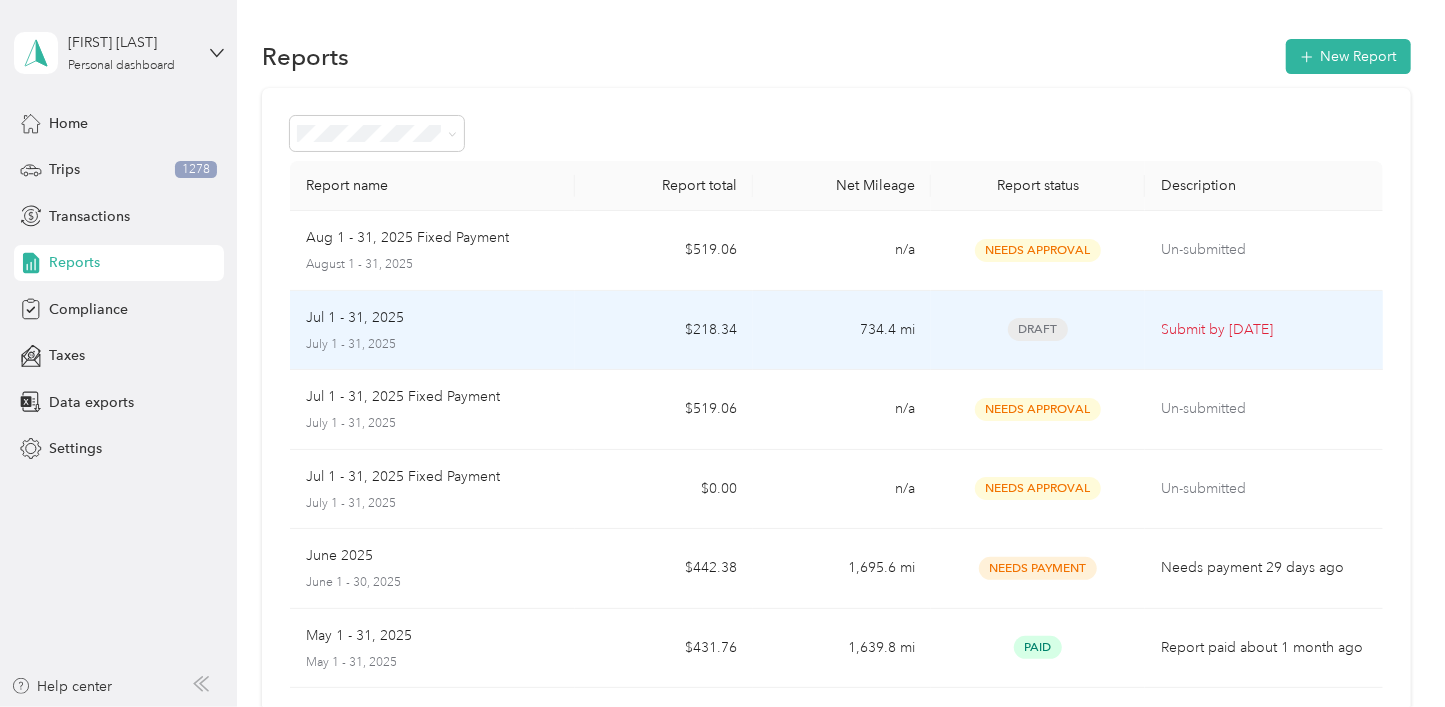 click on "July 1 - 31, 2025" at bounding box center (432, 345) 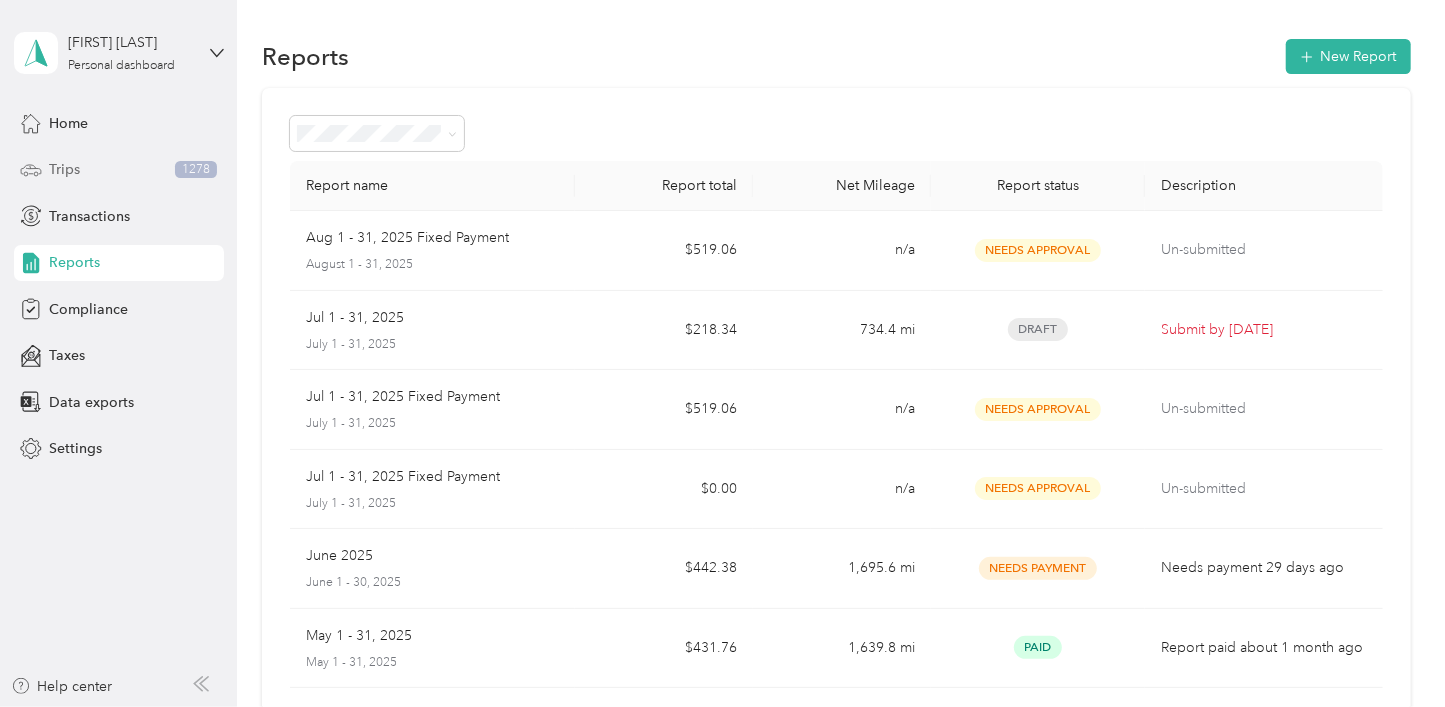 click on "Trips 1278" at bounding box center (119, 170) 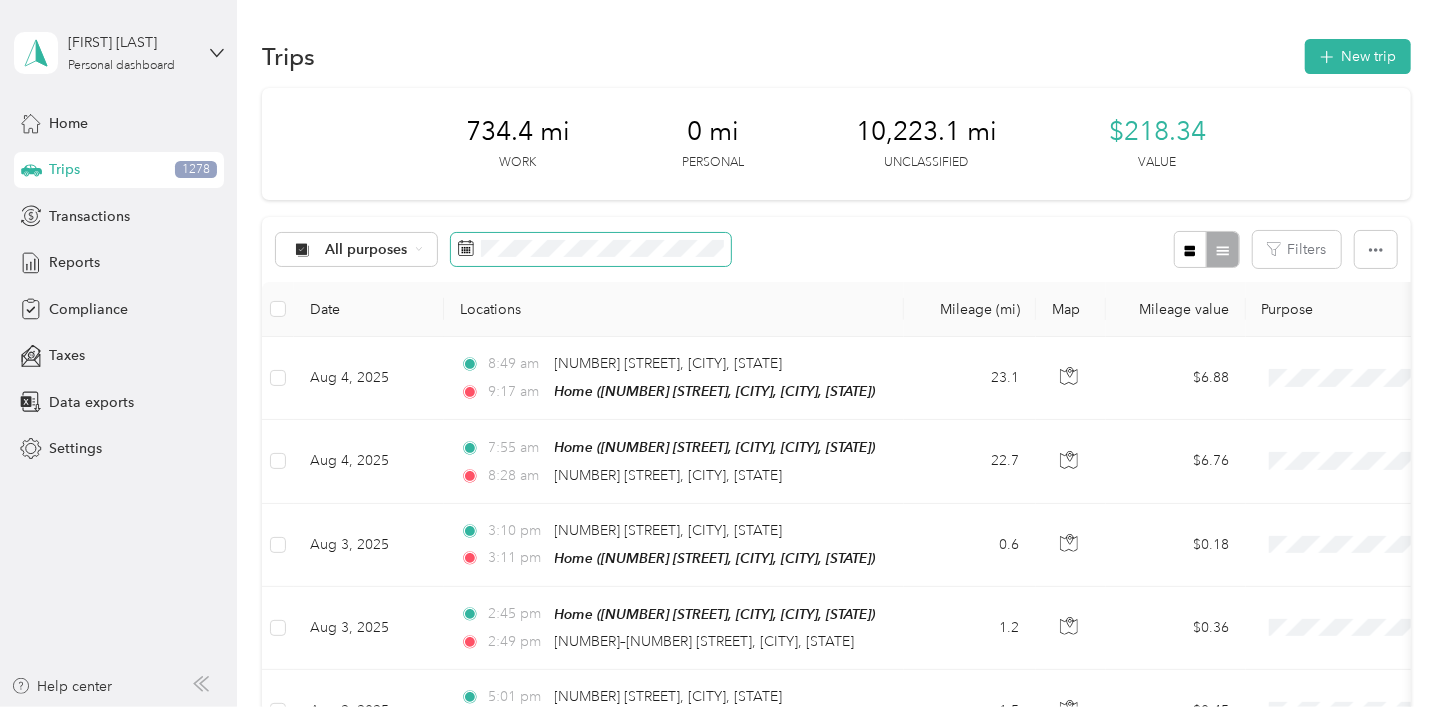 click 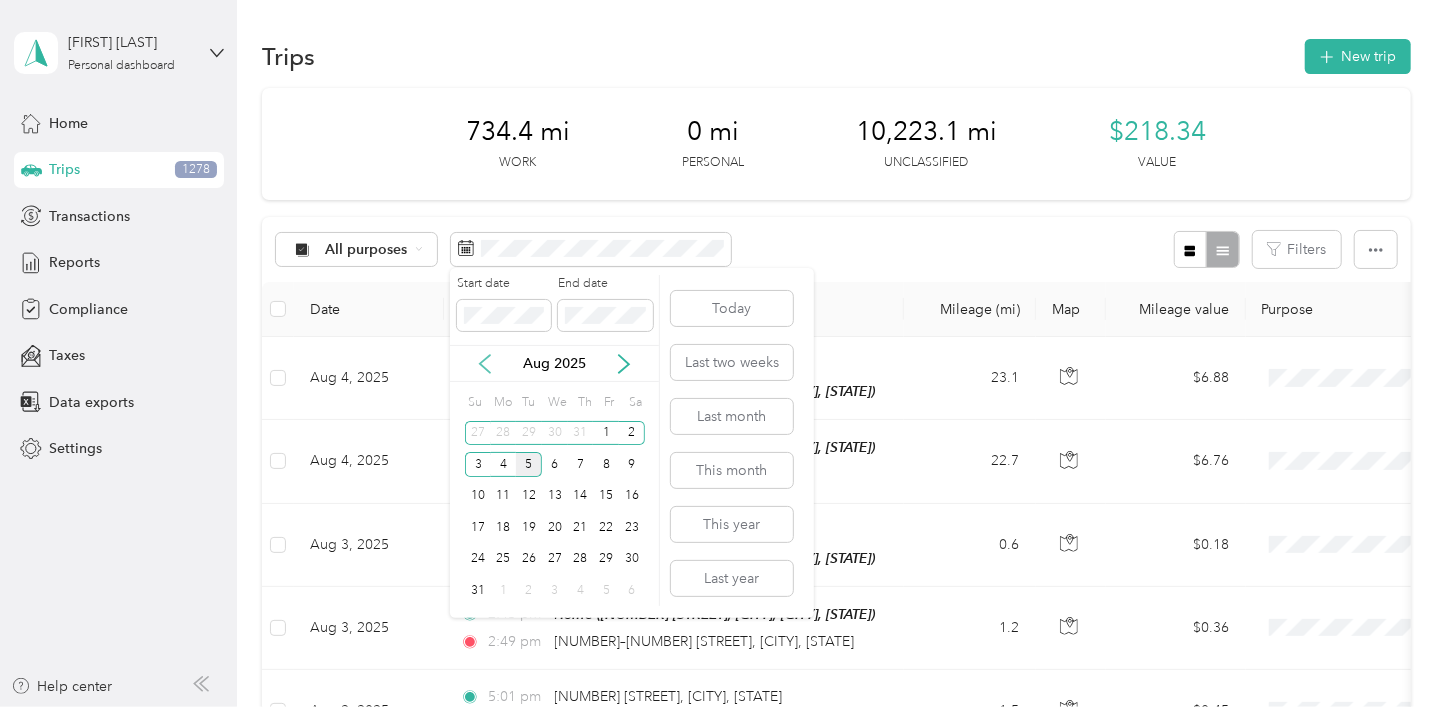 click 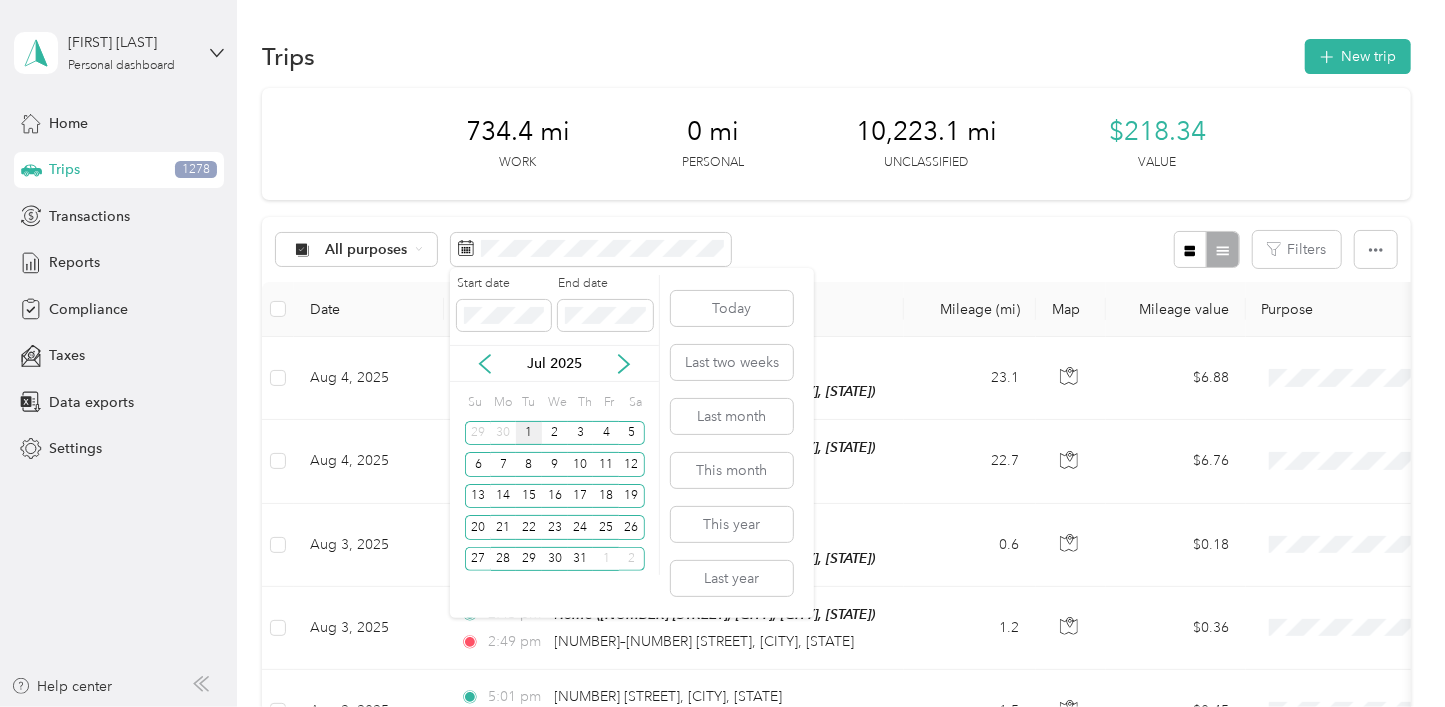 click on "1" at bounding box center [529, 433] 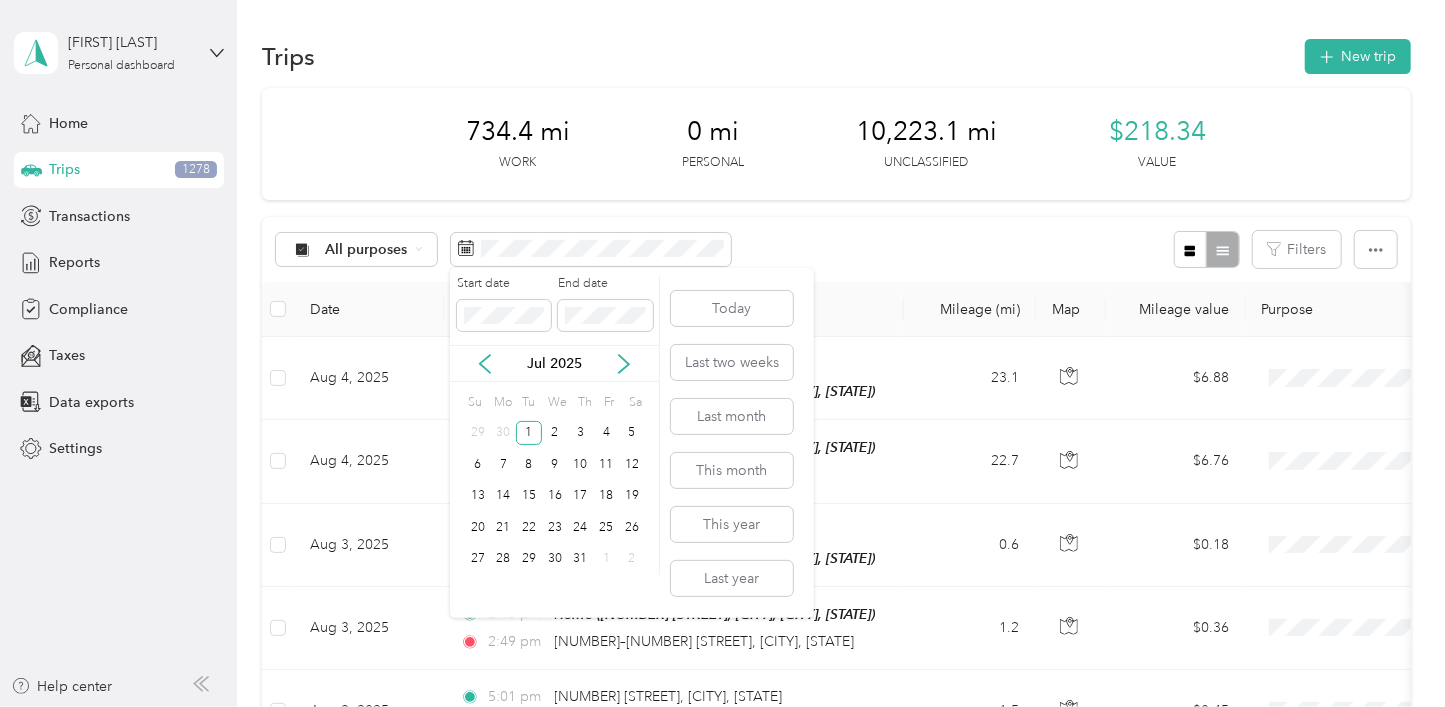 click on "Start date   End date   [DATE] Su Mo Tu We Th Fr Sa 29 30 1 2 3 4 5 6 7 8 9 10 11 12 13 14 15 16 17 18 19 20 21 22 23 24 25 26 27 28 29 30 31 1 2" at bounding box center (555, 443) 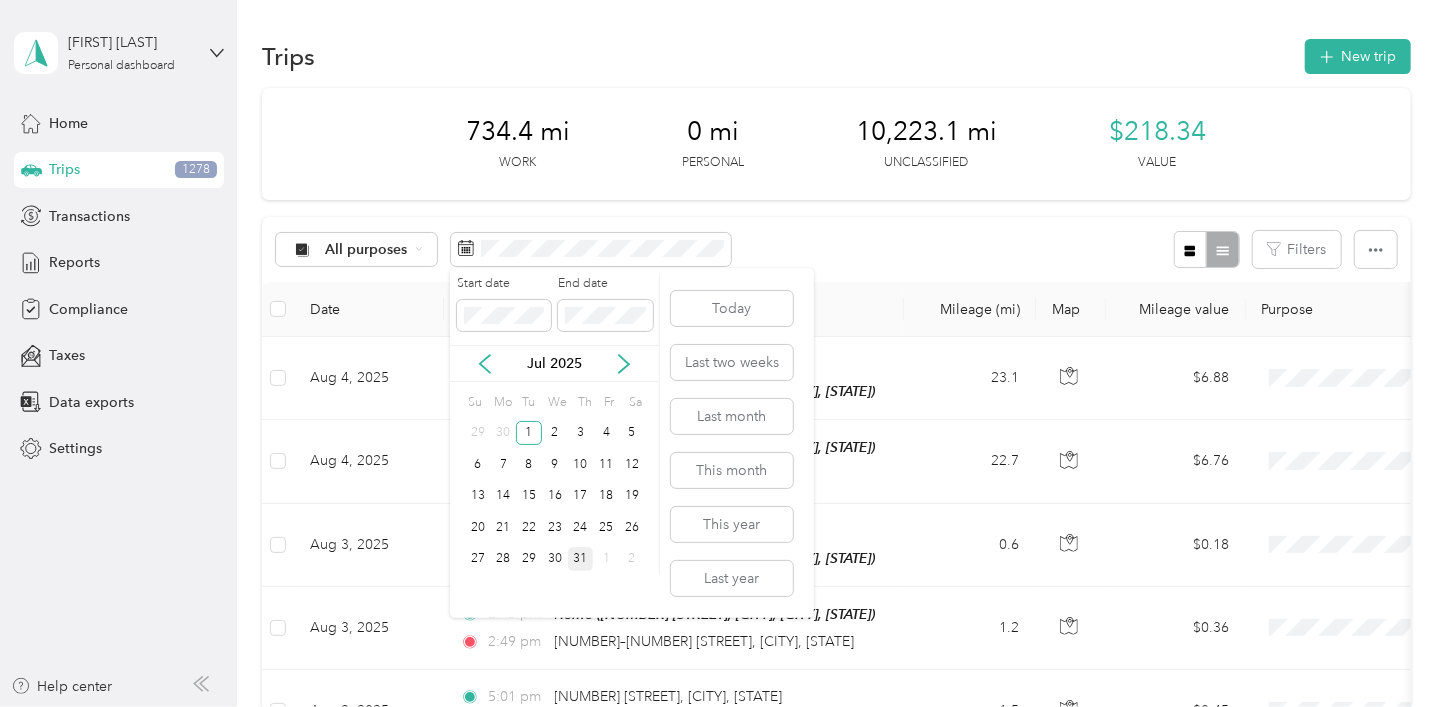 click on "31" at bounding box center (581, 559) 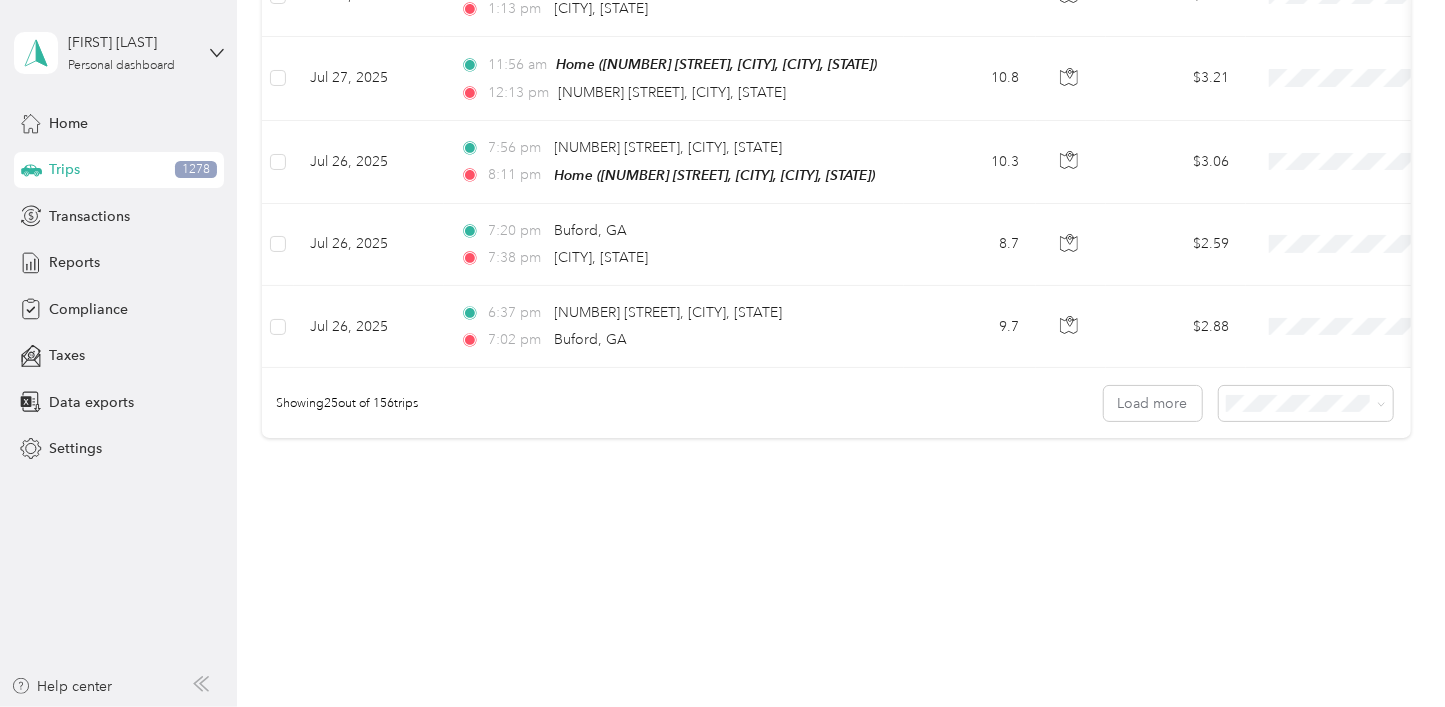 scroll, scrollTop: 2041, scrollLeft: 0, axis: vertical 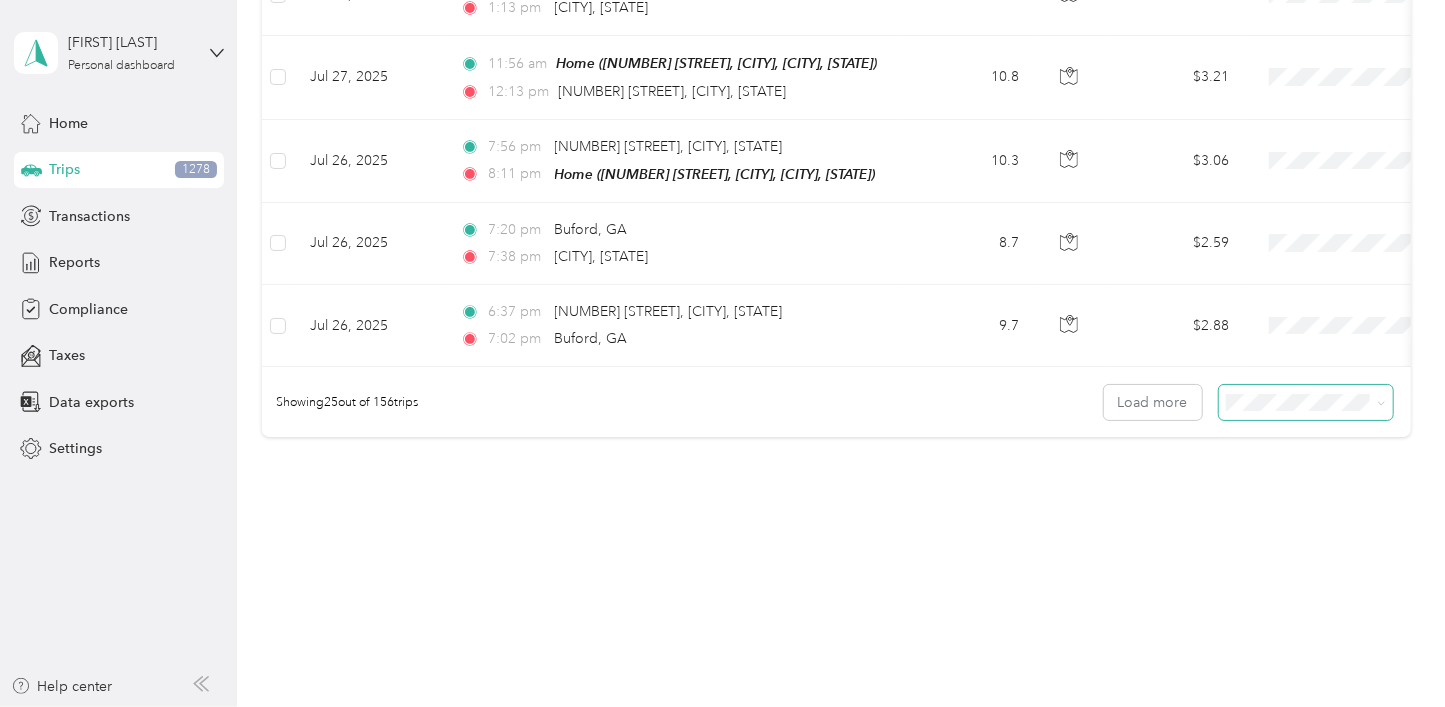 click at bounding box center [1381, 402] 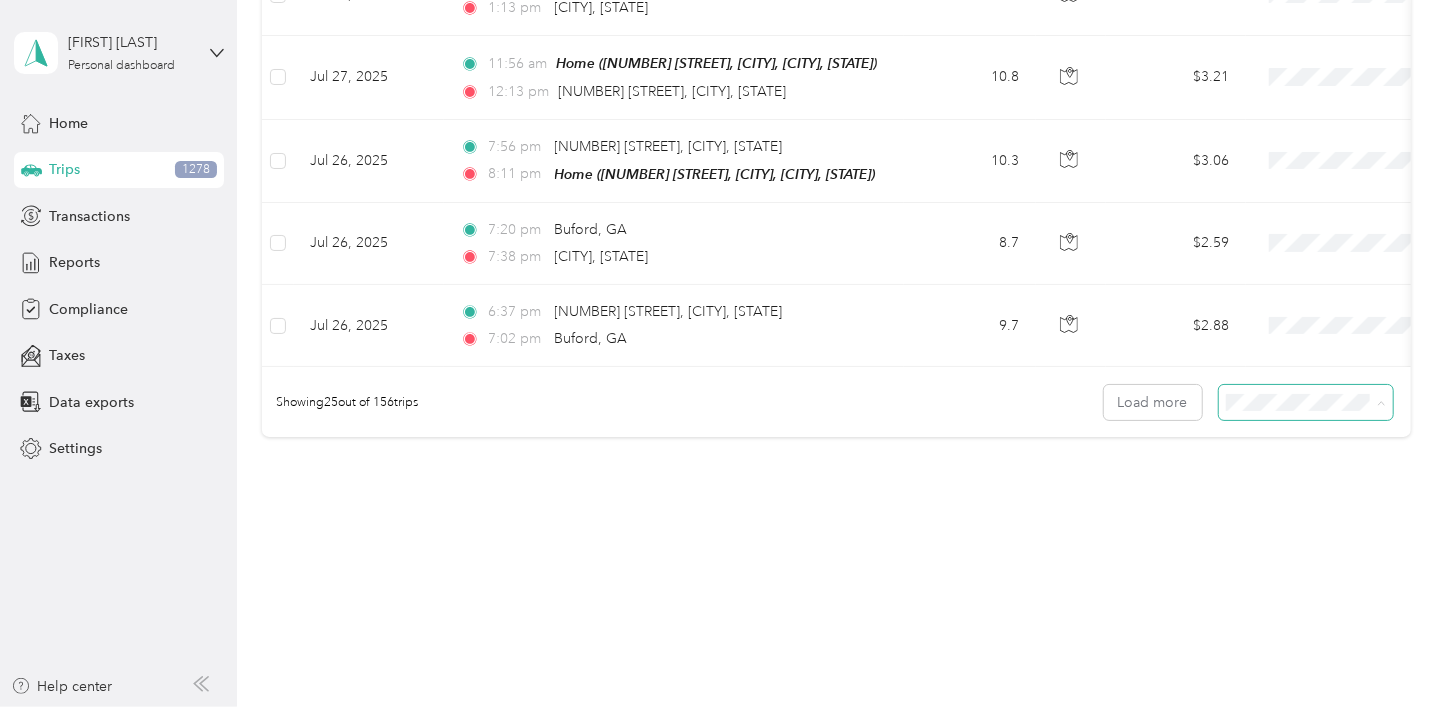 click on "100 per load" at bounding box center (1301, 502) 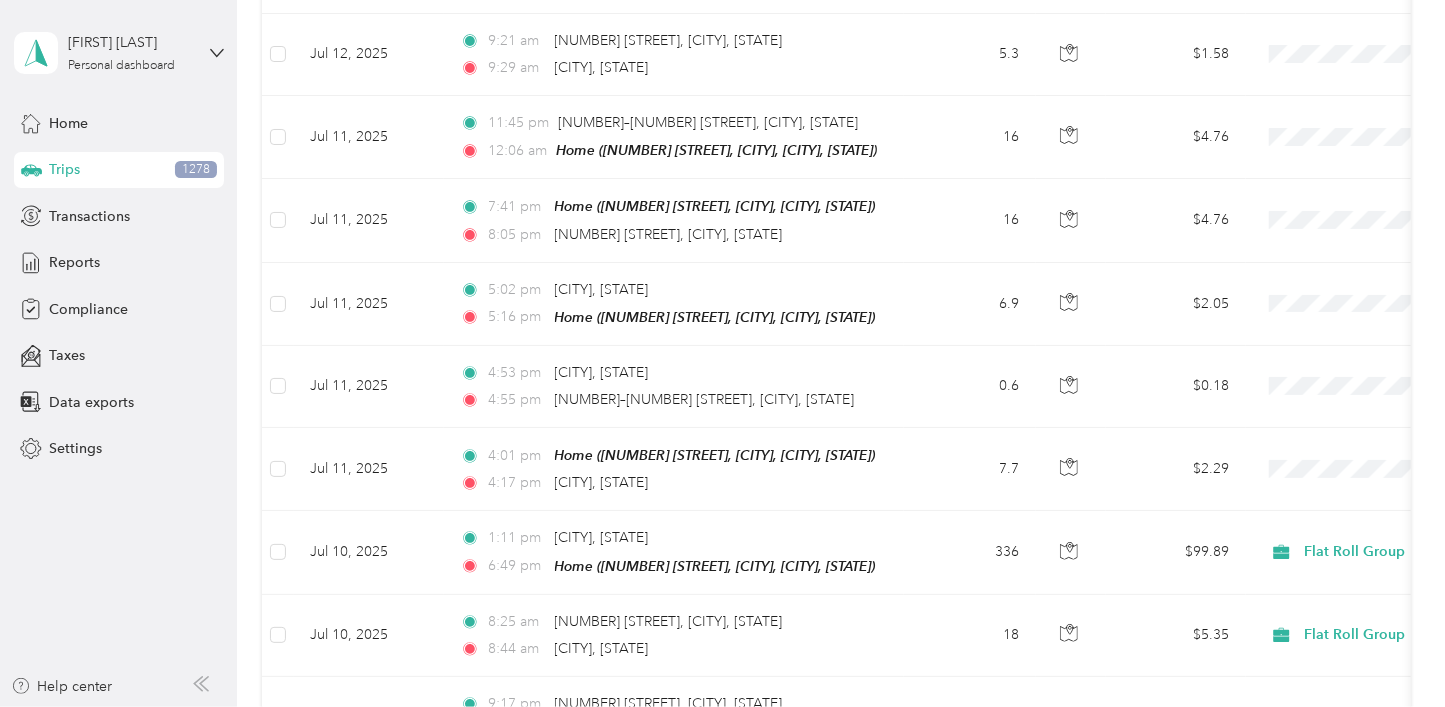 scroll, scrollTop: 8192, scrollLeft: 0, axis: vertical 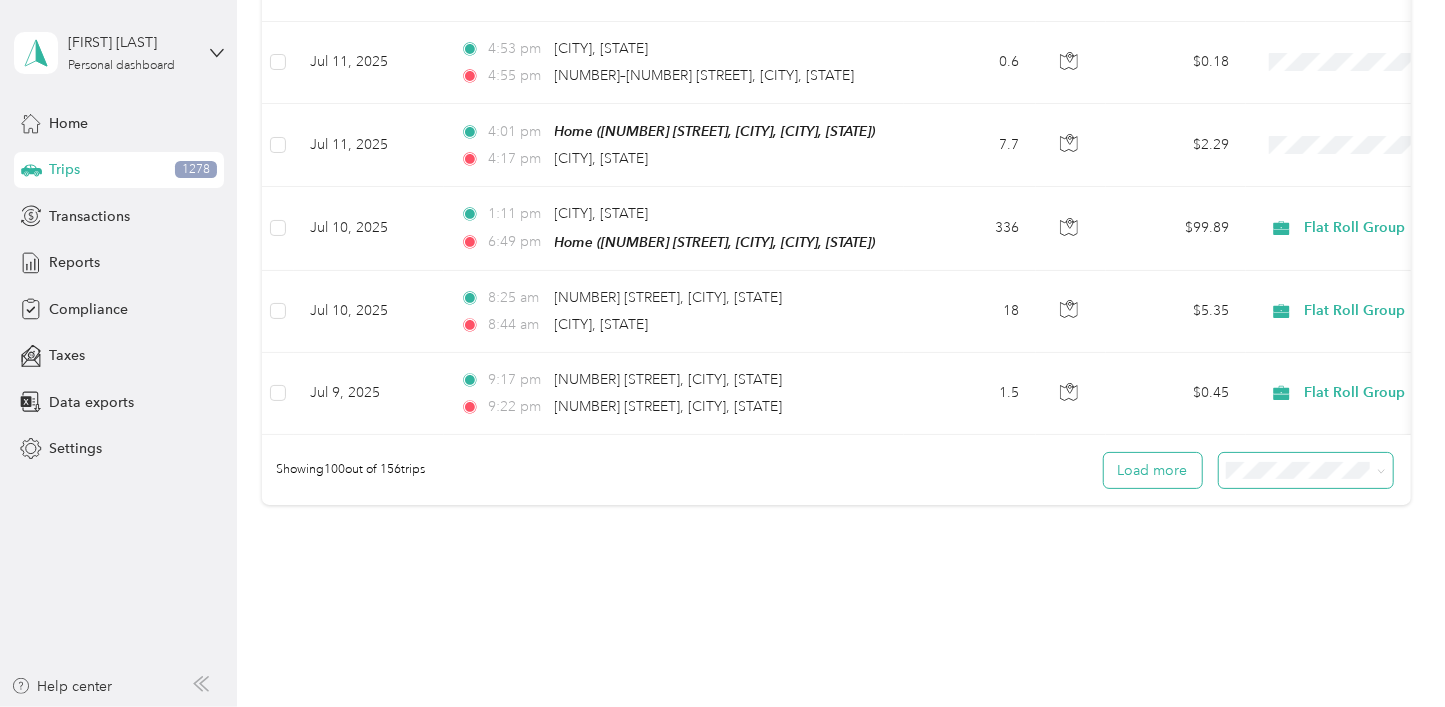 click on "Load more" at bounding box center [1153, 470] 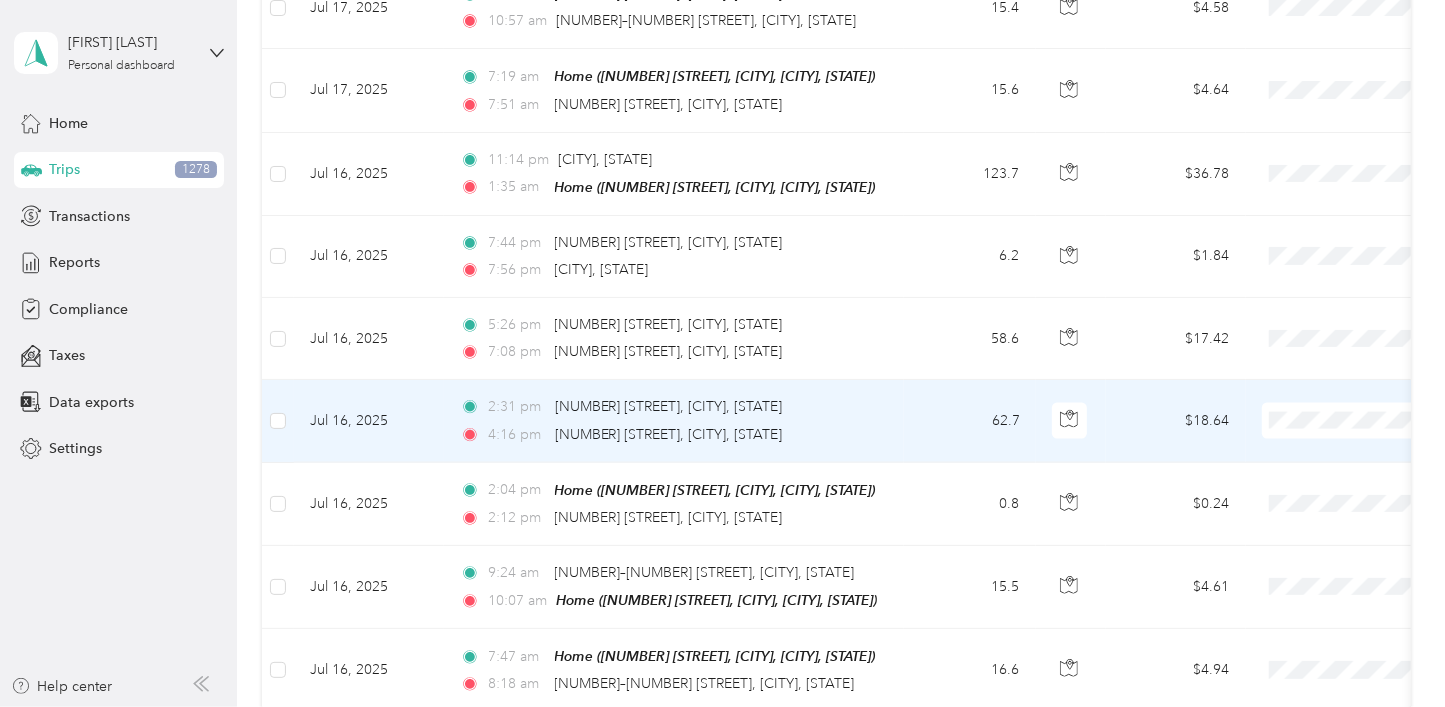 scroll, scrollTop: 5984, scrollLeft: 0, axis: vertical 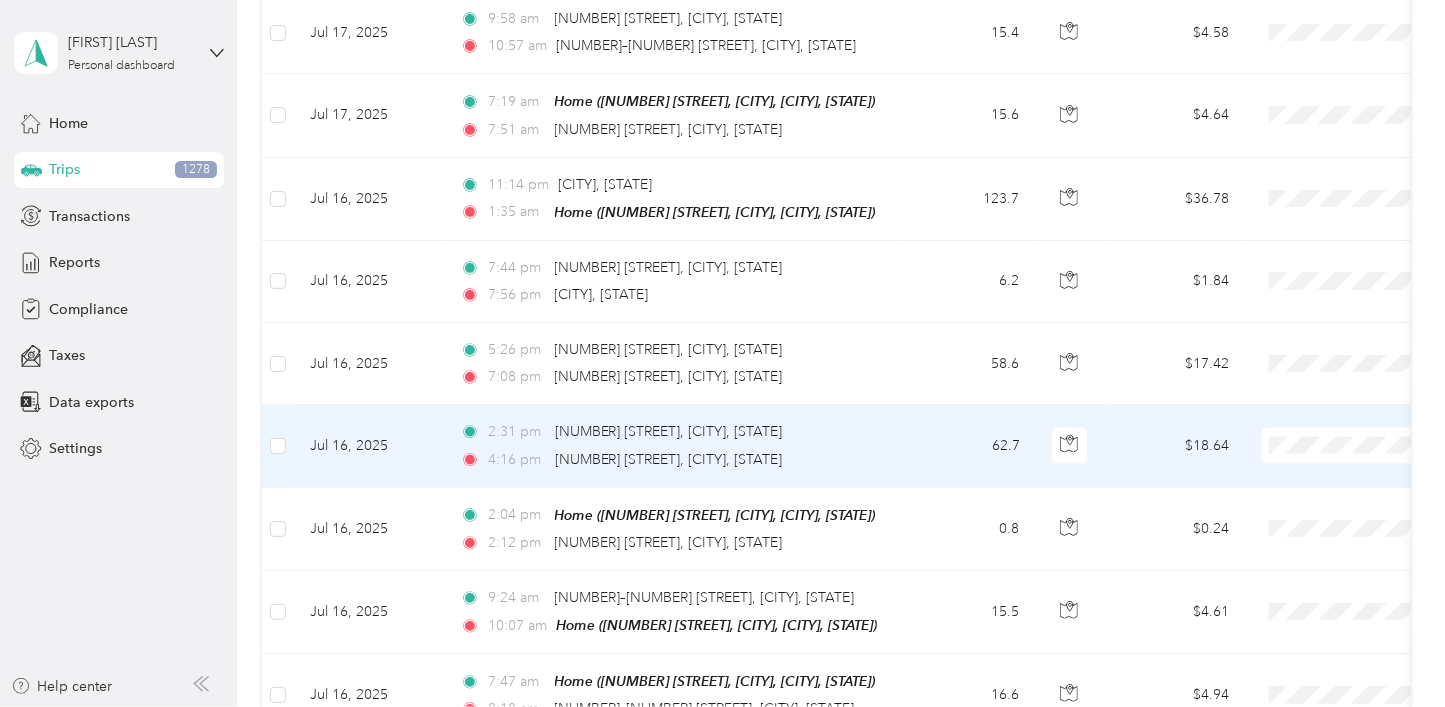 click on "Flat Roll Group" at bounding box center (1339, 406) 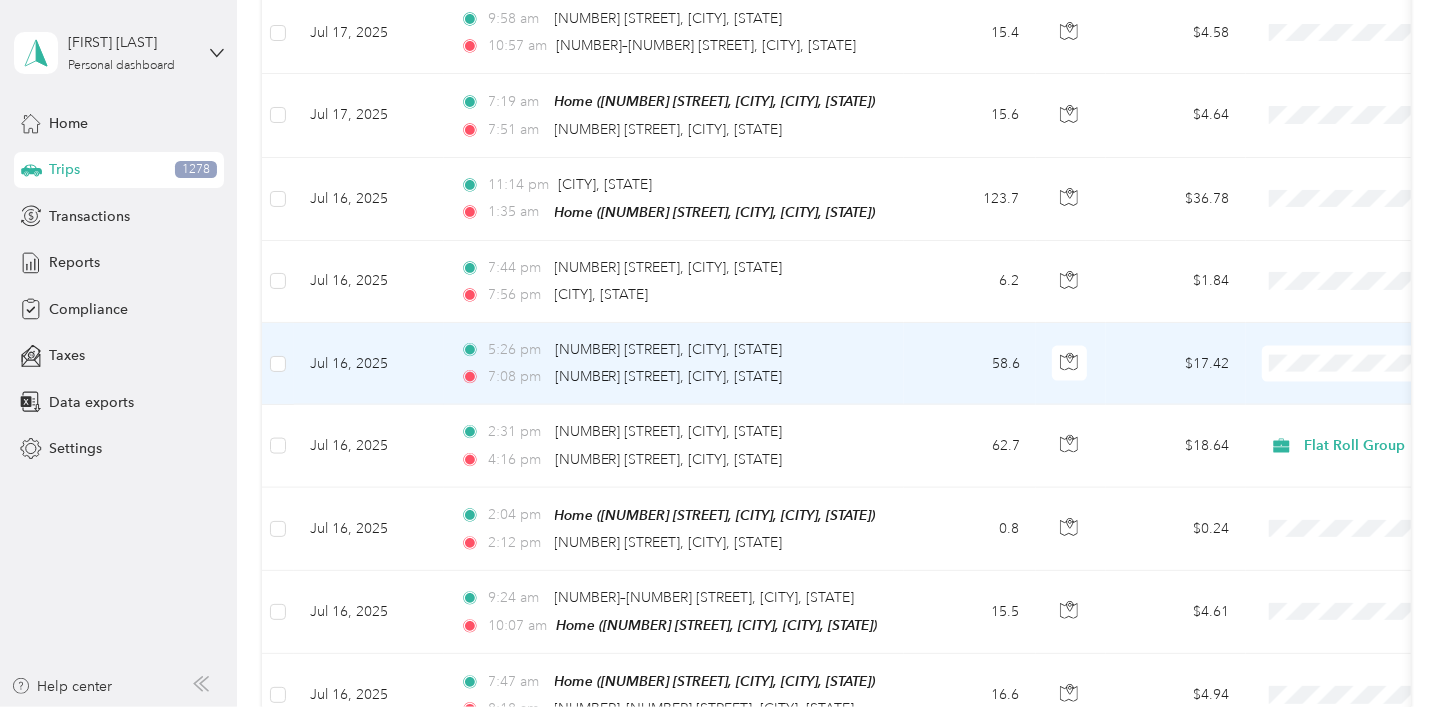 click on "Flat Roll Group" at bounding box center (1339, 334) 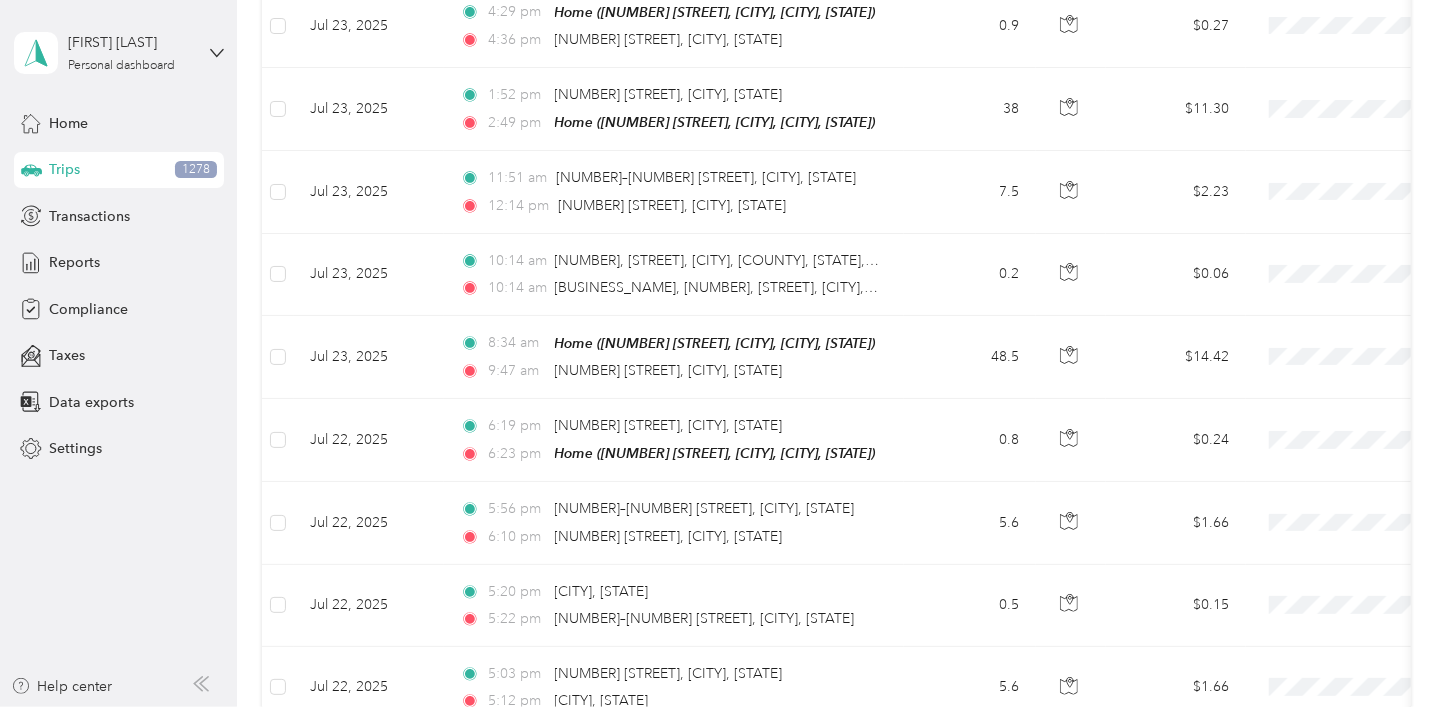 scroll, scrollTop: 3484, scrollLeft: 0, axis: vertical 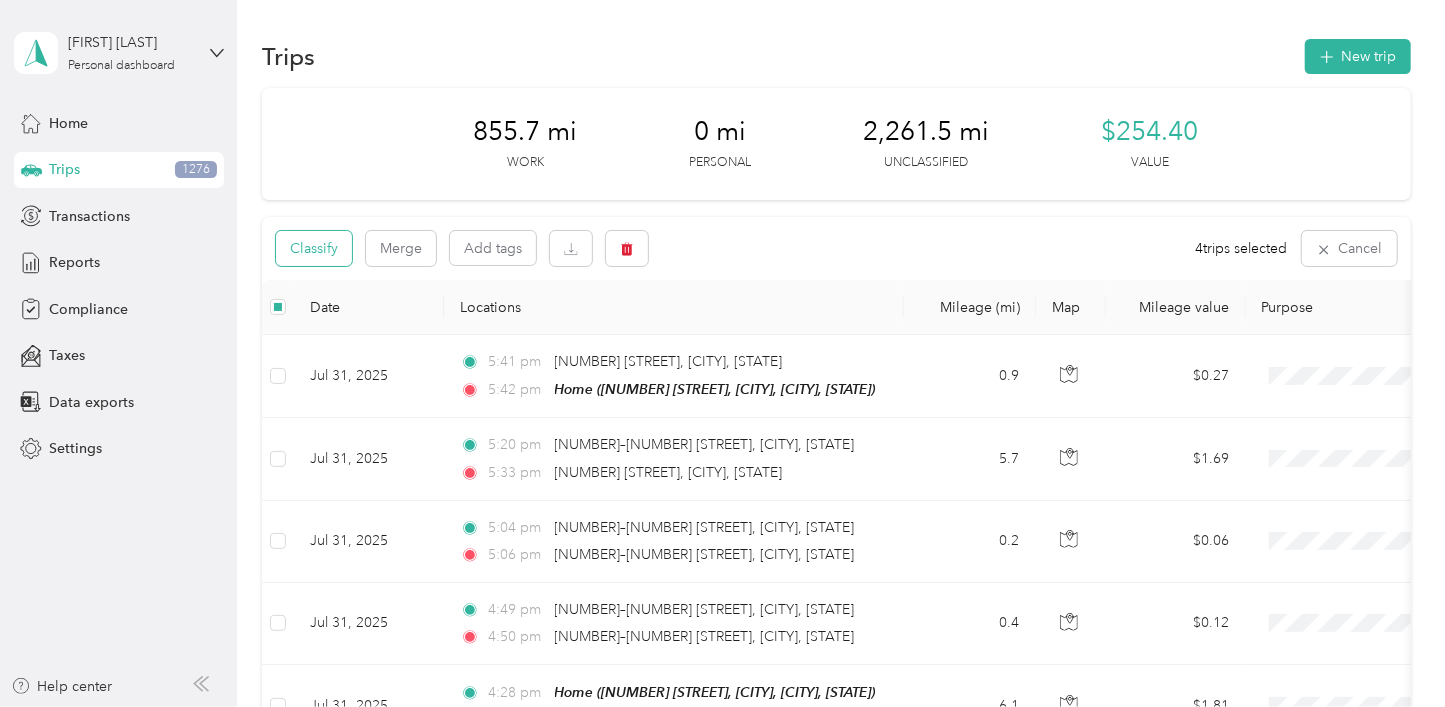 click on "Classify" at bounding box center (314, 248) 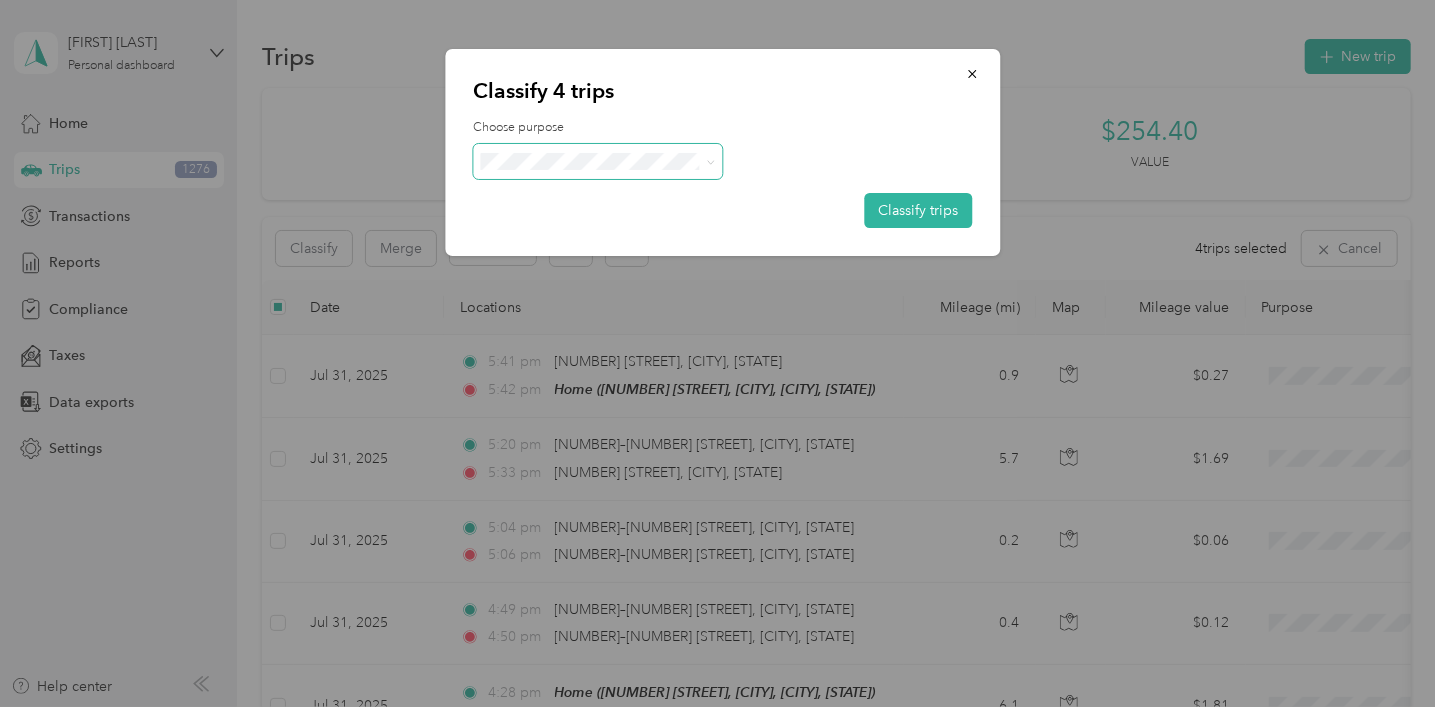click 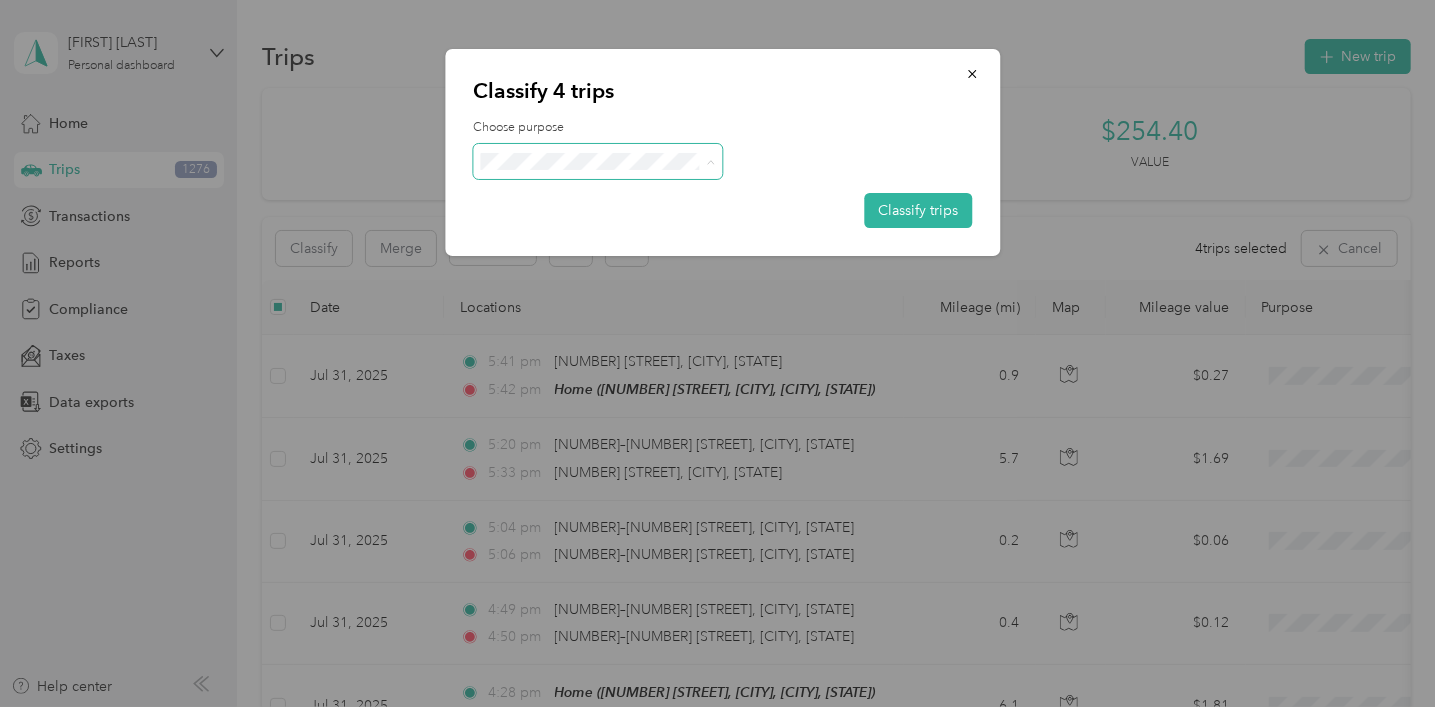 click on "Flat Roll Group" at bounding box center (616, 198) 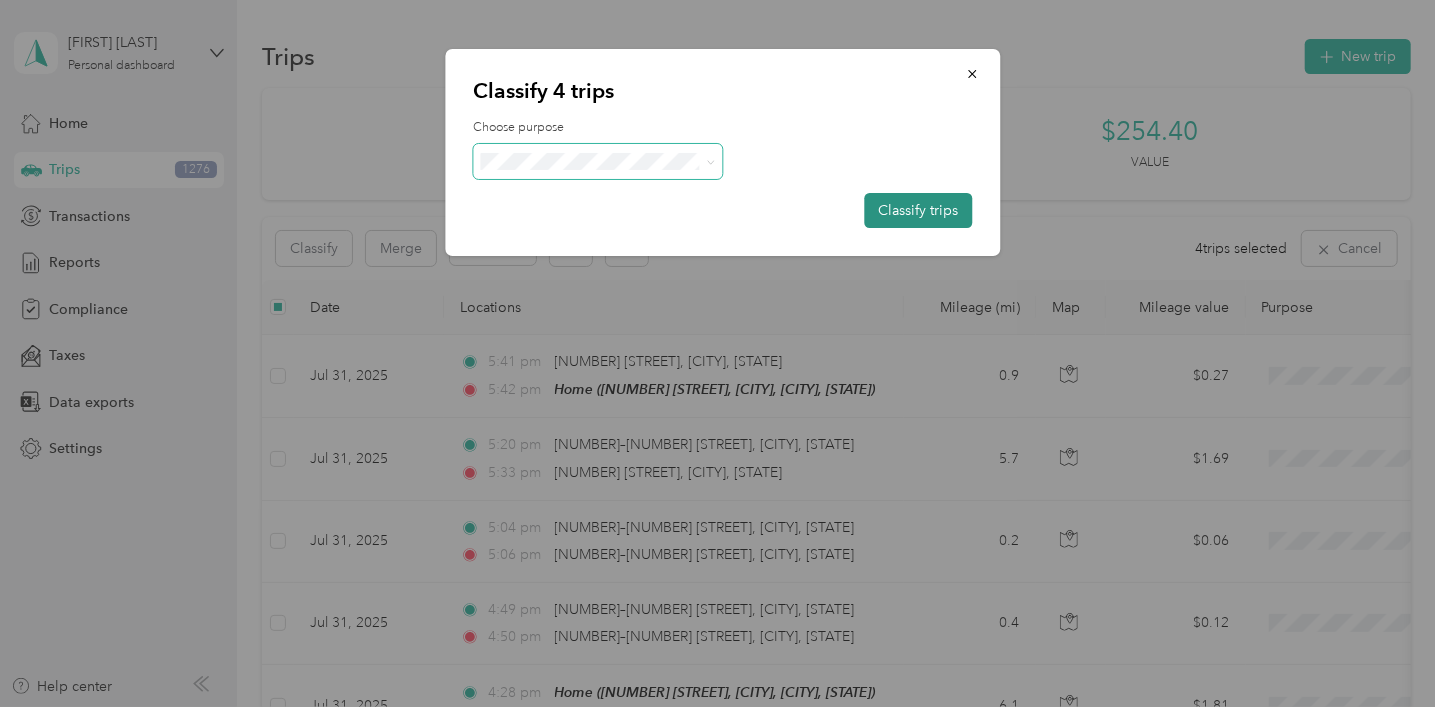 click on "Classify trips" at bounding box center (918, 210) 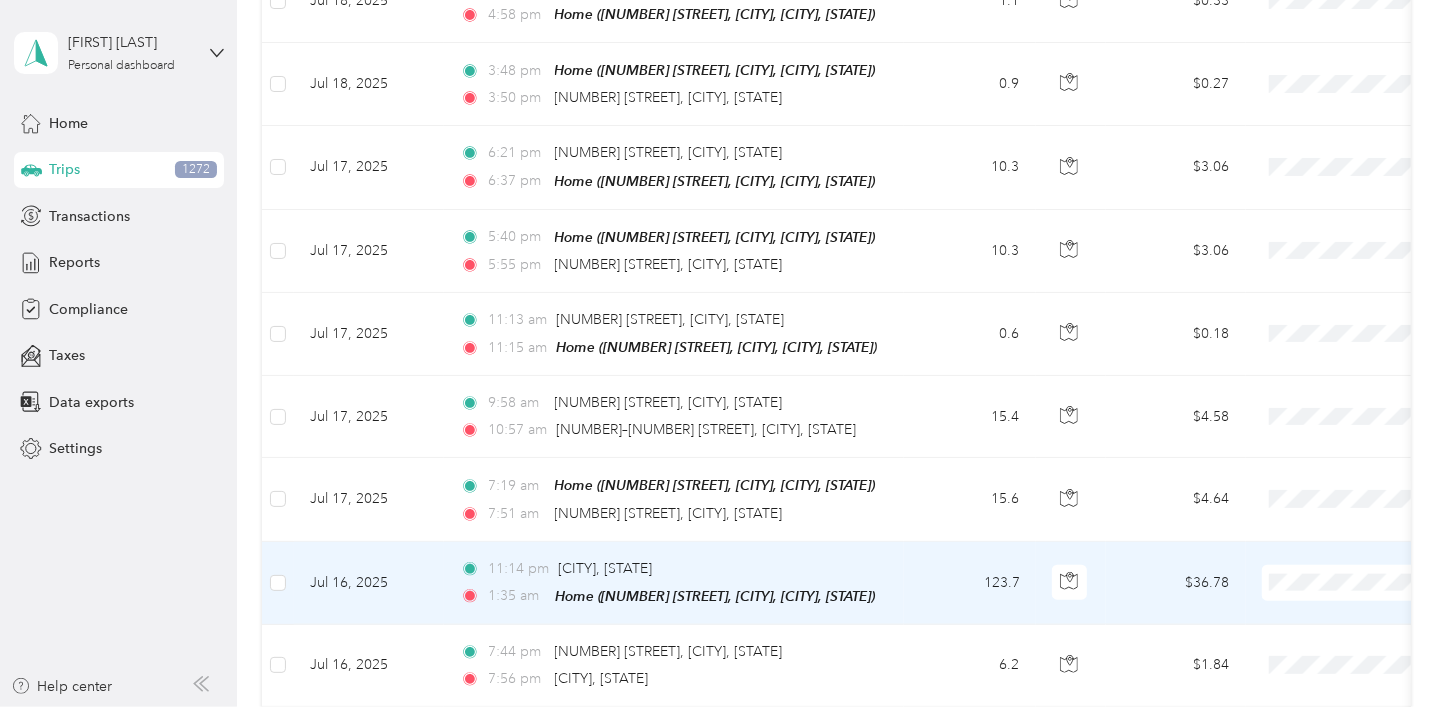 scroll, scrollTop: 5699, scrollLeft: 0, axis: vertical 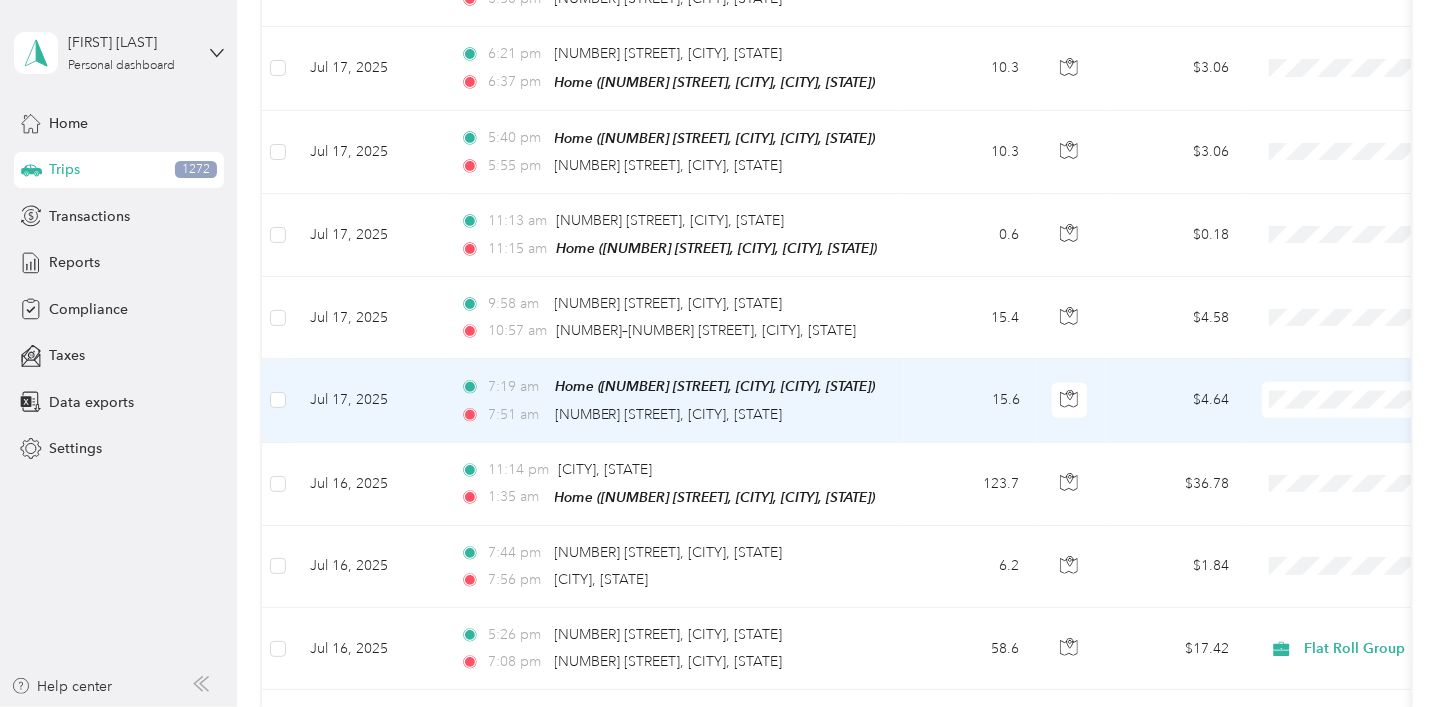 click on "Flat Roll Group" at bounding box center (1339, 370) 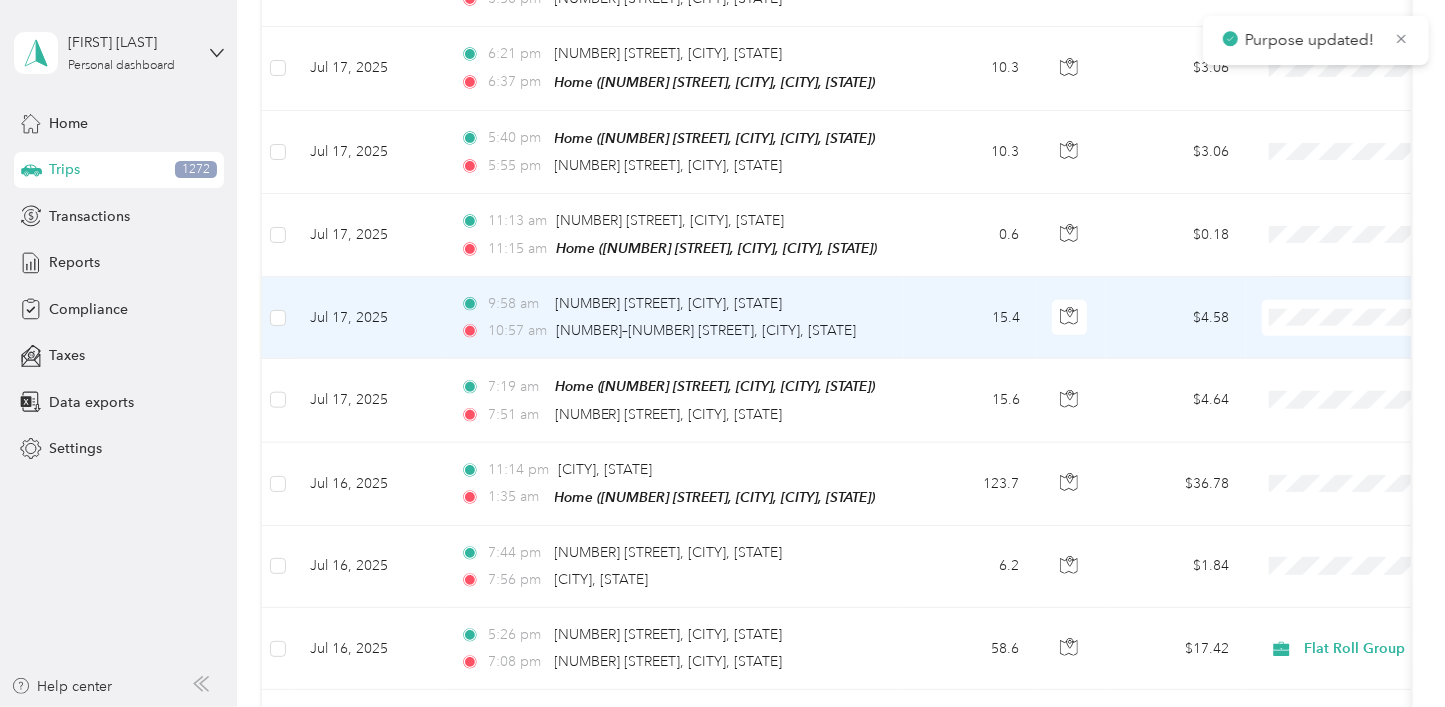 click on "Flat Roll Group" at bounding box center [1339, 291] 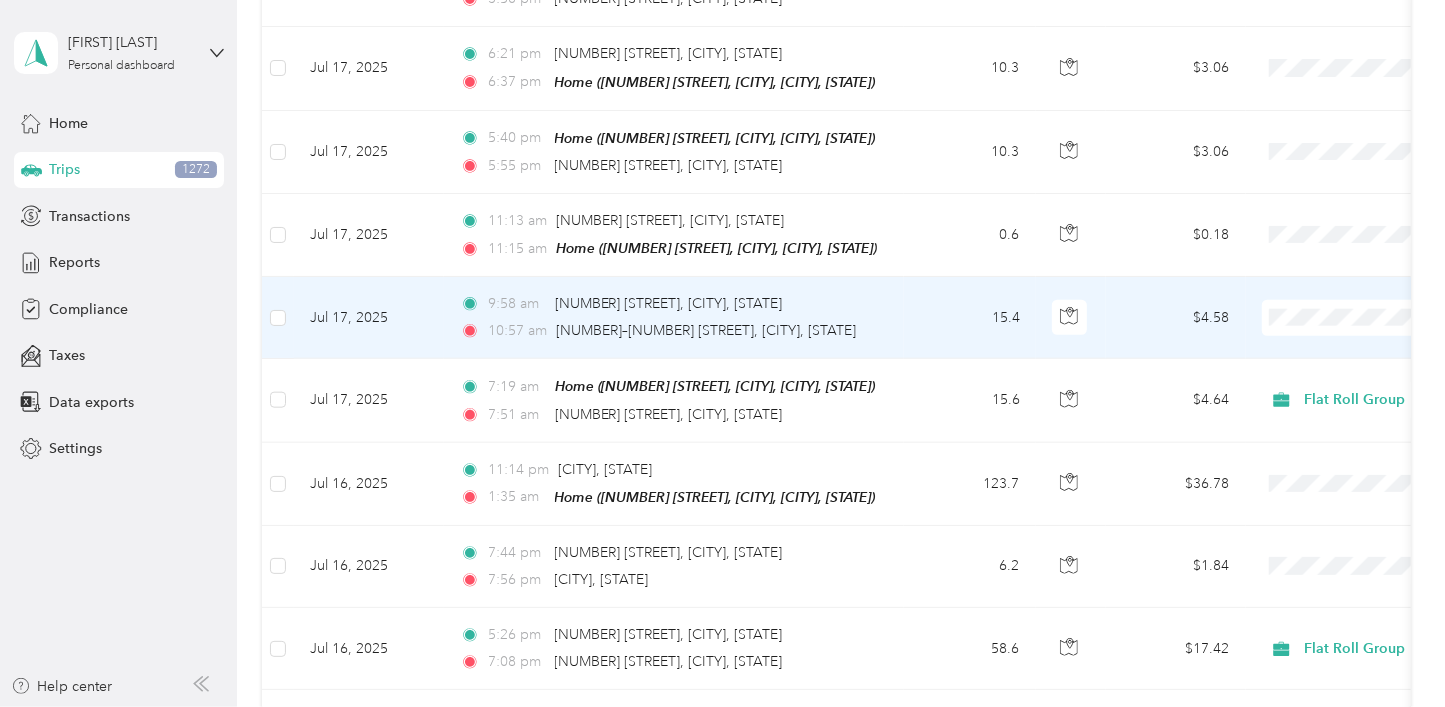 click on "Flat Roll Group" at bounding box center [1321, 291] 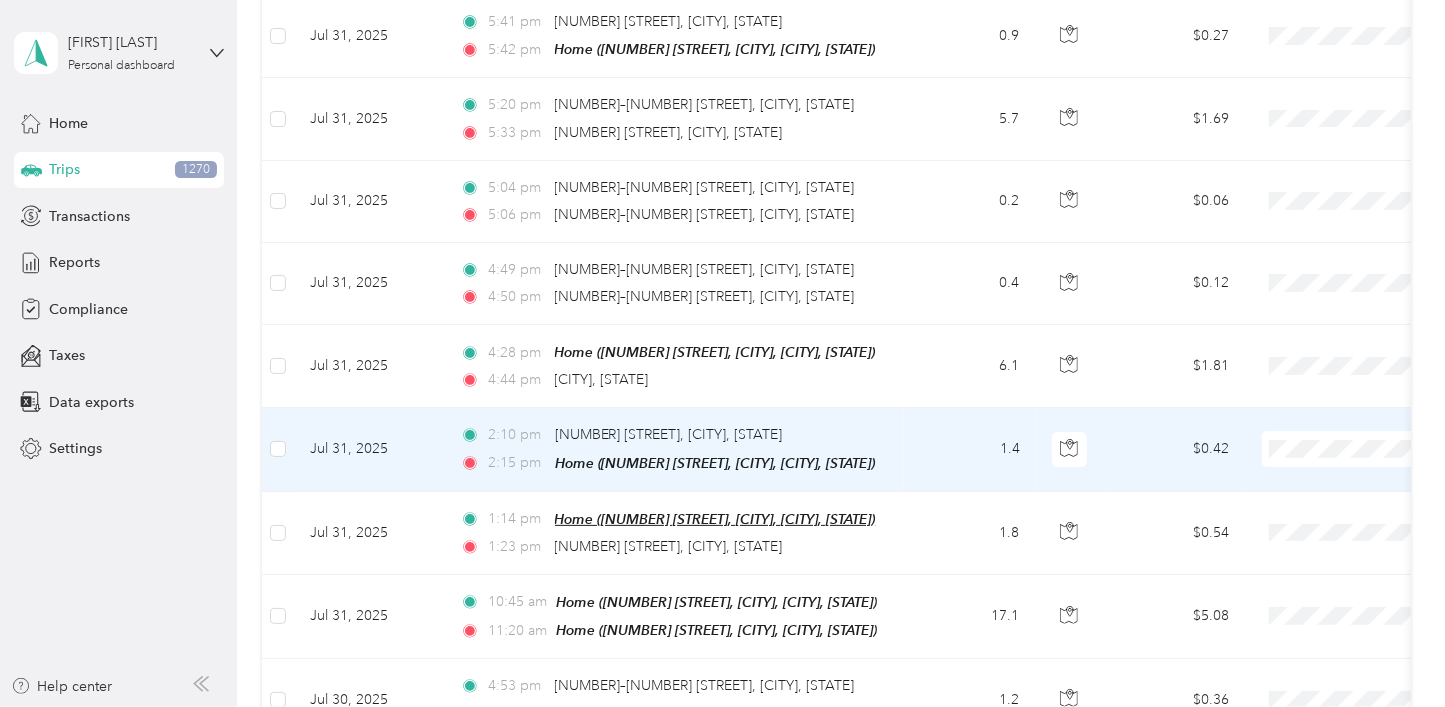 scroll, scrollTop: 400, scrollLeft: 0, axis: vertical 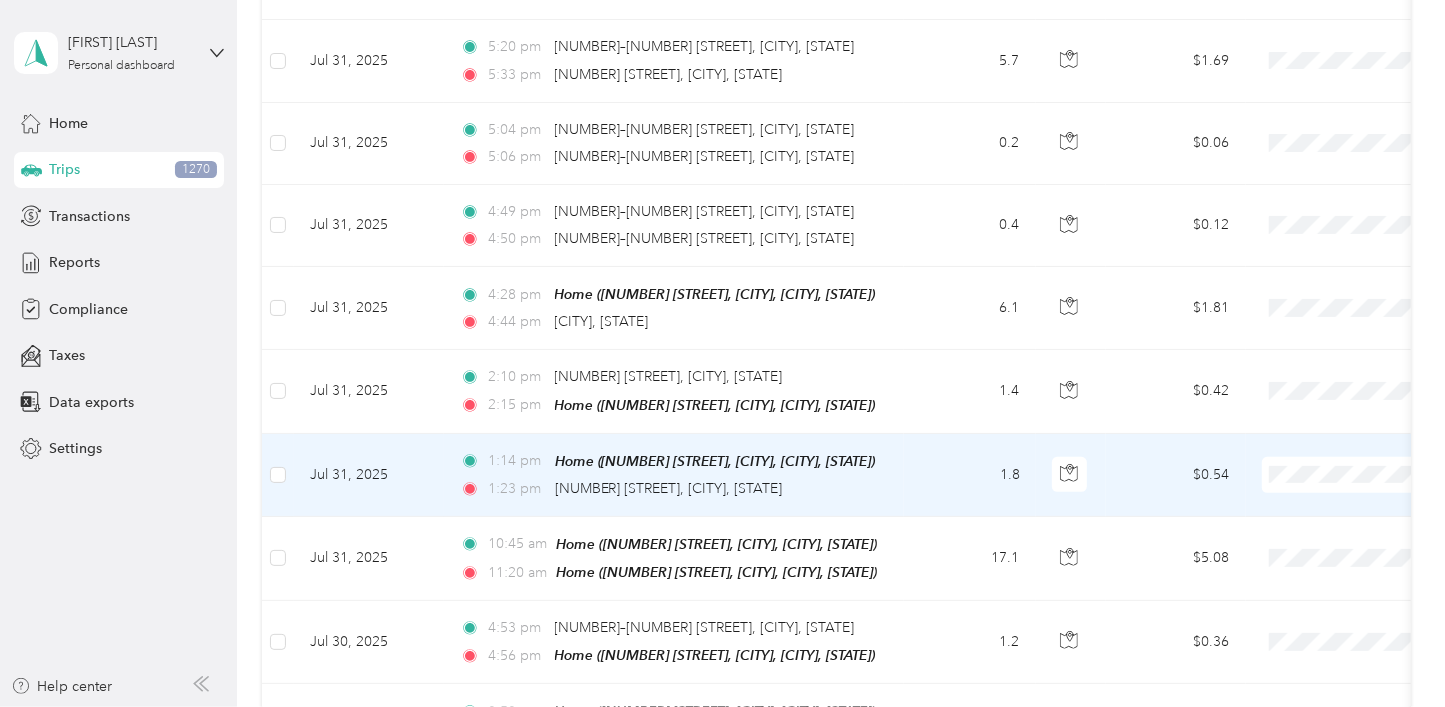 click on "Flat Roll Group" at bounding box center (1339, 504) 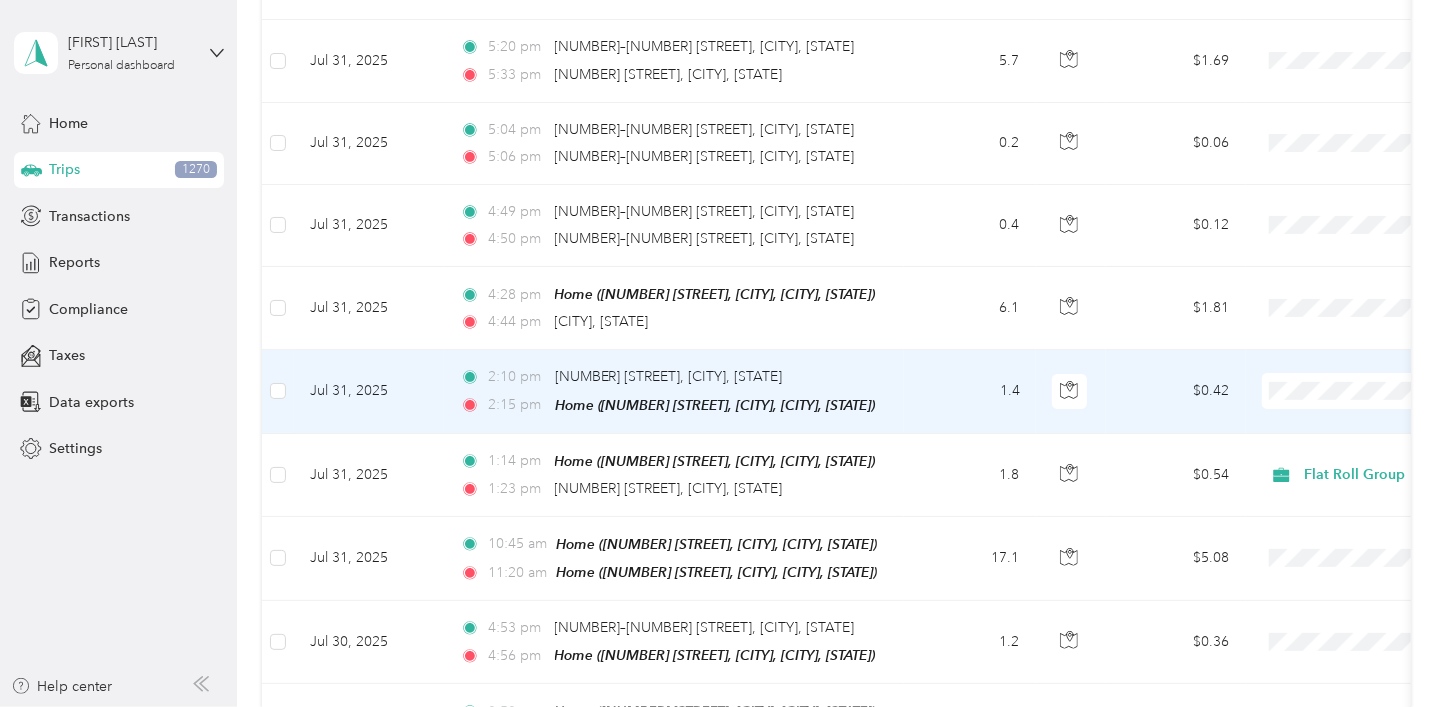 click on "Flat Roll Group" at bounding box center [1321, 424] 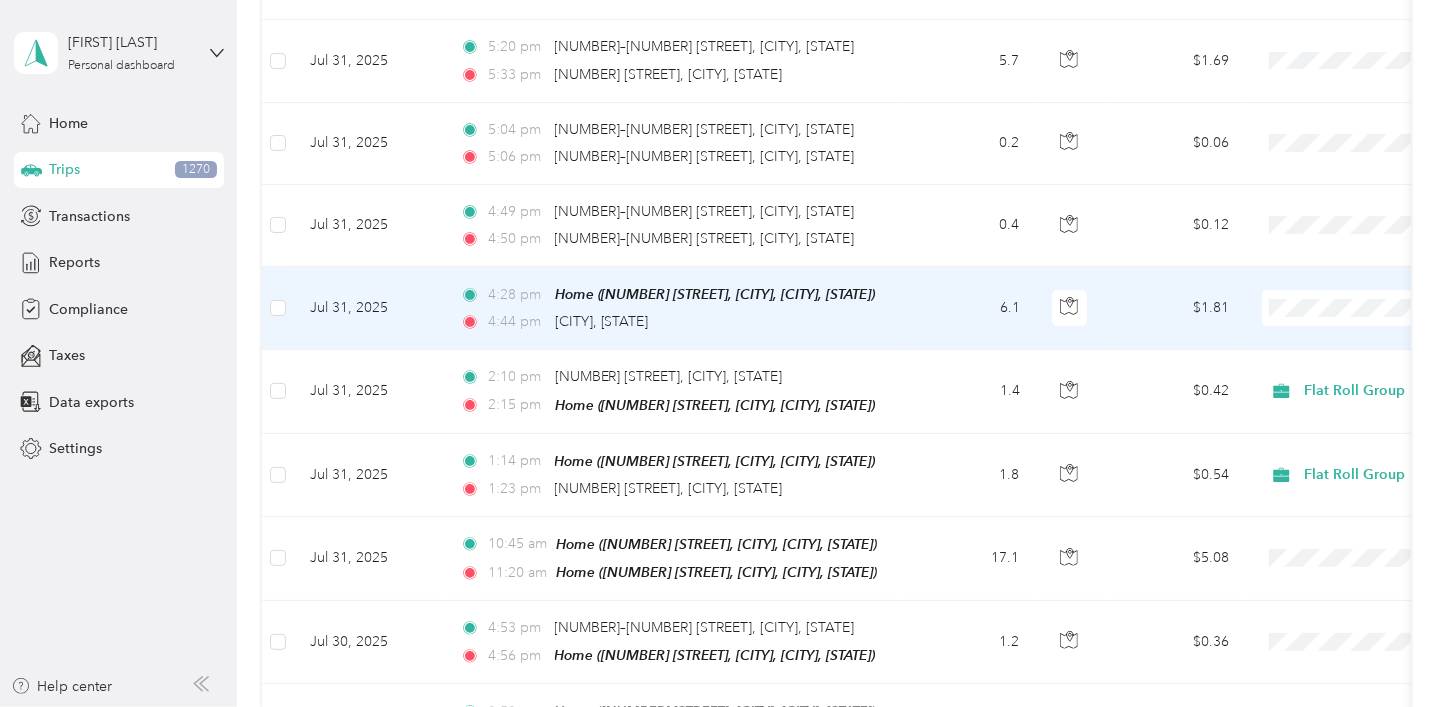 click on "Flat Roll Group" at bounding box center (1339, 342) 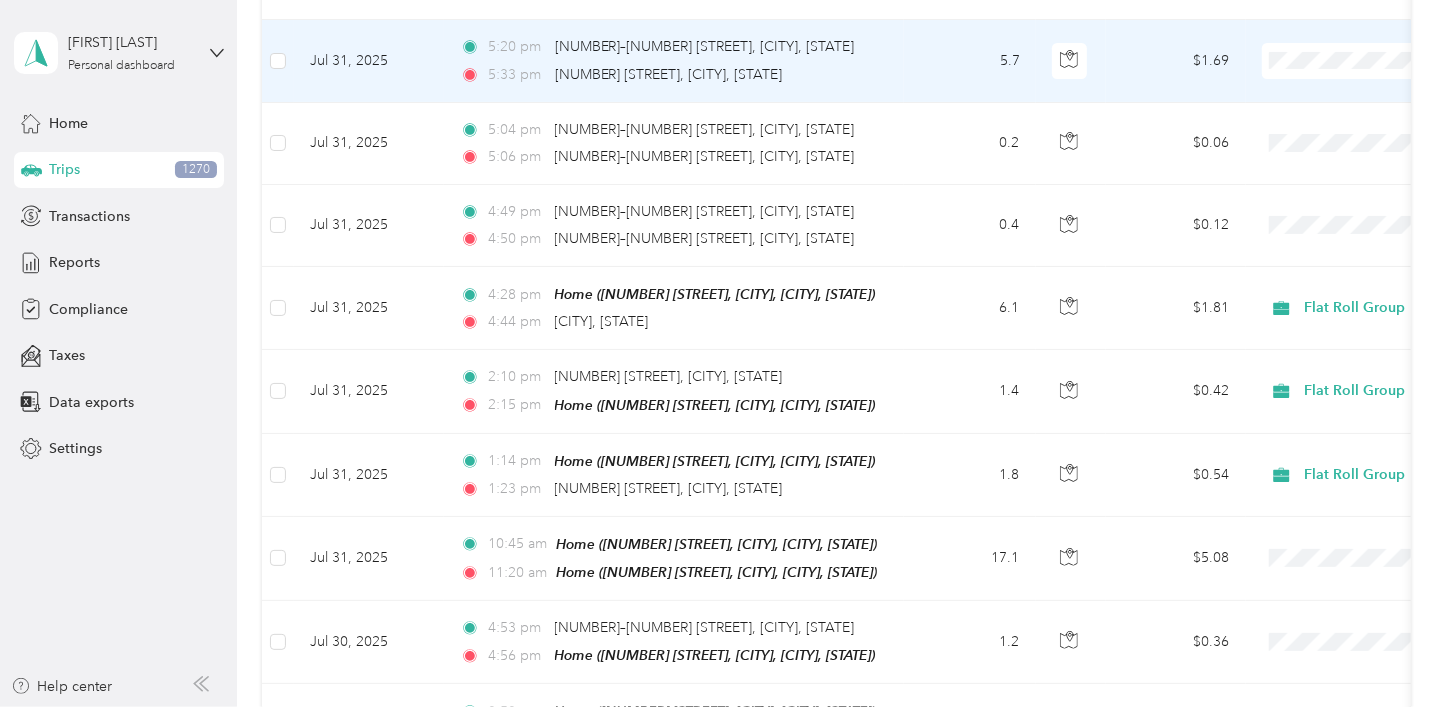 click on "Flat Roll Group" at bounding box center [1339, 96] 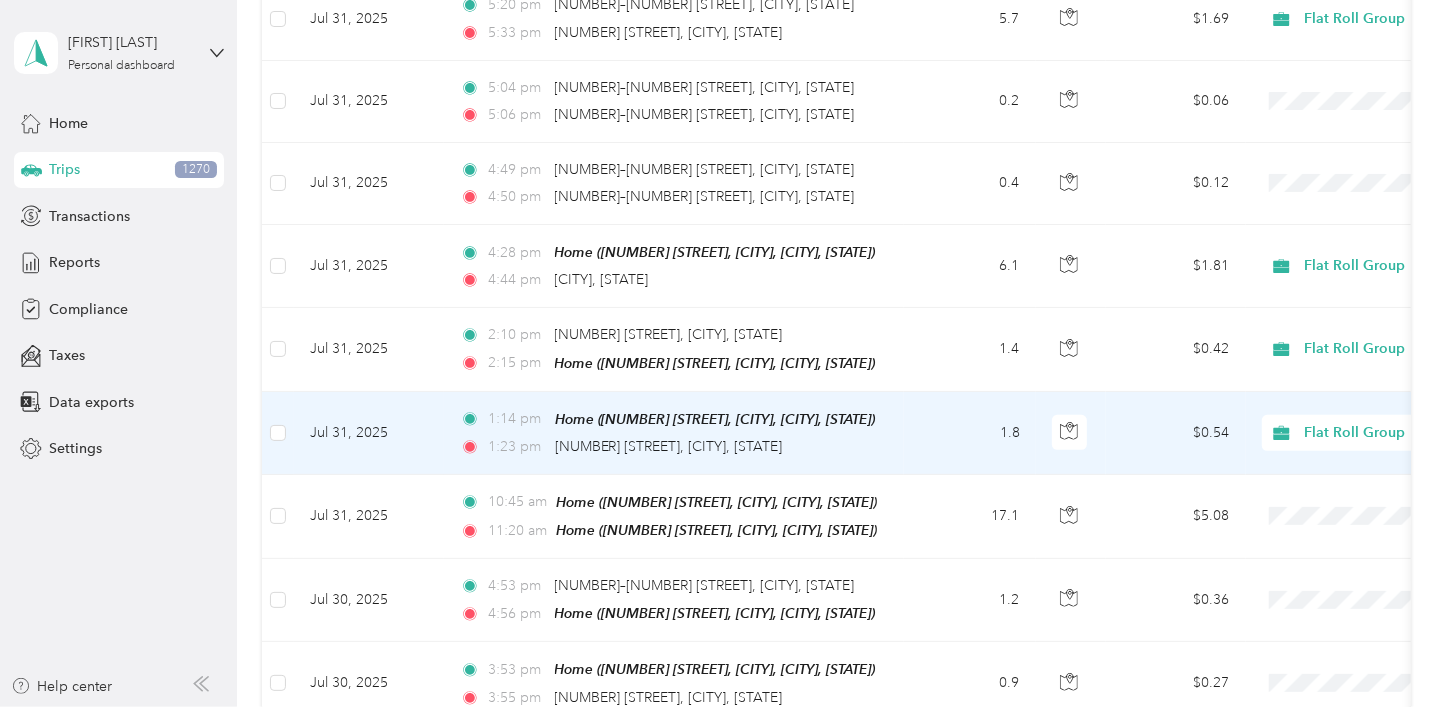 scroll, scrollTop: 600, scrollLeft: 0, axis: vertical 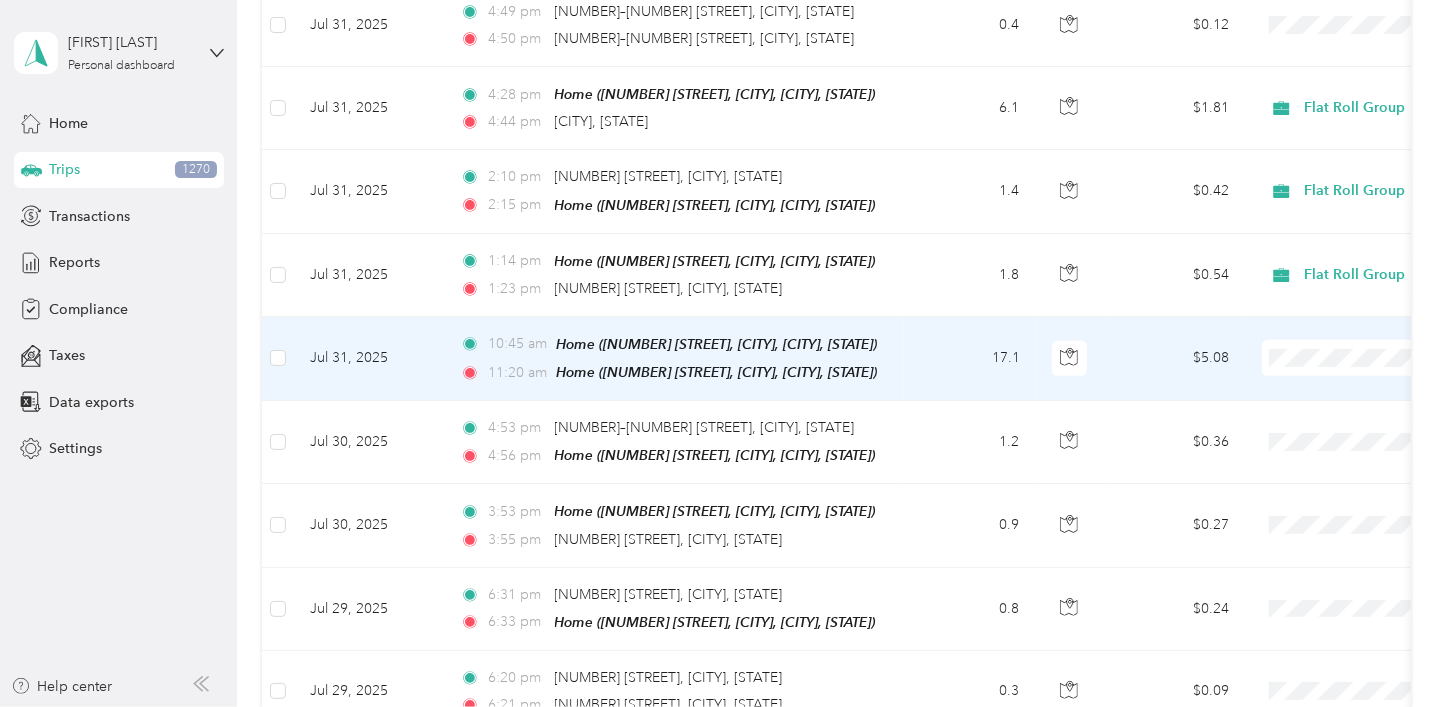 click on "Flat Roll Group" at bounding box center [1339, 385] 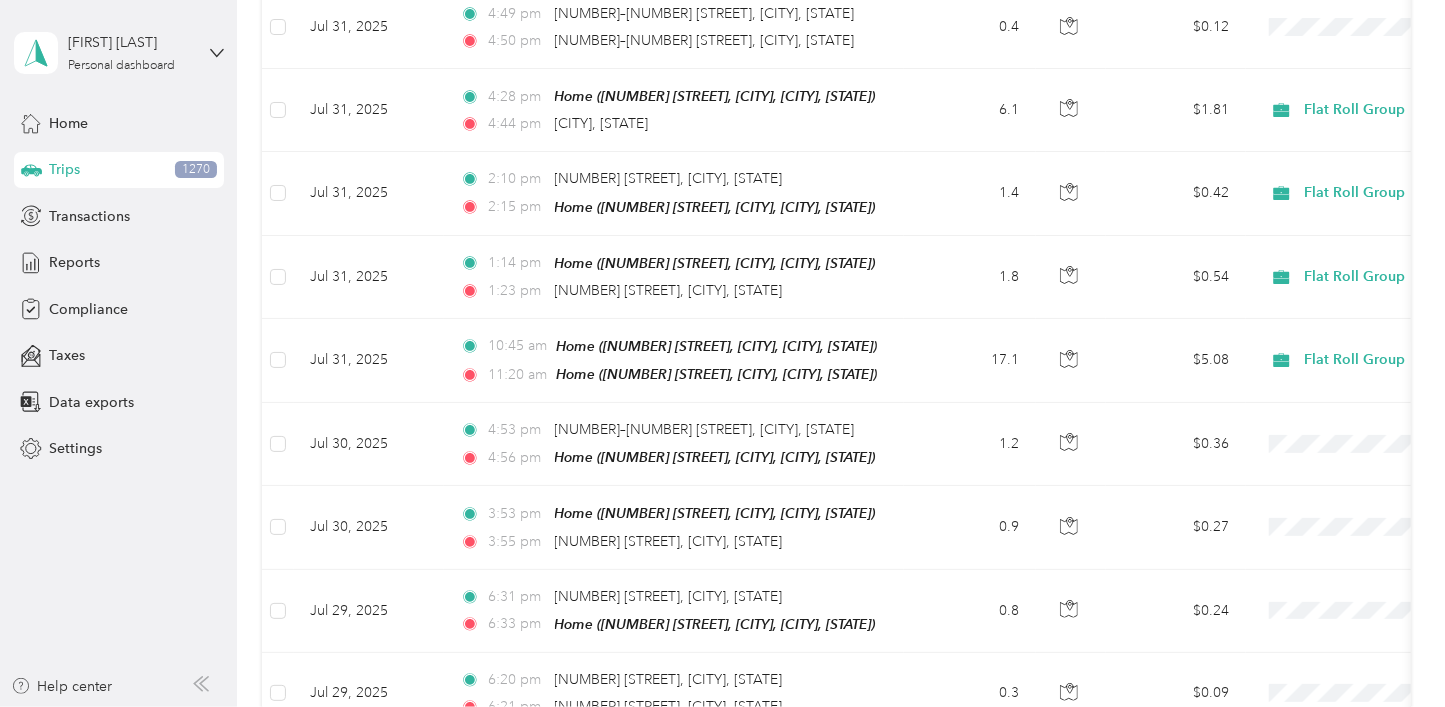 scroll, scrollTop: 0, scrollLeft: 0, axis: both 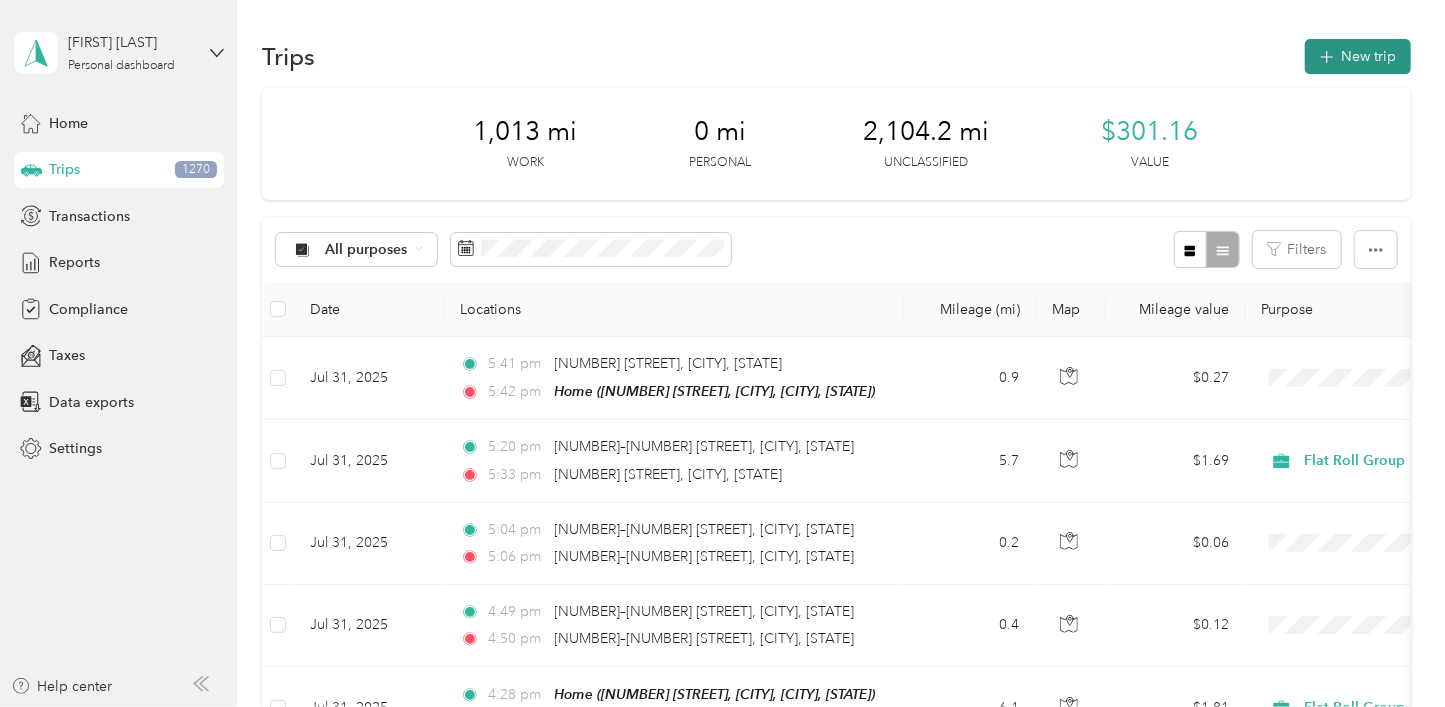 click on "New trip" at bounding box center (1358, 56) 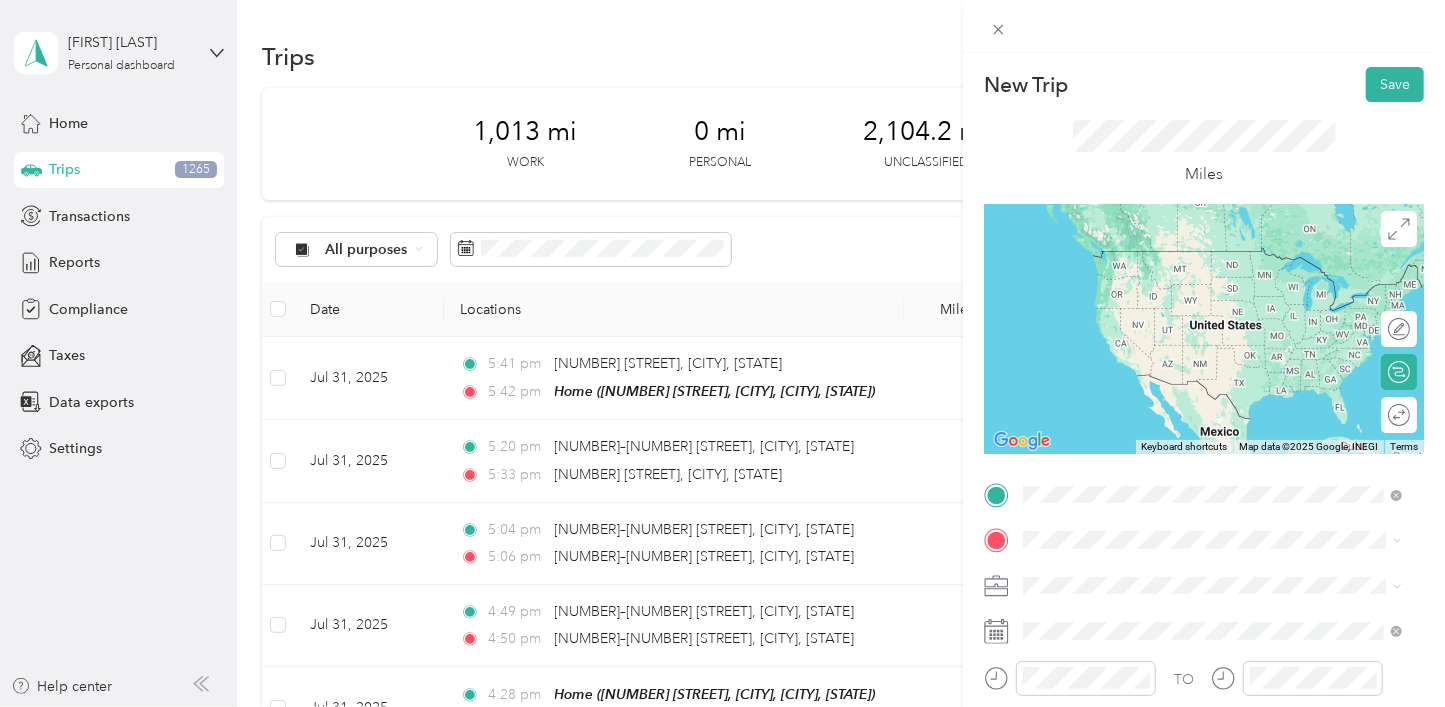 click on "[NUMBER] [STREET], [CITY], [POSTAL_CODE], [CITY], [STATE], [COUNTRY]" at bounding box center [1207, 291] 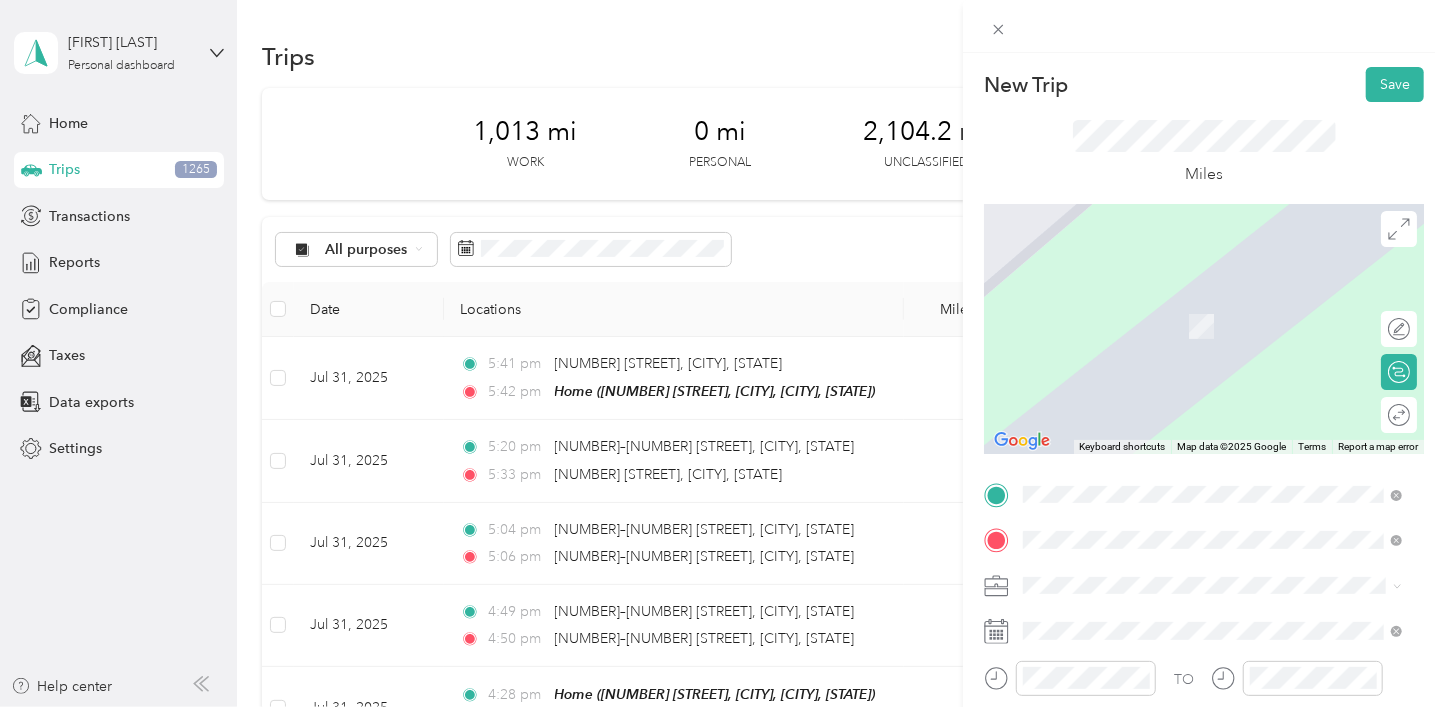 click on "[NUMBER] [STREET]
[CITY], [STATE] [POSTAL_CODE], [COUNTRY]" at bounding box center [1205, 304] 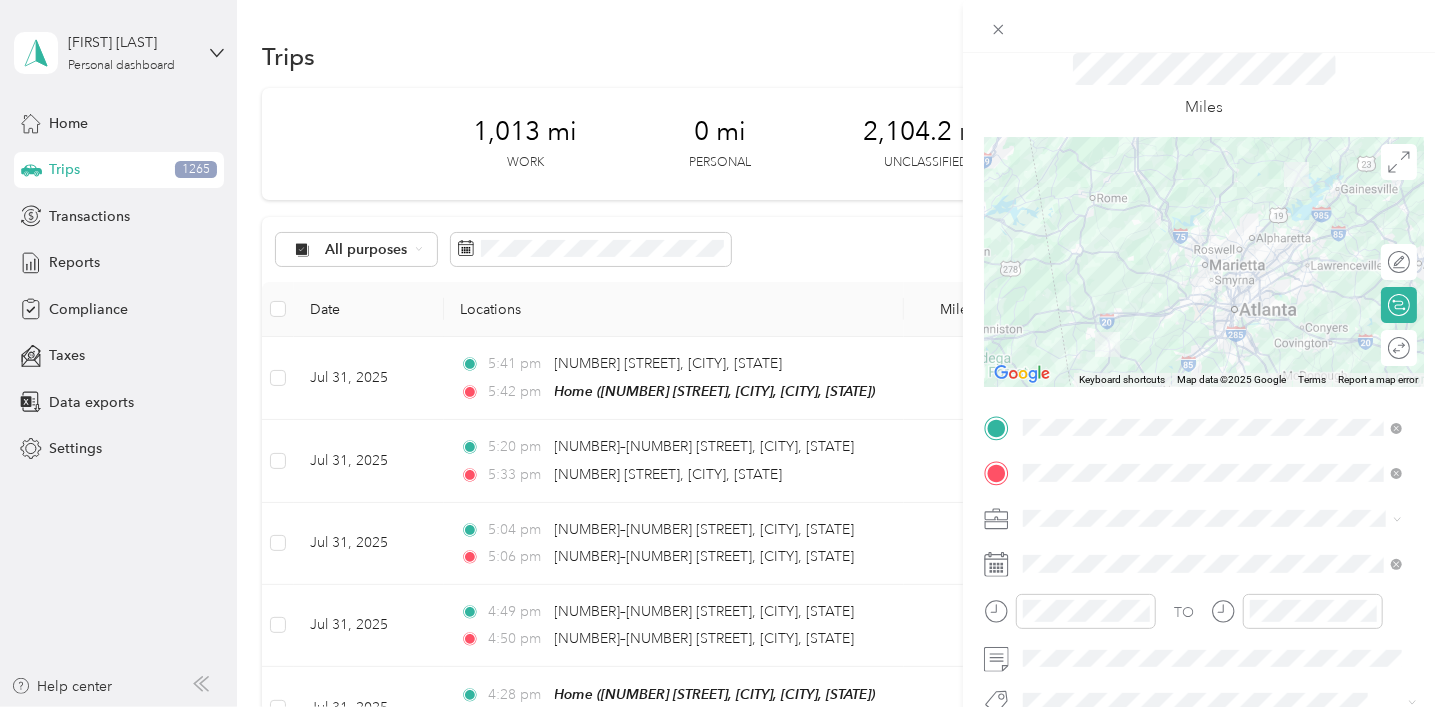 scroll, scrollTop: 99, scrollLeft: 0, axis: vertical 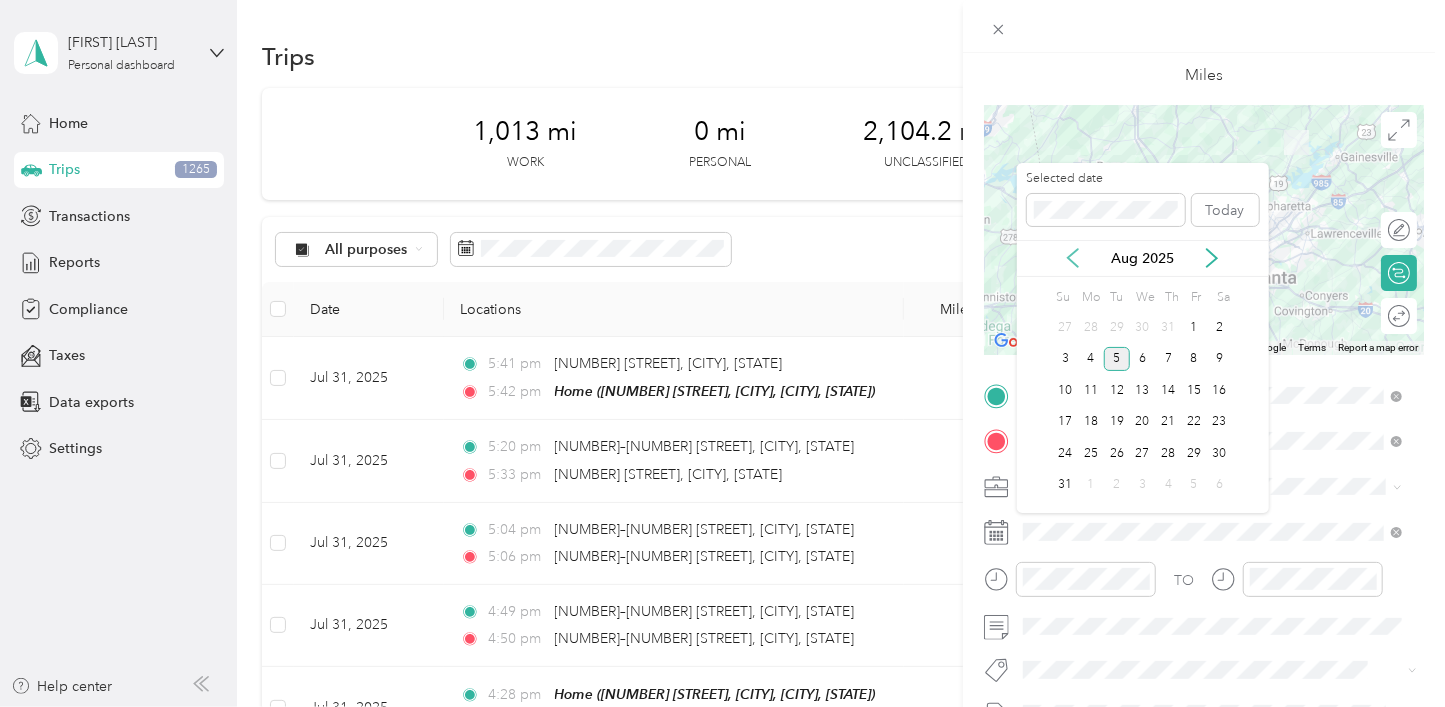 click 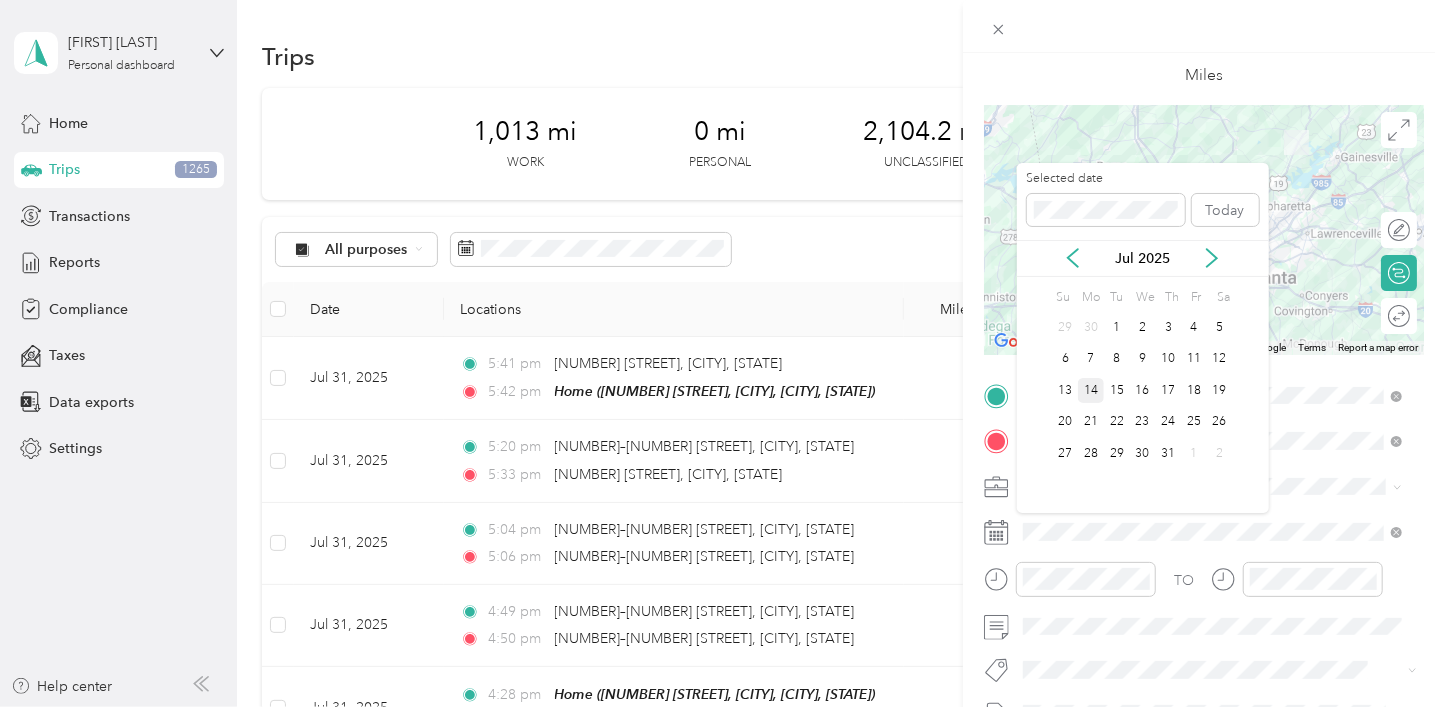 click on "14" at bounding box center [1091, 390] 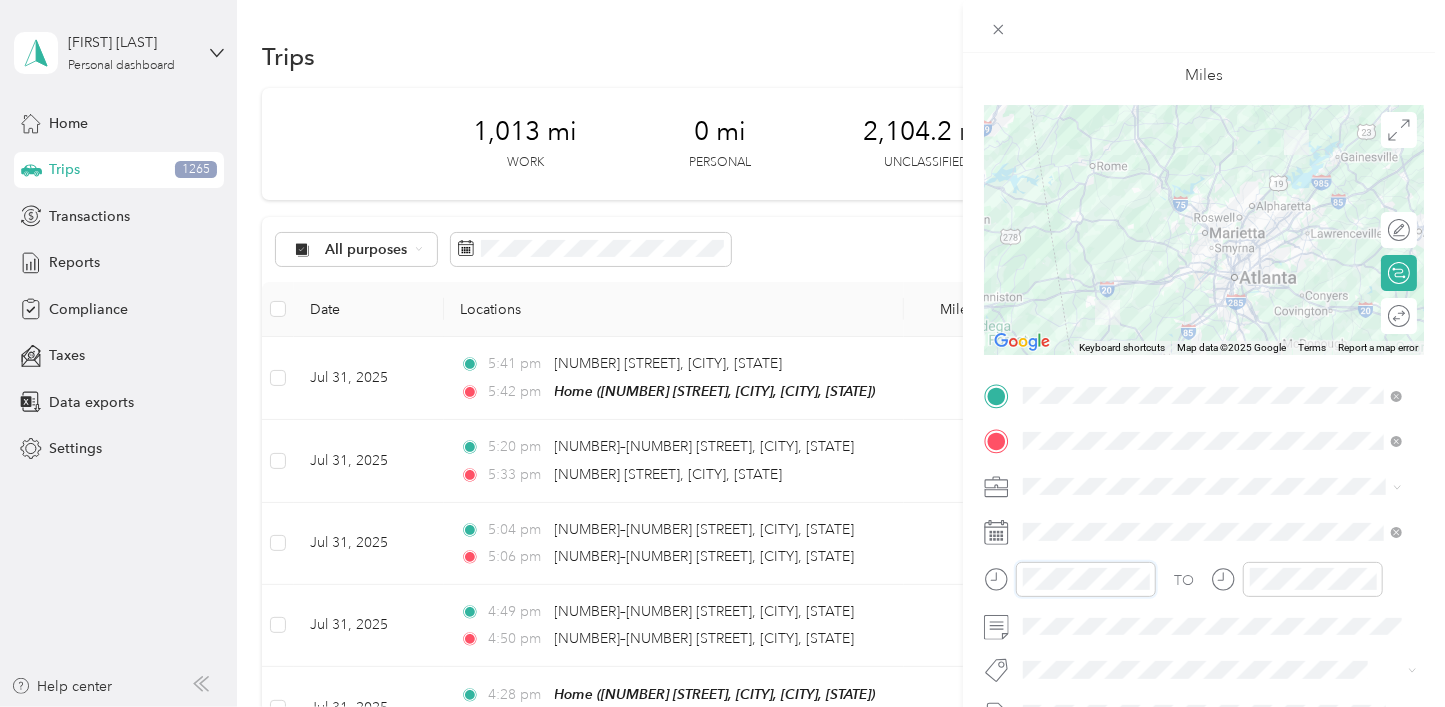 scroll, scrollTop: 119, scrollLeft: 0, axis: vertical 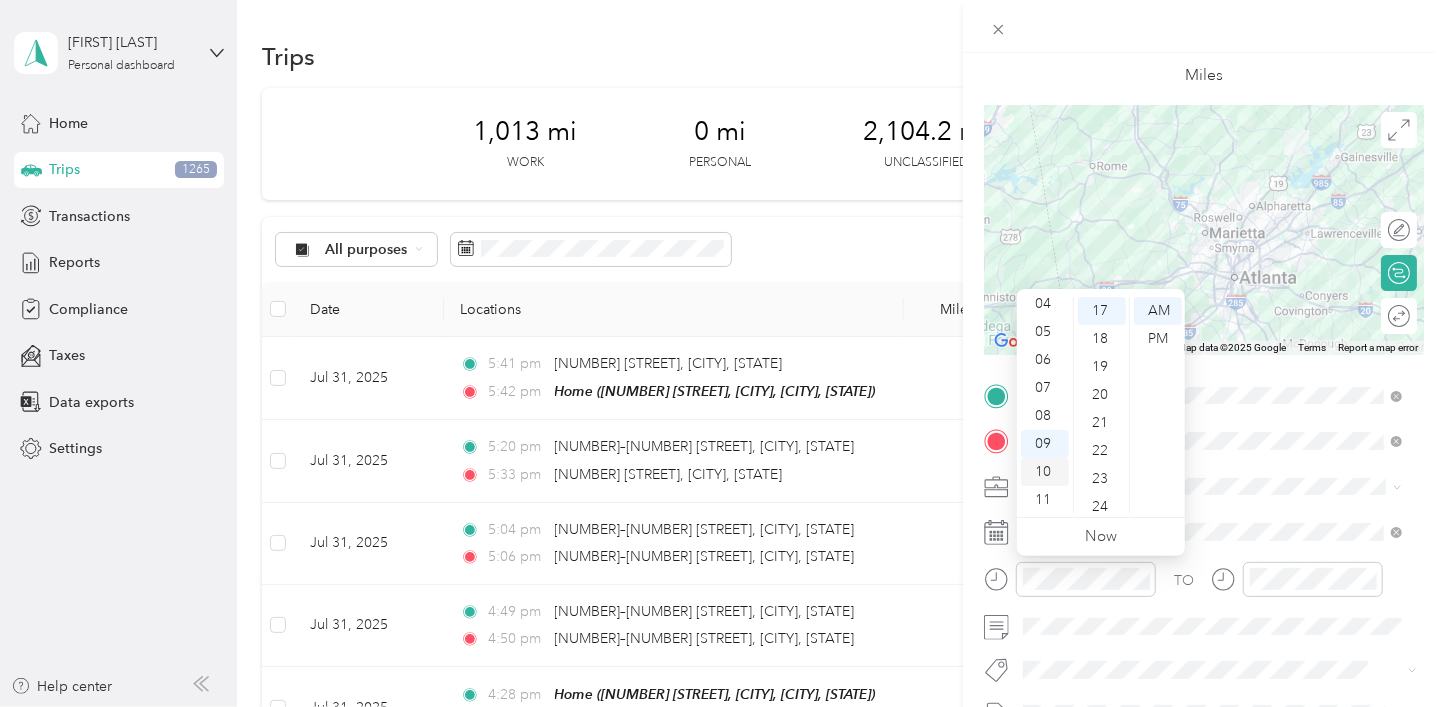 click on "10" at bounding box center [1045, 472] 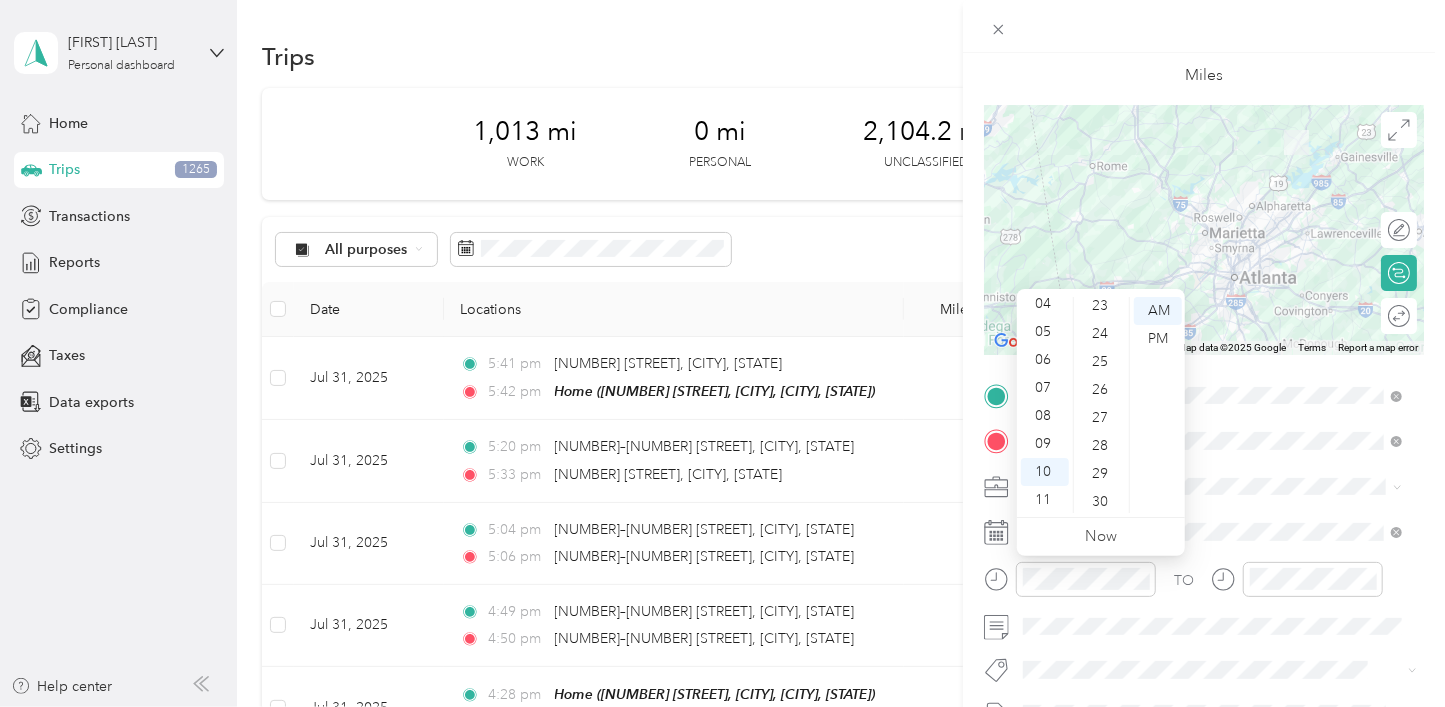 scroll, scrollTop: 676, scrollLeft: 0, axis: vertical 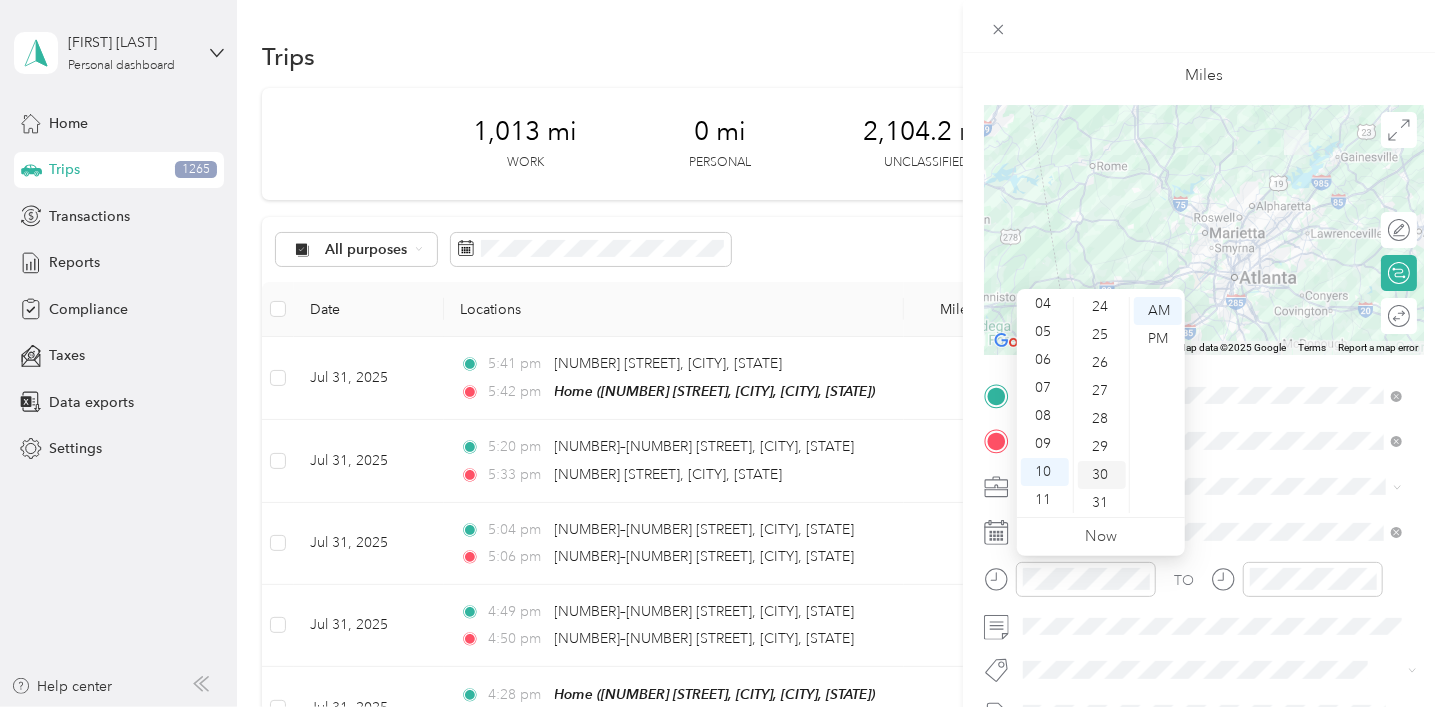 click on "30" at bounding box center [1102, 475] 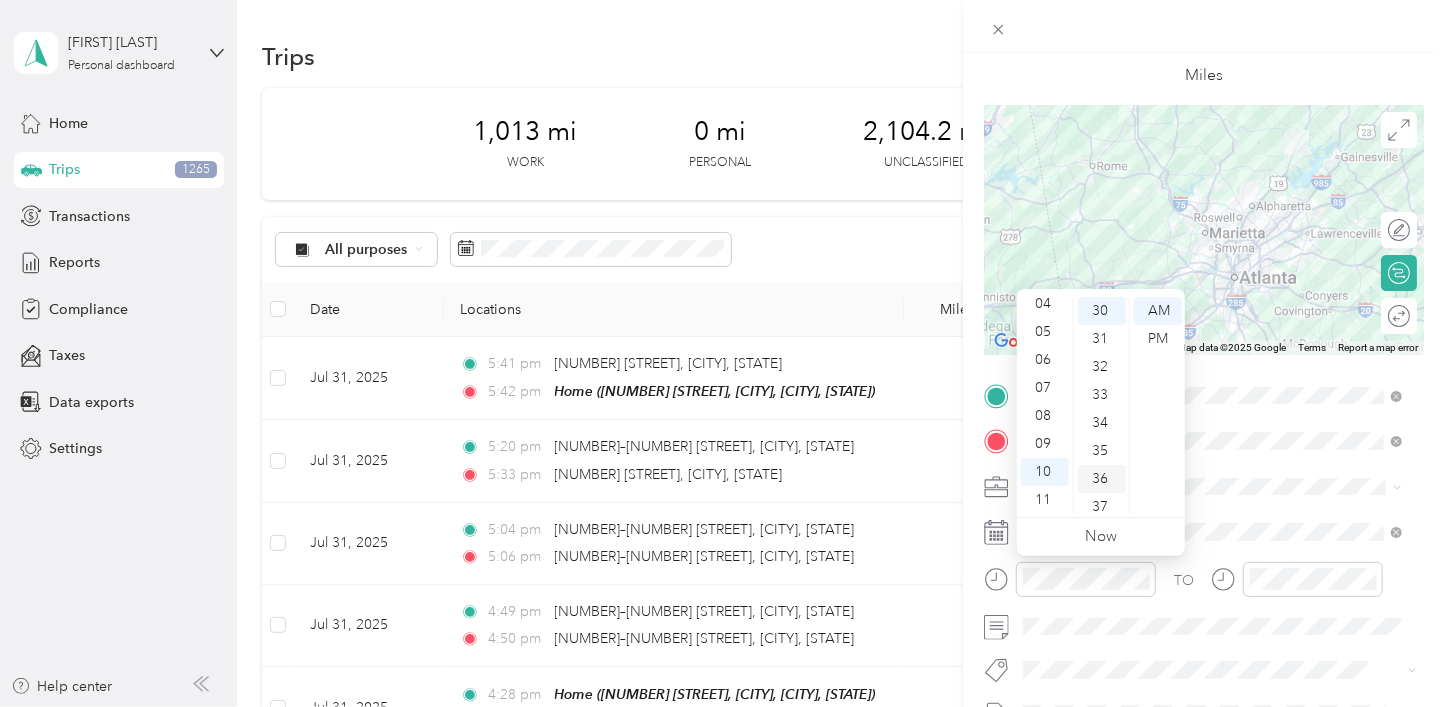 scroll, scrollTop: 840, scrollLeft: 0, axis: vertical 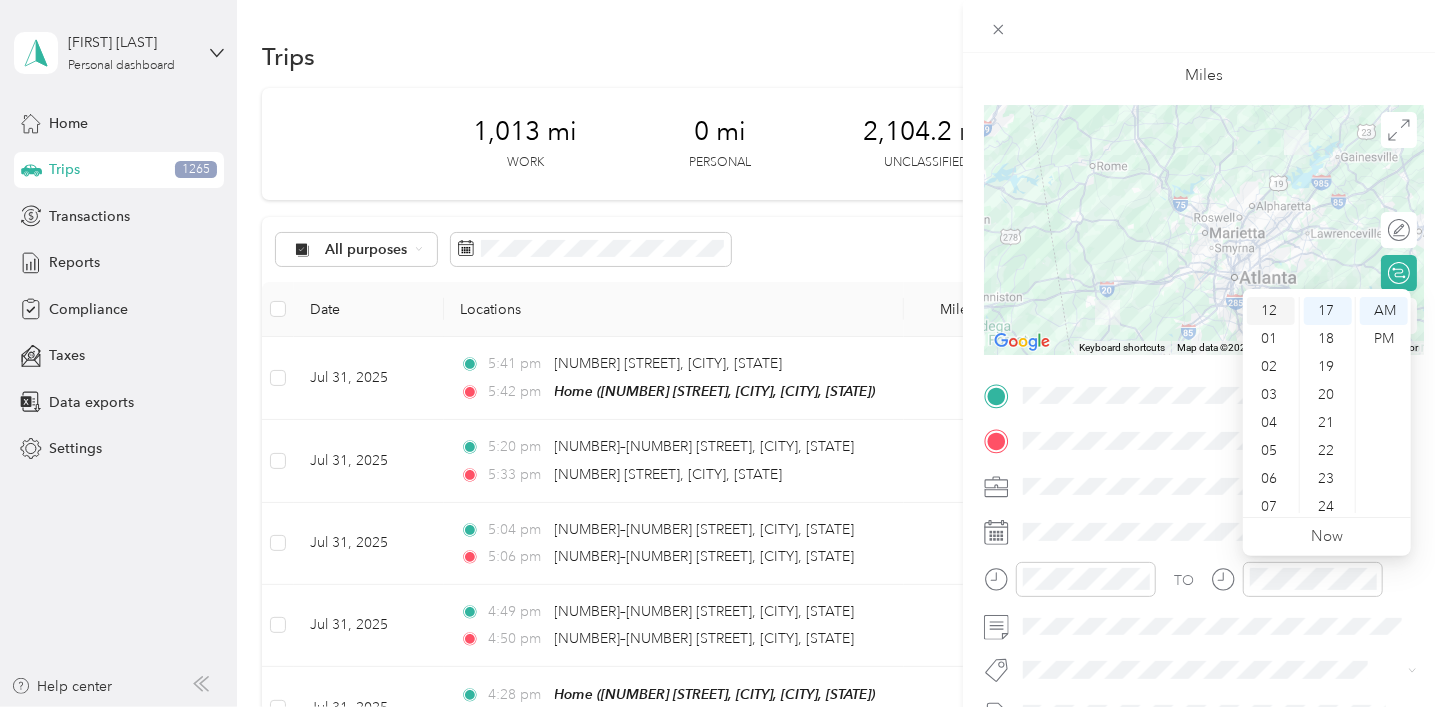 click on "12" at bounding box center (1271, 311) 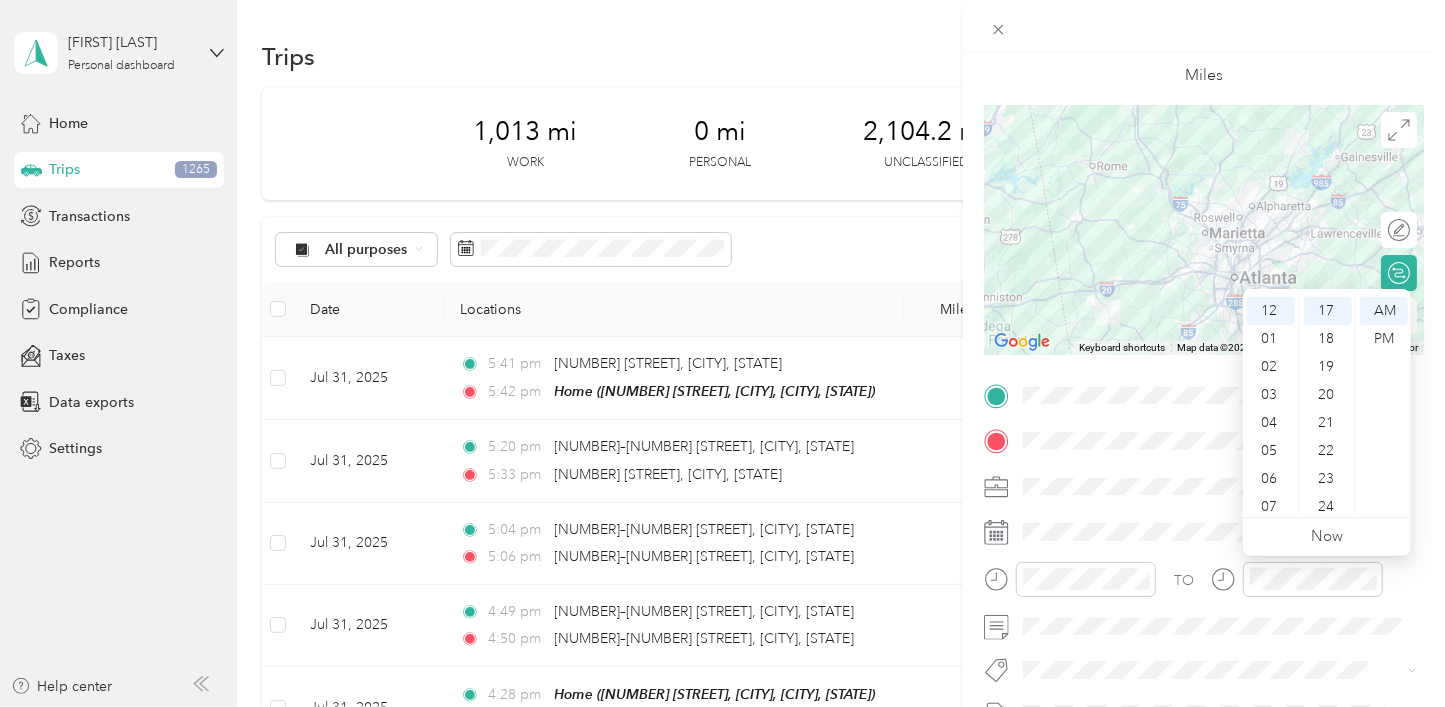 scroll, scrollTop: 0, scrollLeft: 0, axis: both 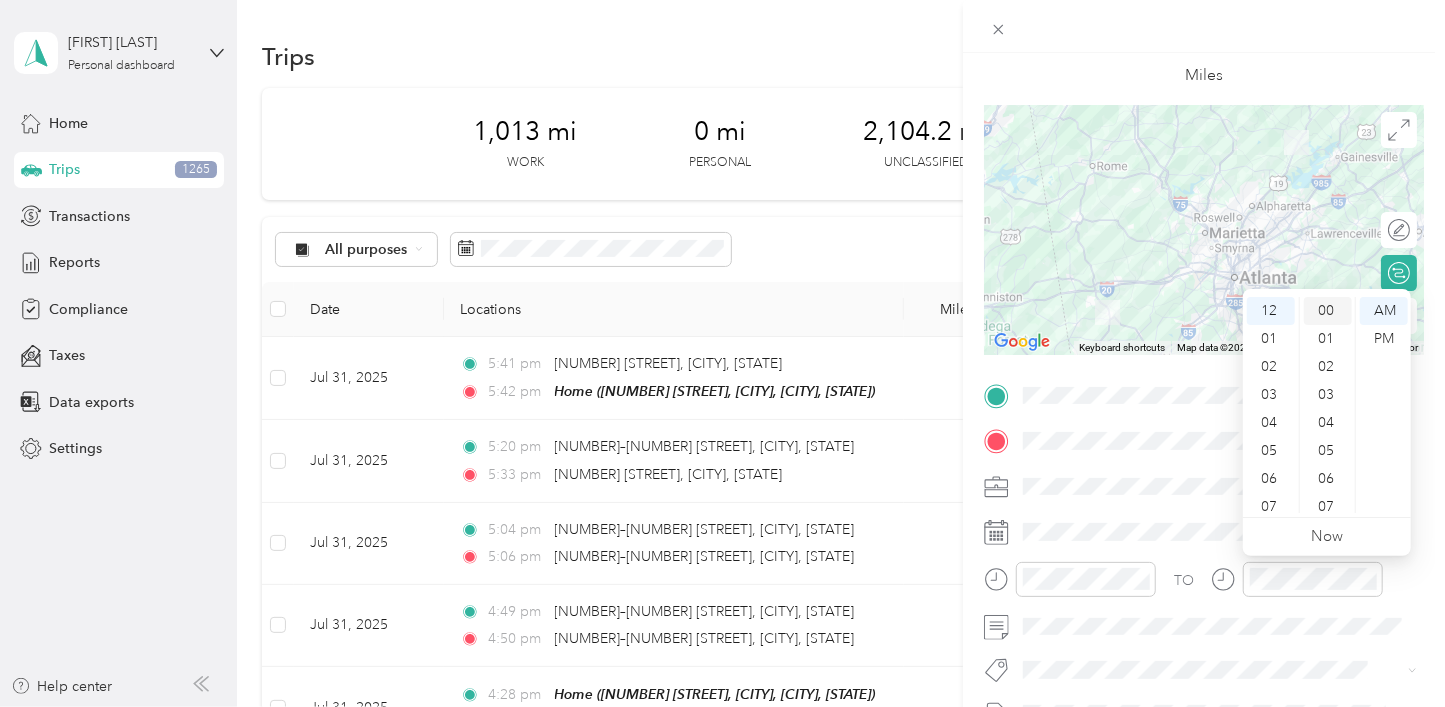 click on "00" at bounding box center (1328, 311) 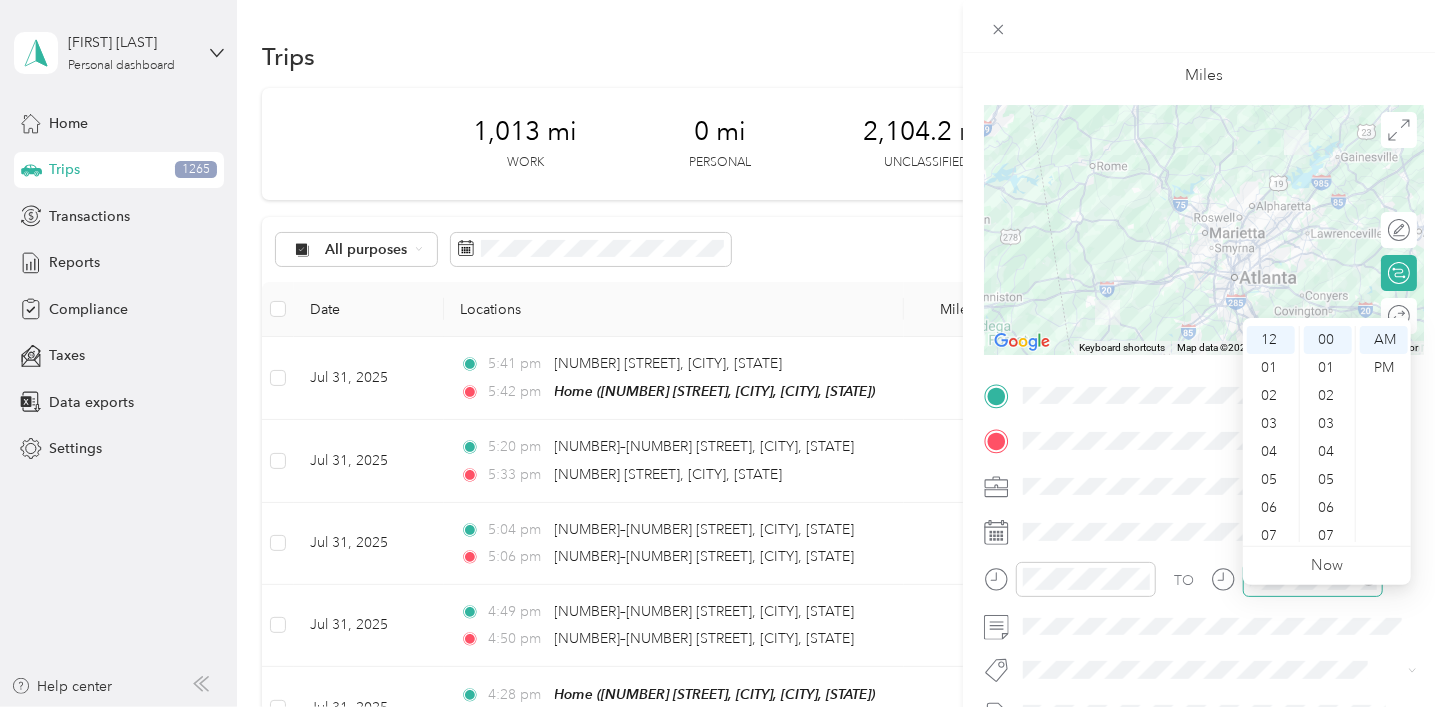 scroll, scrollTop: 0, scrollLeft: 0, axis: both 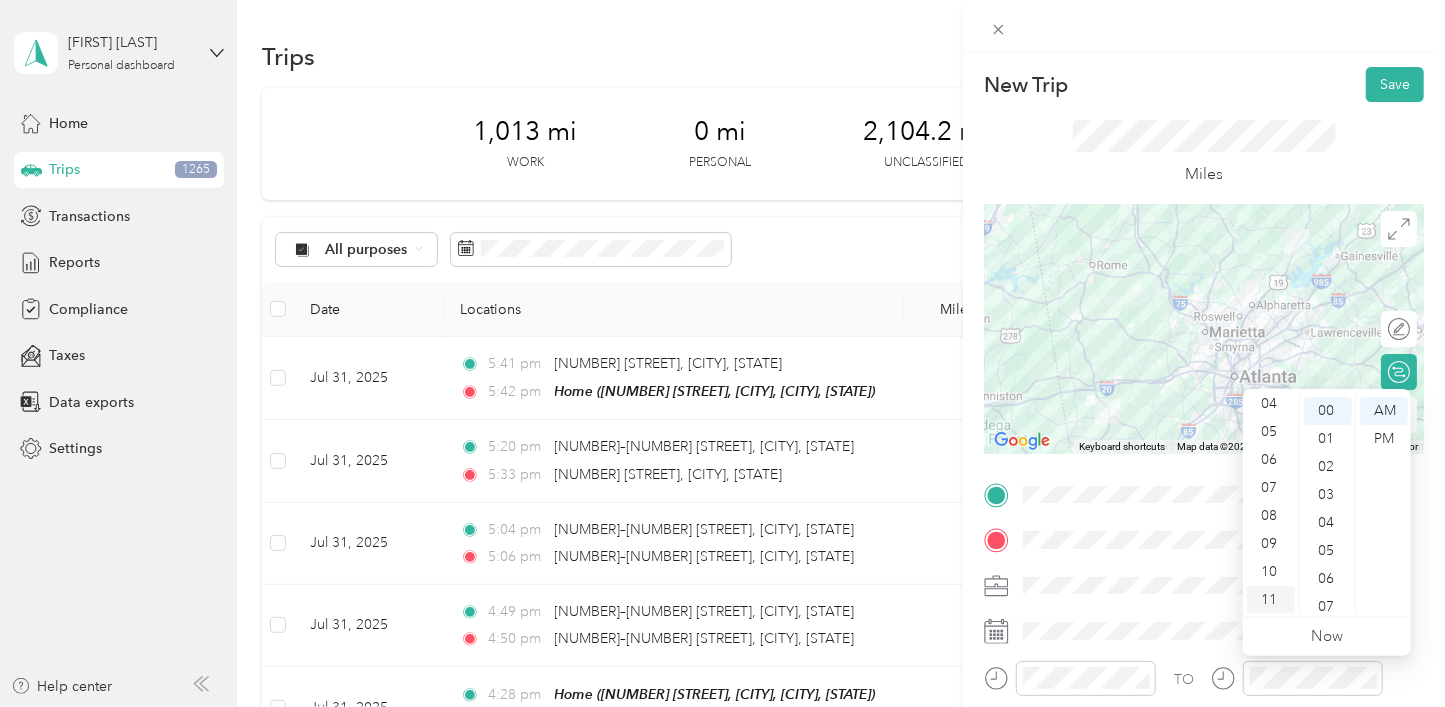 click on "11" at bounding box center [1271, 600] 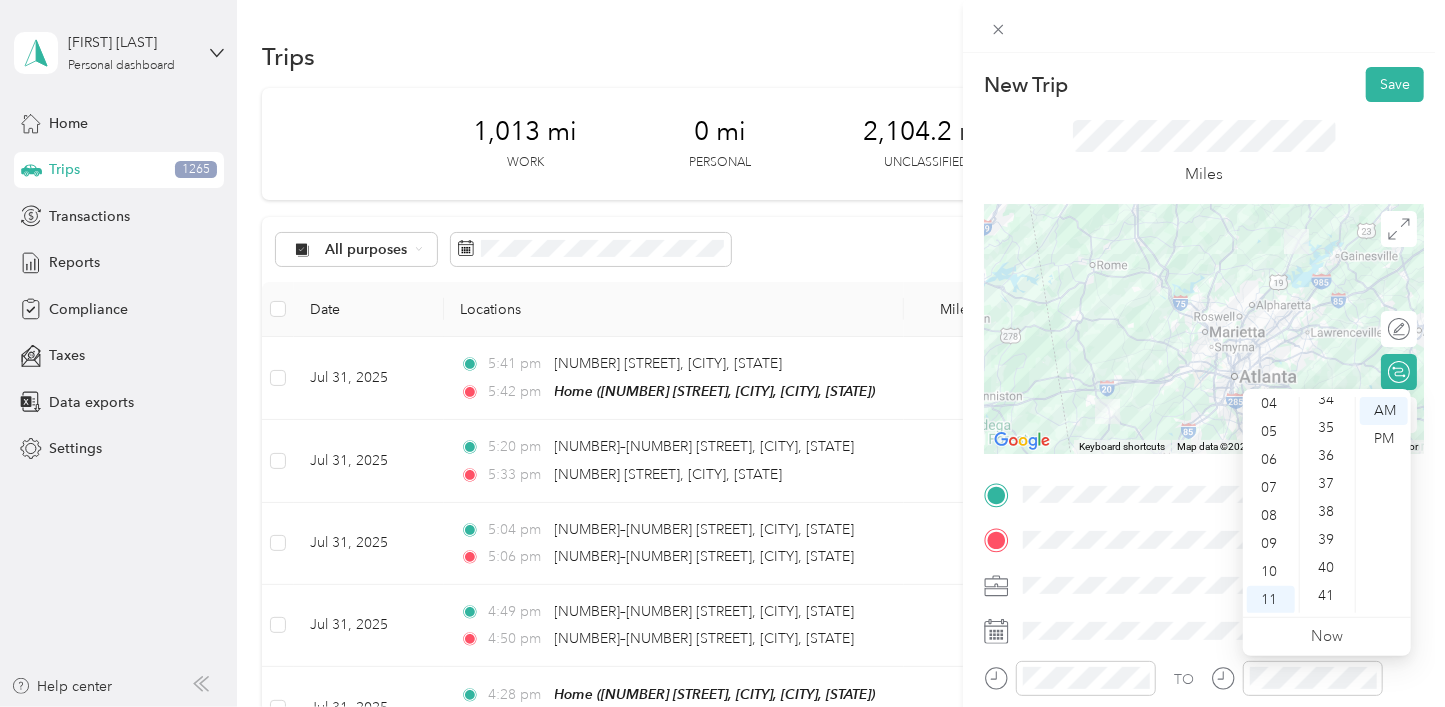 scroll, scrollTop: 763, scrollLeft: 0, axis: vertical 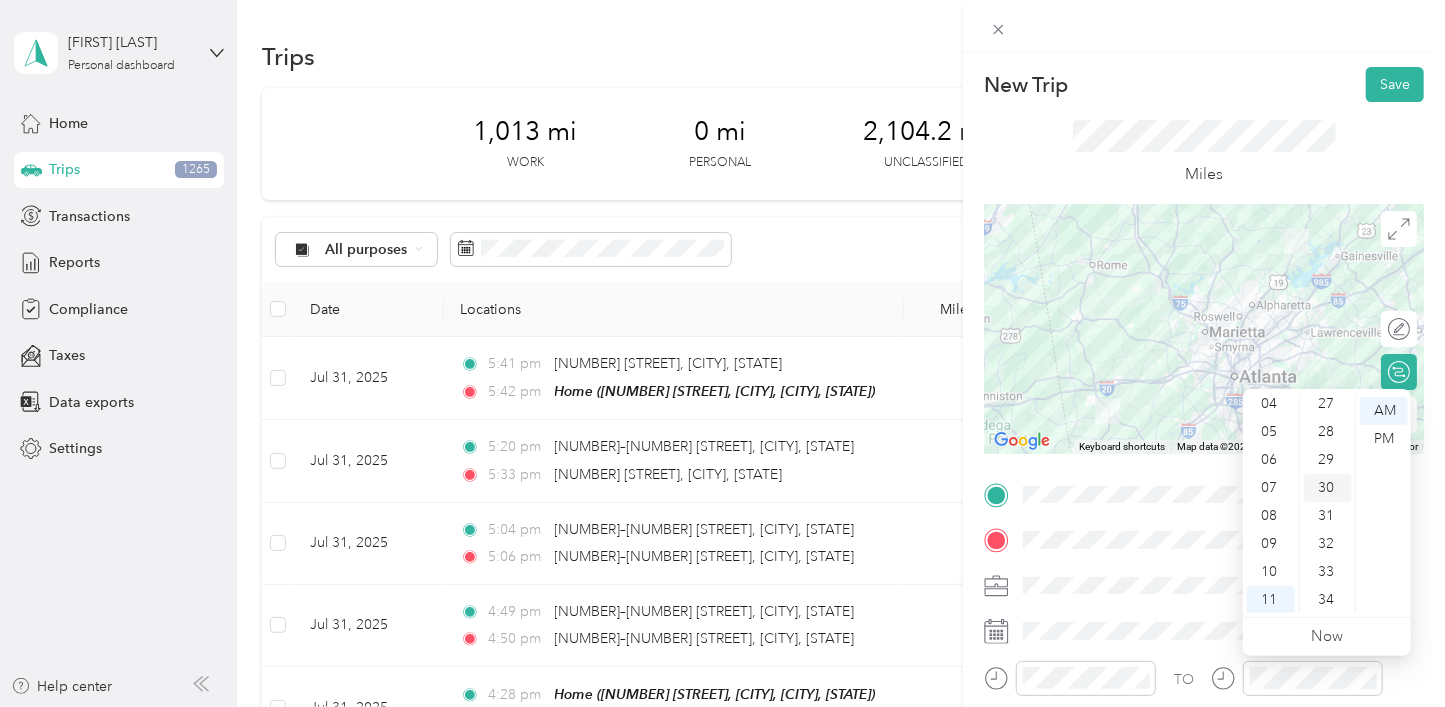 click on "30" at bounding box center [1328, 488] 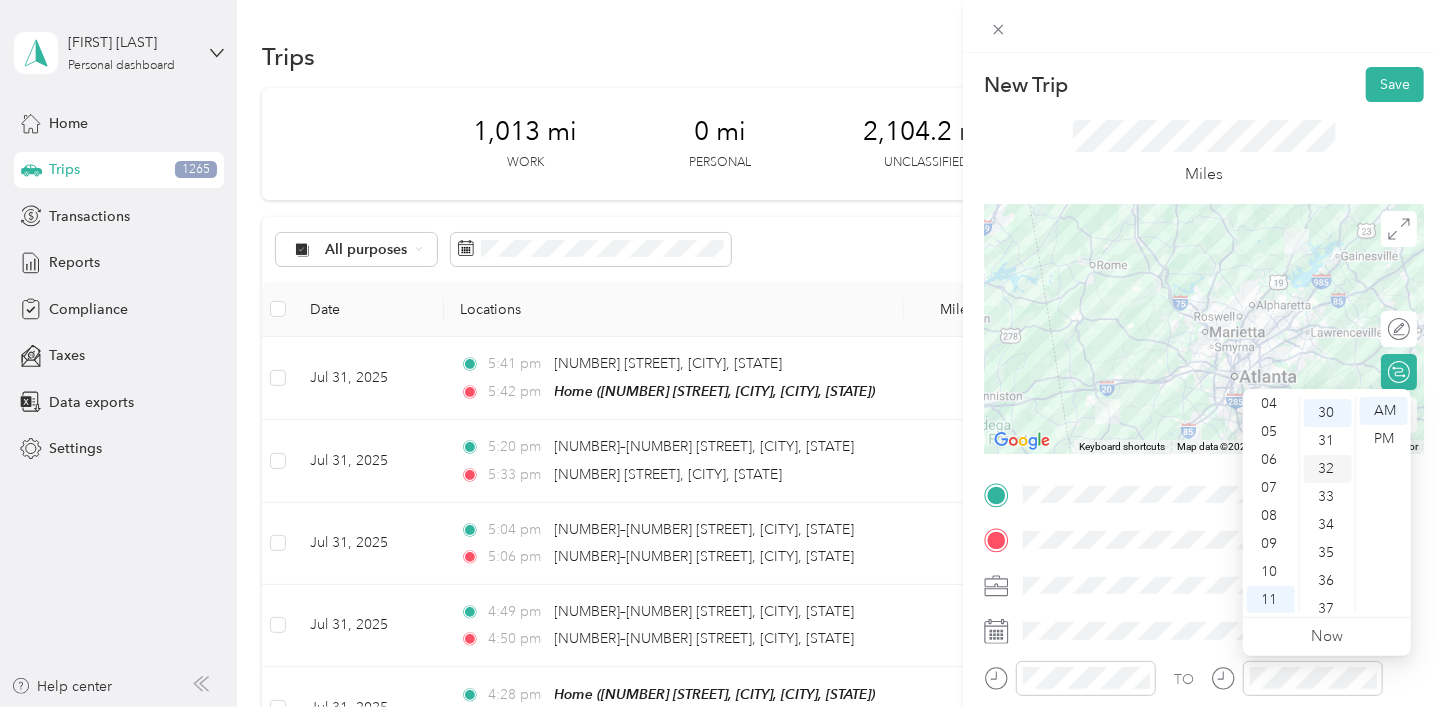 scroll, scrollTop: 840, scrollLeft: 0, axis: vertical 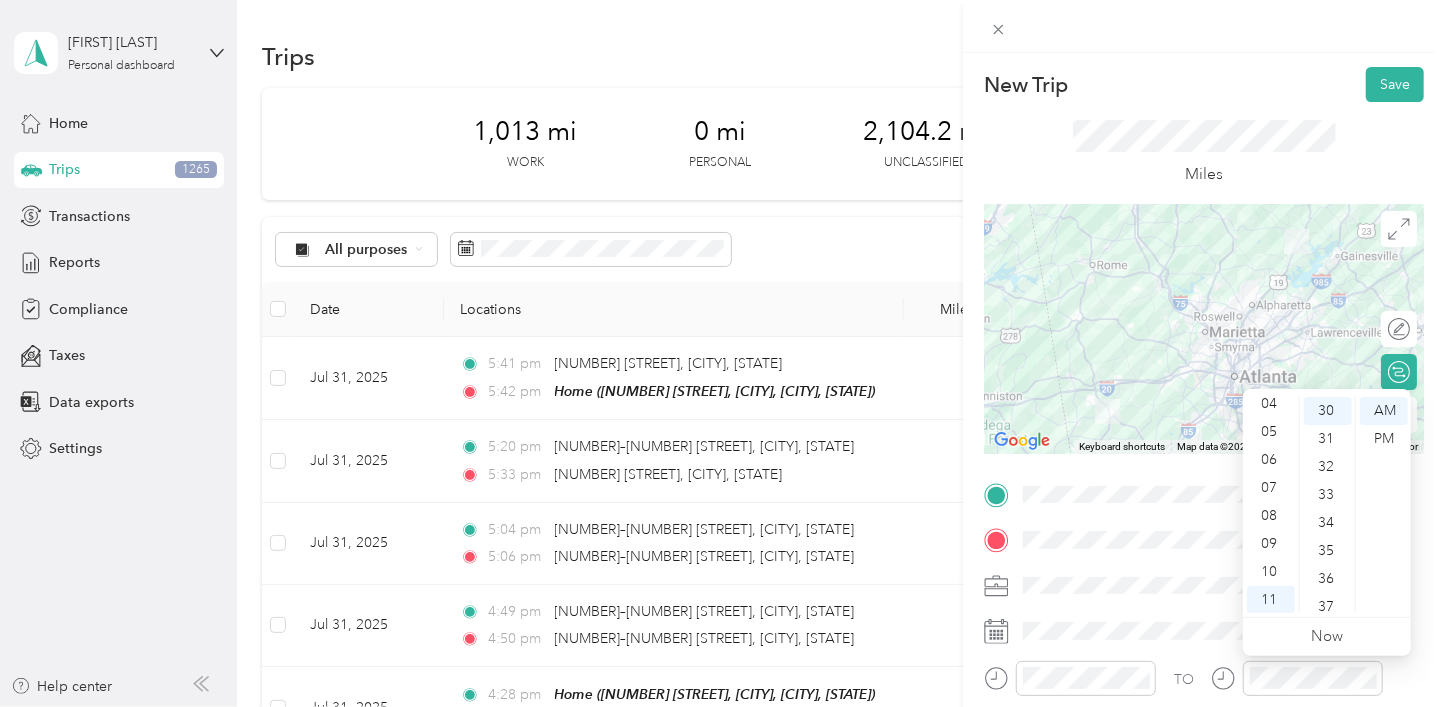 click at bounding box center (1220, 586) 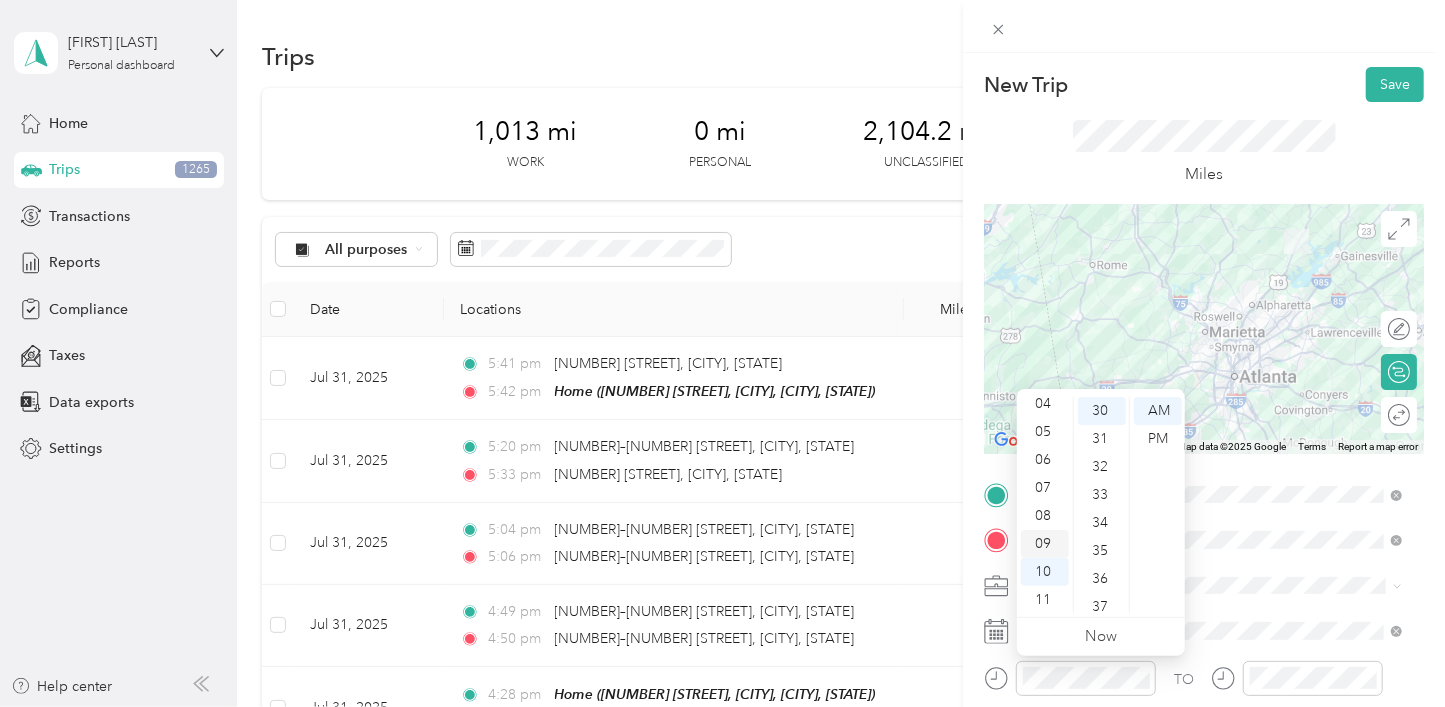click on "09" at bounding box center (1045, 544) 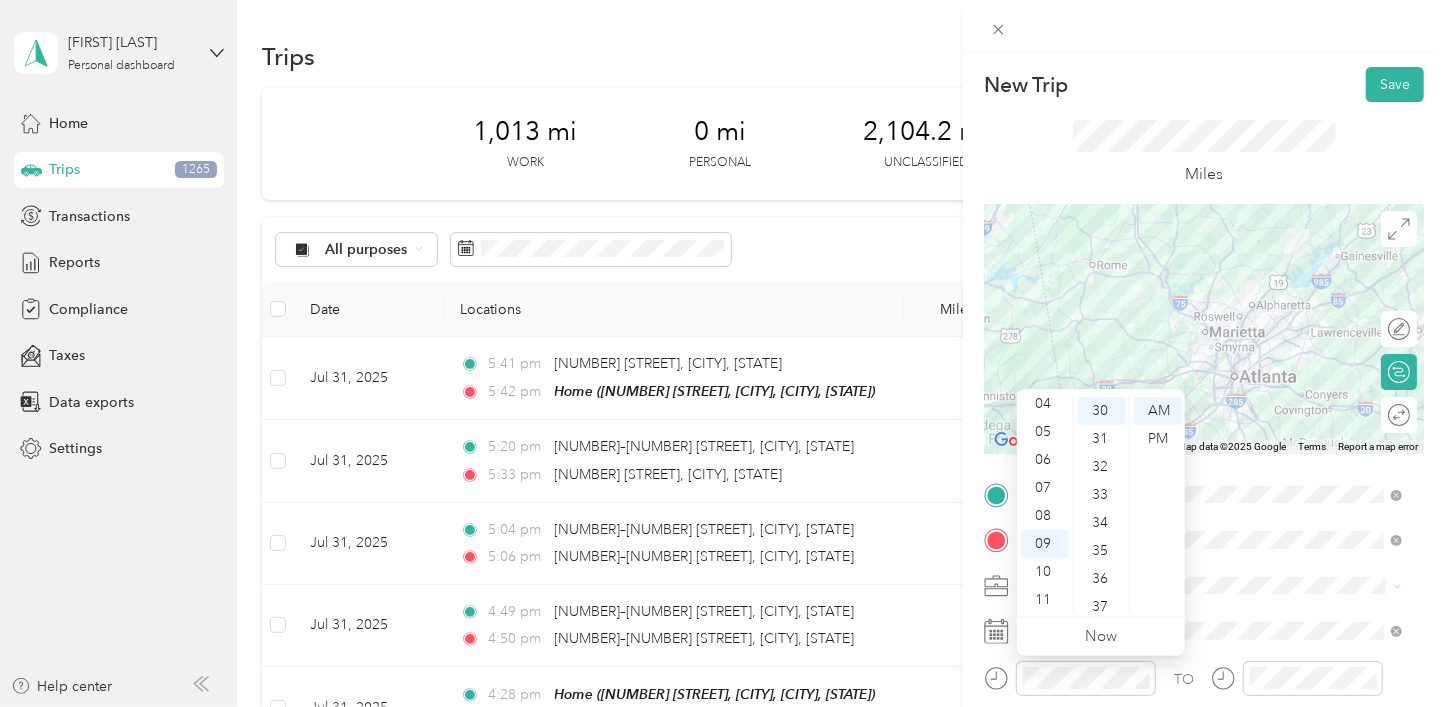 click on "TO Add photo" at bounding box center (1204, 720) 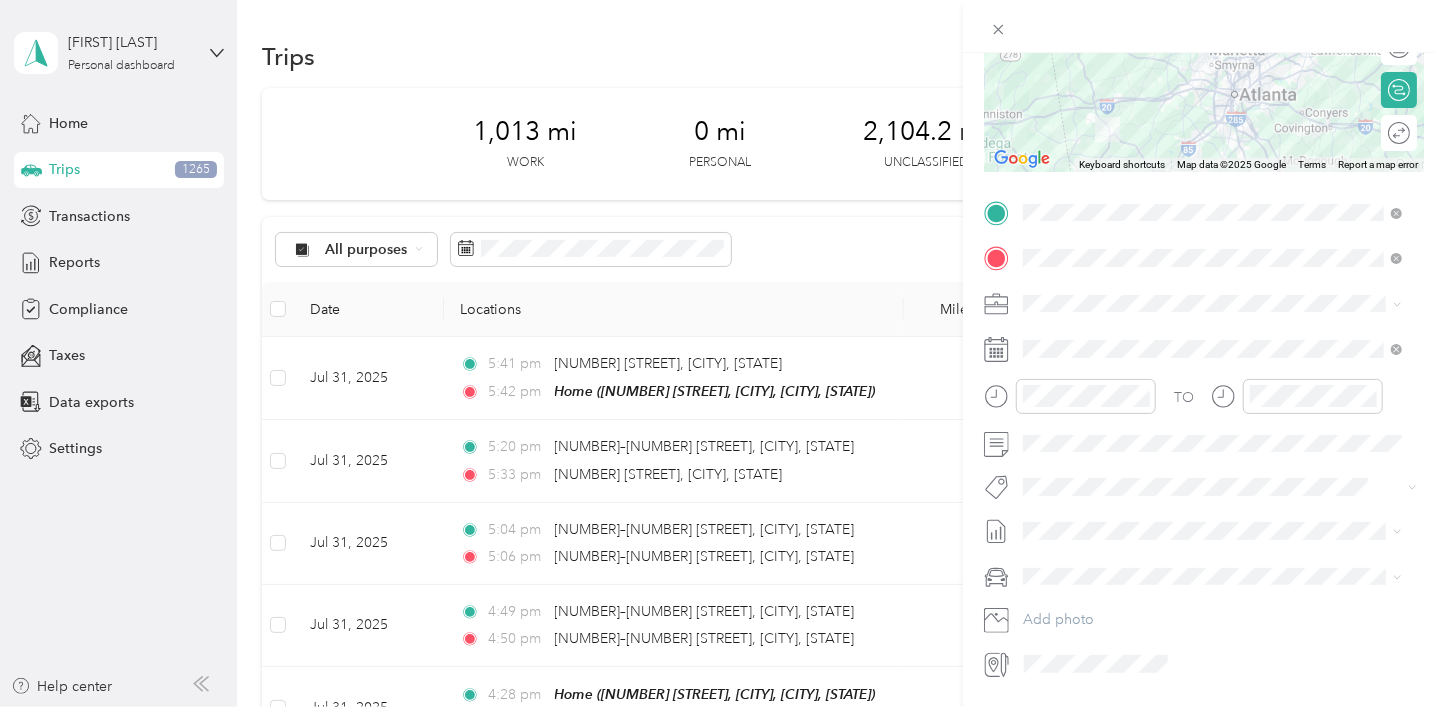 scroll, scrollTop: 300, scrollLeft: 0, axis: vertical 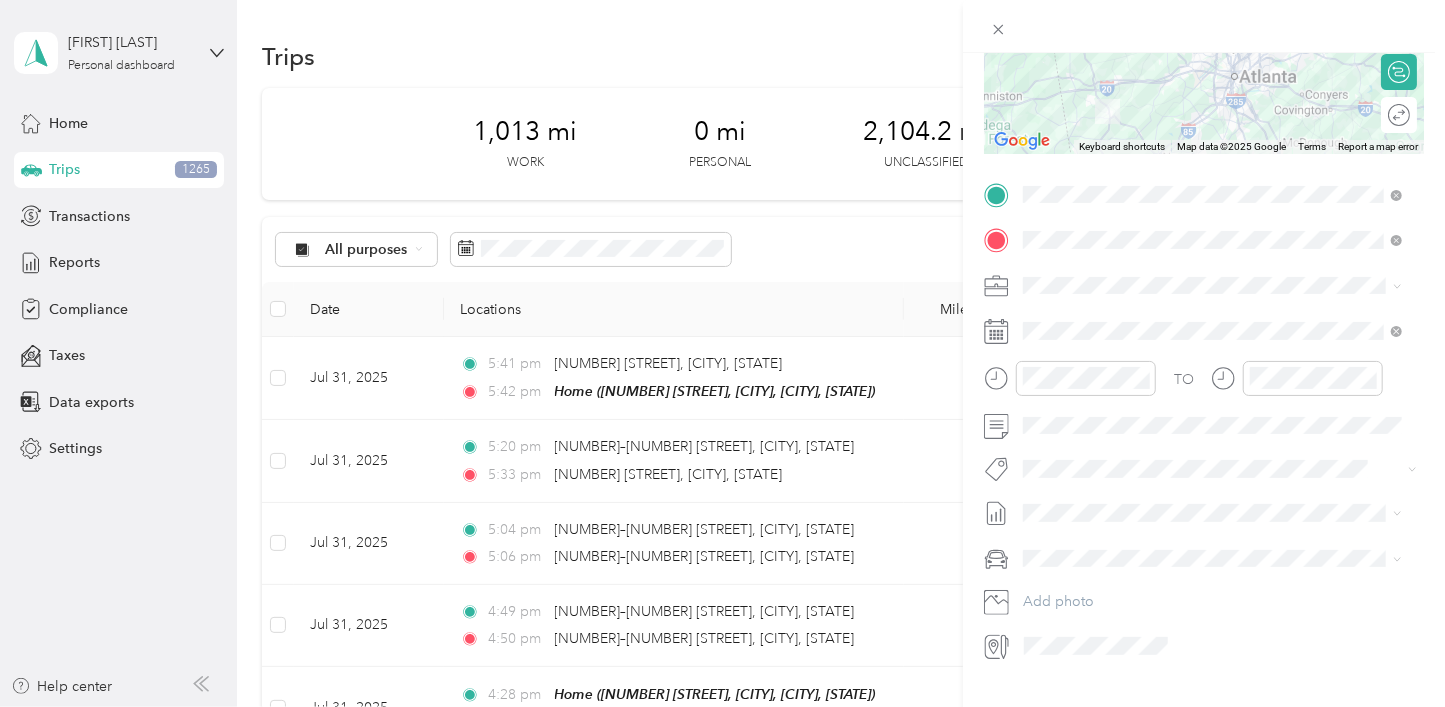 click on "GMC Sierra 1500" at bounding box center (1085, 591) 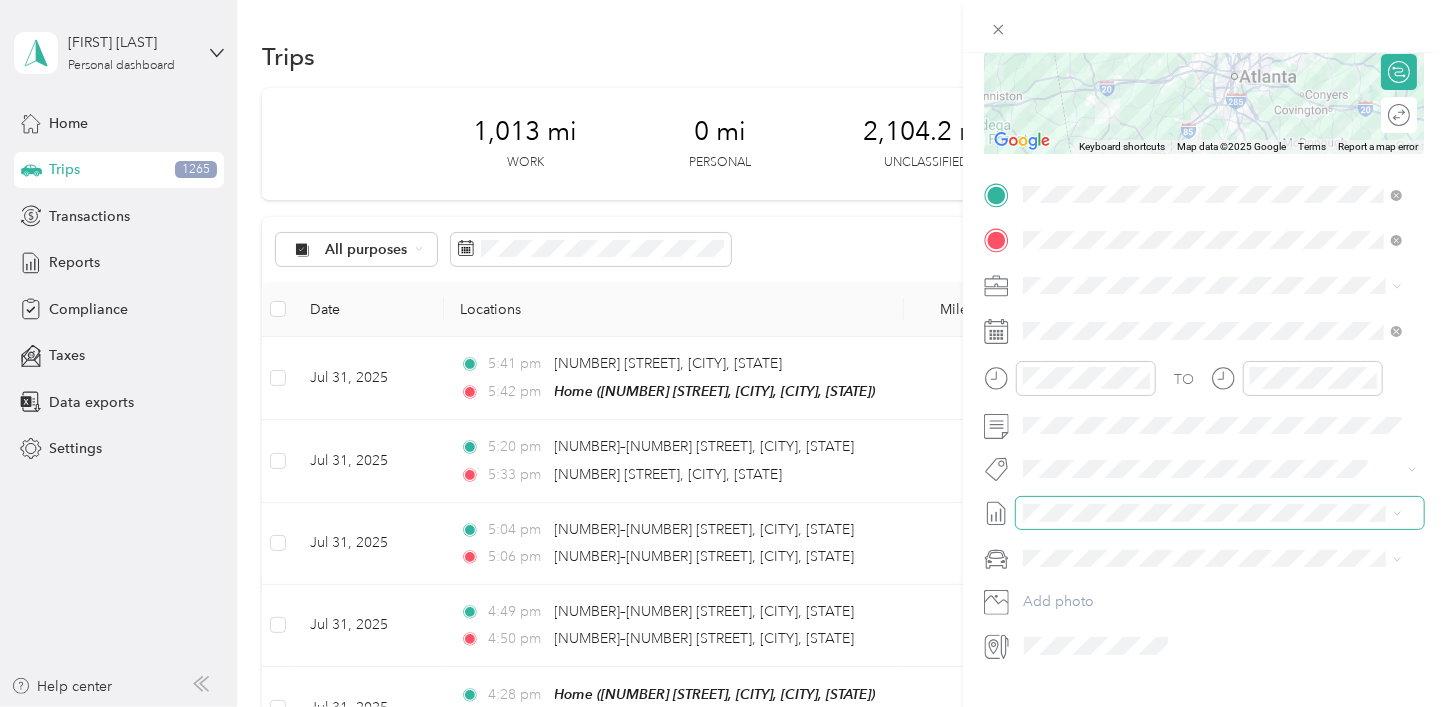 click at bounding box center [1220, 513] 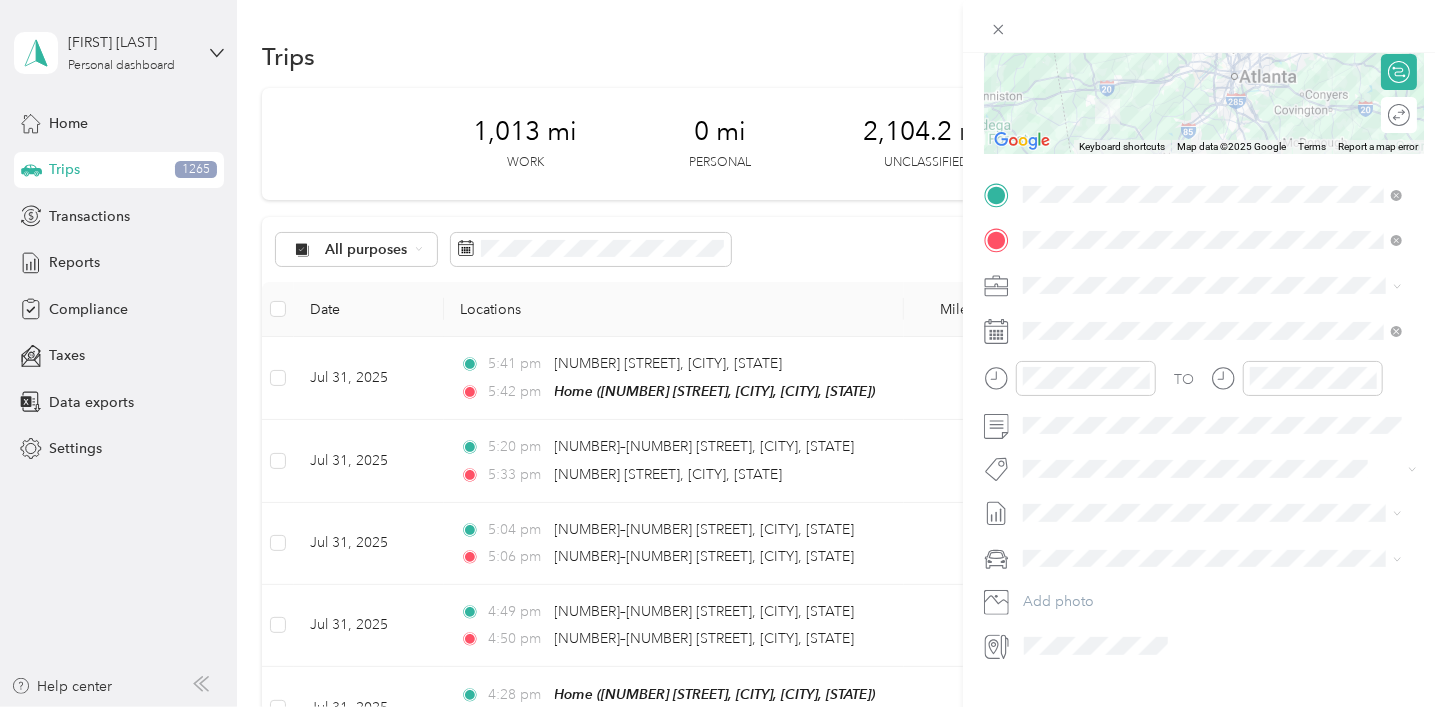 click on "Jul 1 - 31, 2025 Draft" at bounding box center [1213, 571] 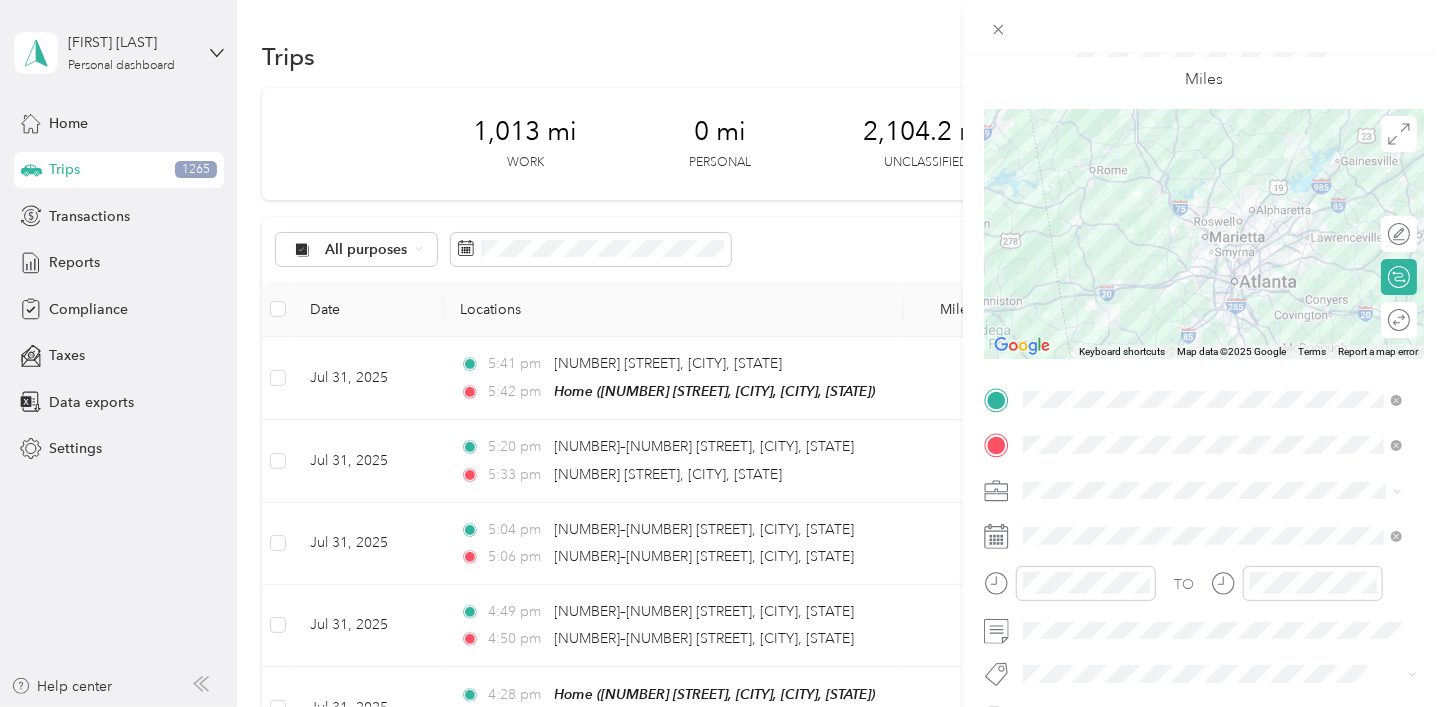 scroll, scrollTop: 0, scrollLeft: 0, axis: both 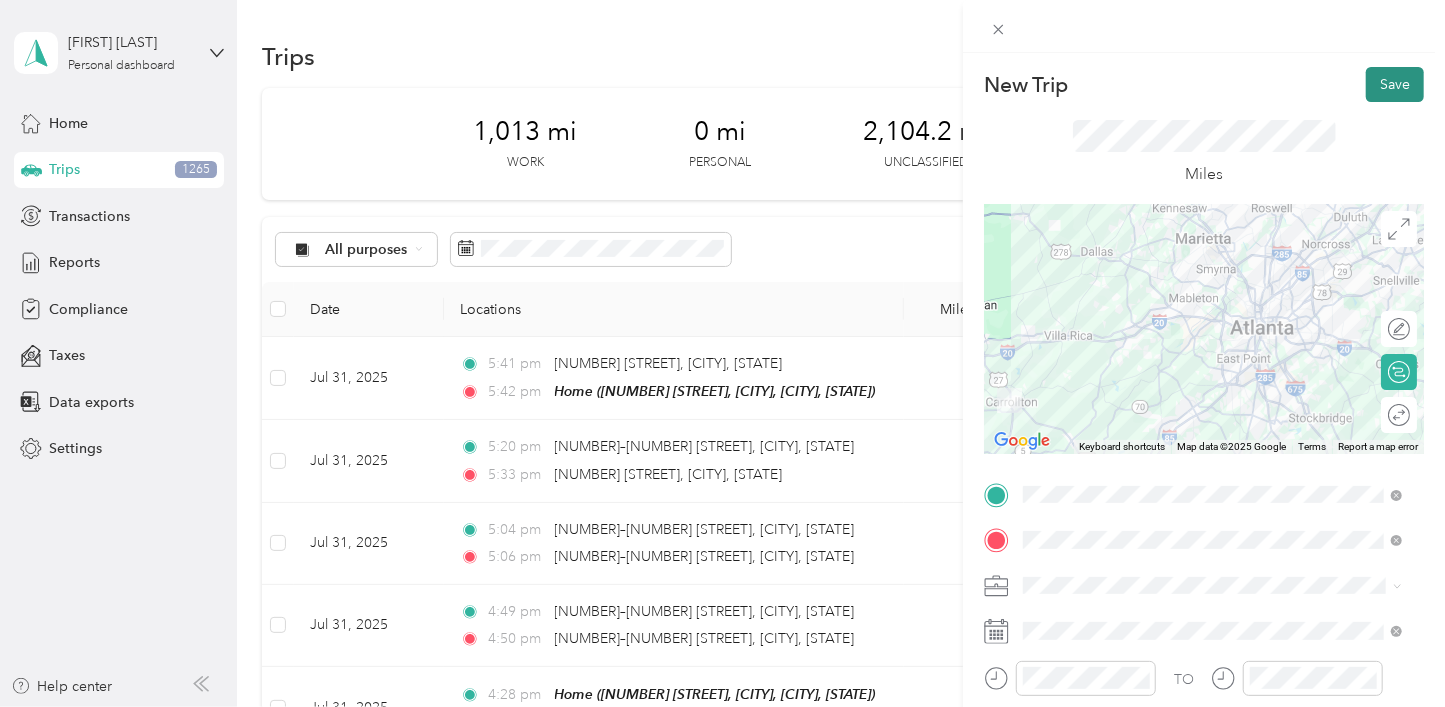click on "Save" at bounding box center [1395, 84] 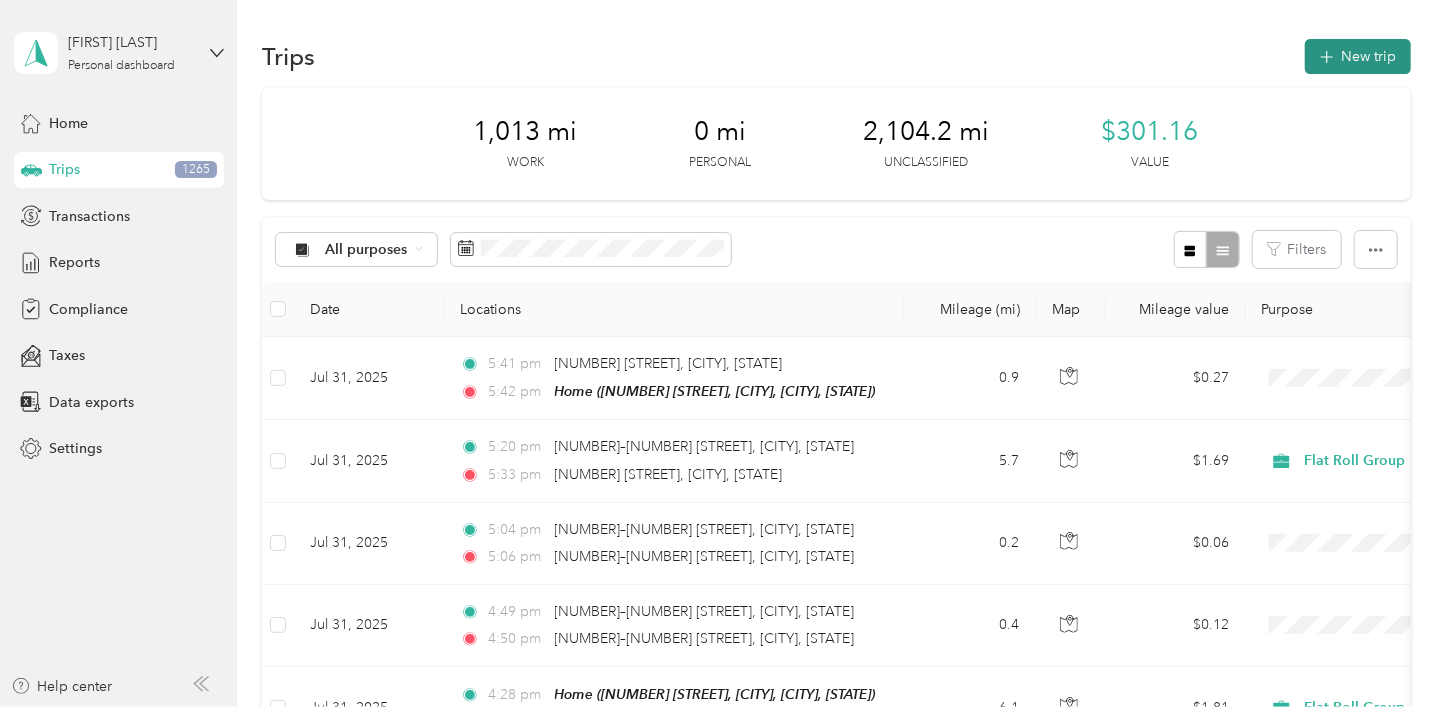 click on "New trip" at bounding box center [1358, 56] 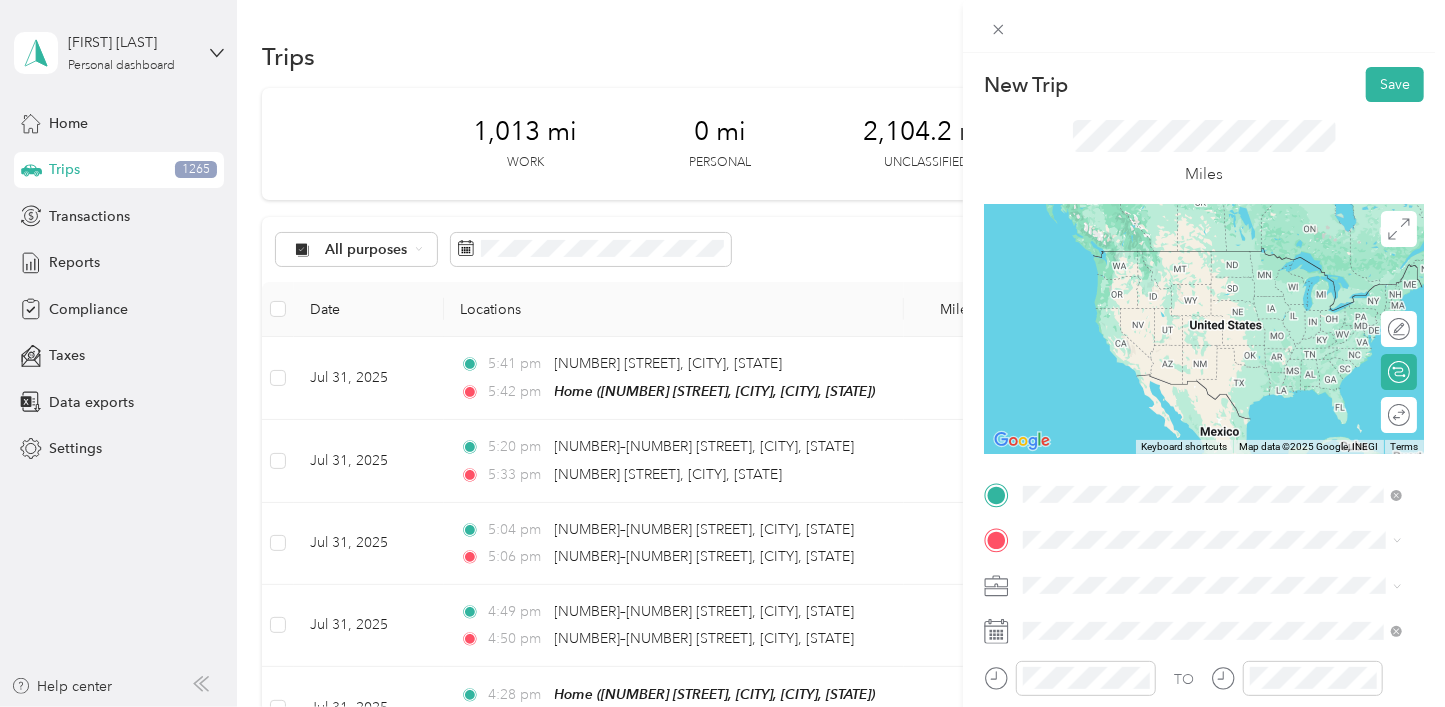 click on "[NUMBER] [STREET]
[CITY], [STATE] [POSTAL_CODE], [COUNTRY]" at bounding box center (1205, 259) 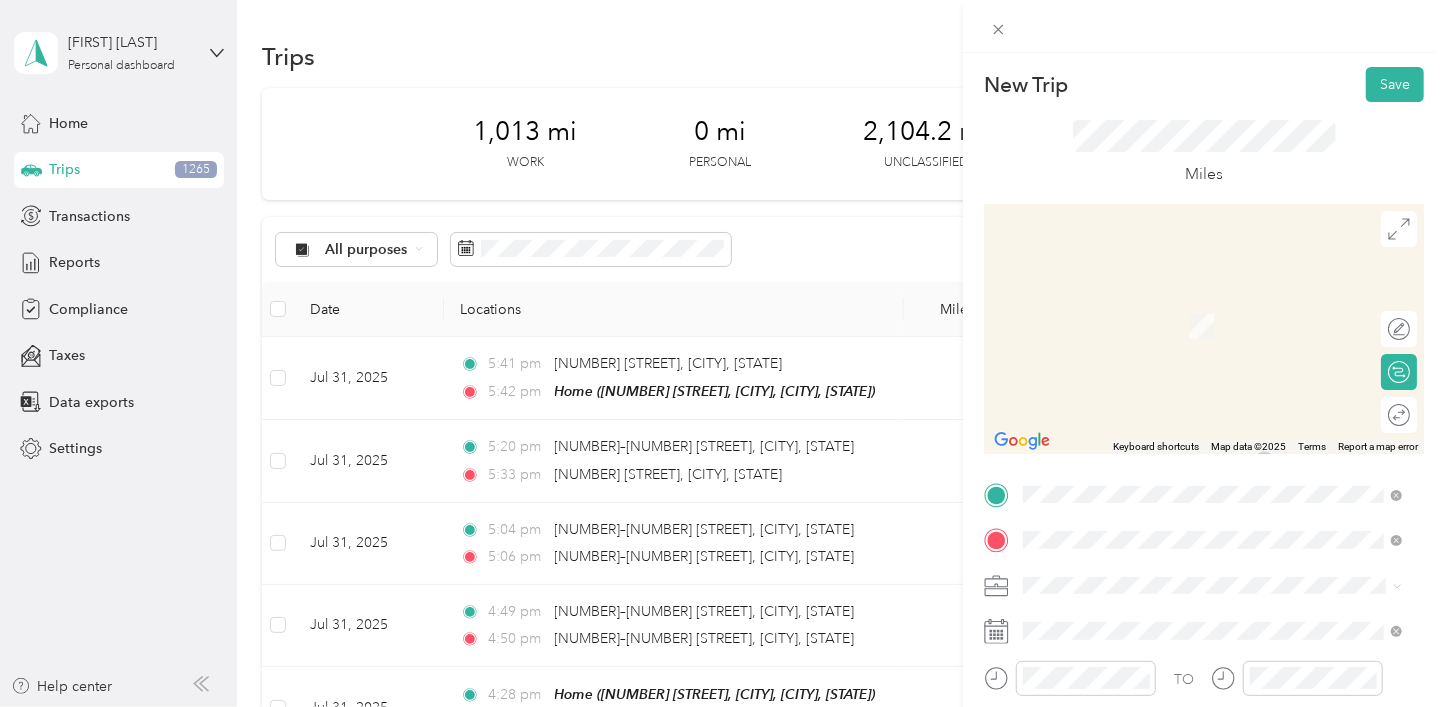 click on "[NUMBER] [STREET], [CITY], [POSTAL_CODE], [CITY], [STATE], [COUNTRY]" at bounding box center (1207, 343) 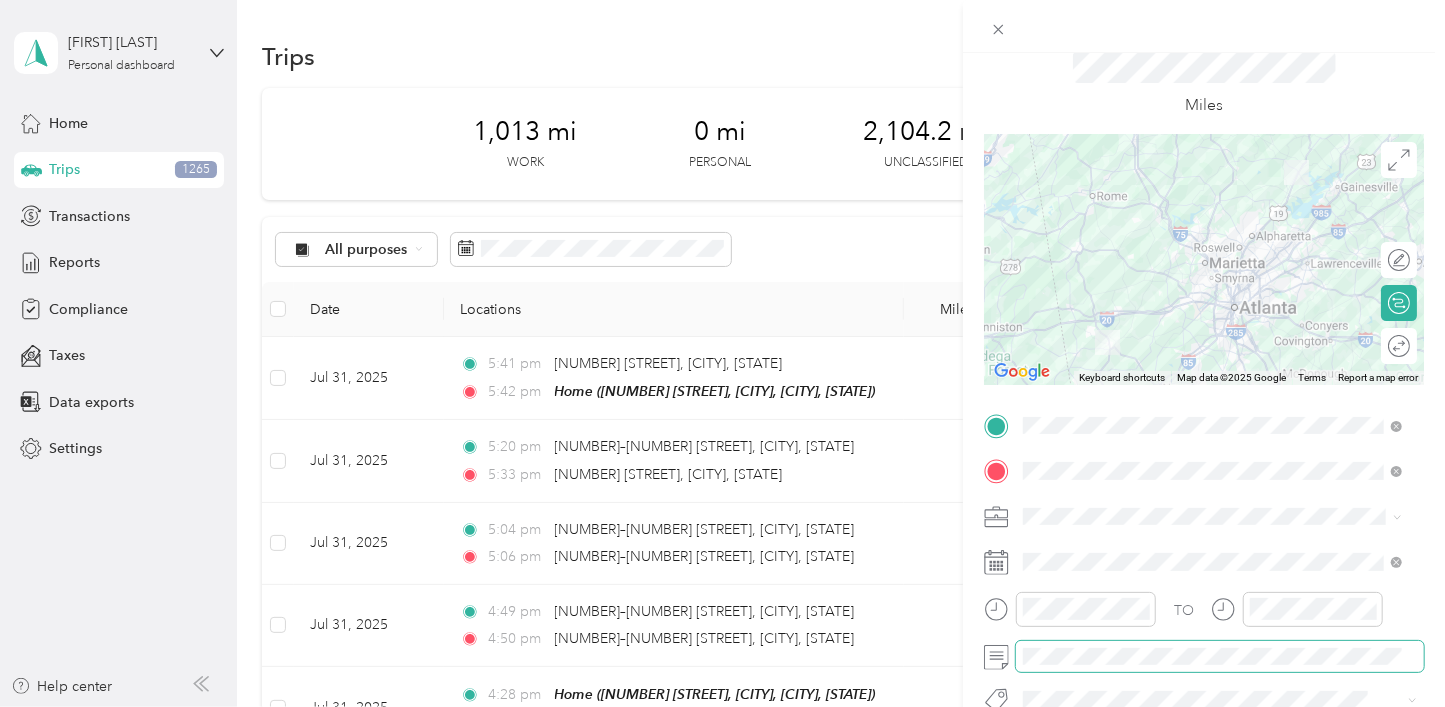 scroll, scrollTop: 99, scrollLeft: 0, axis: vertical 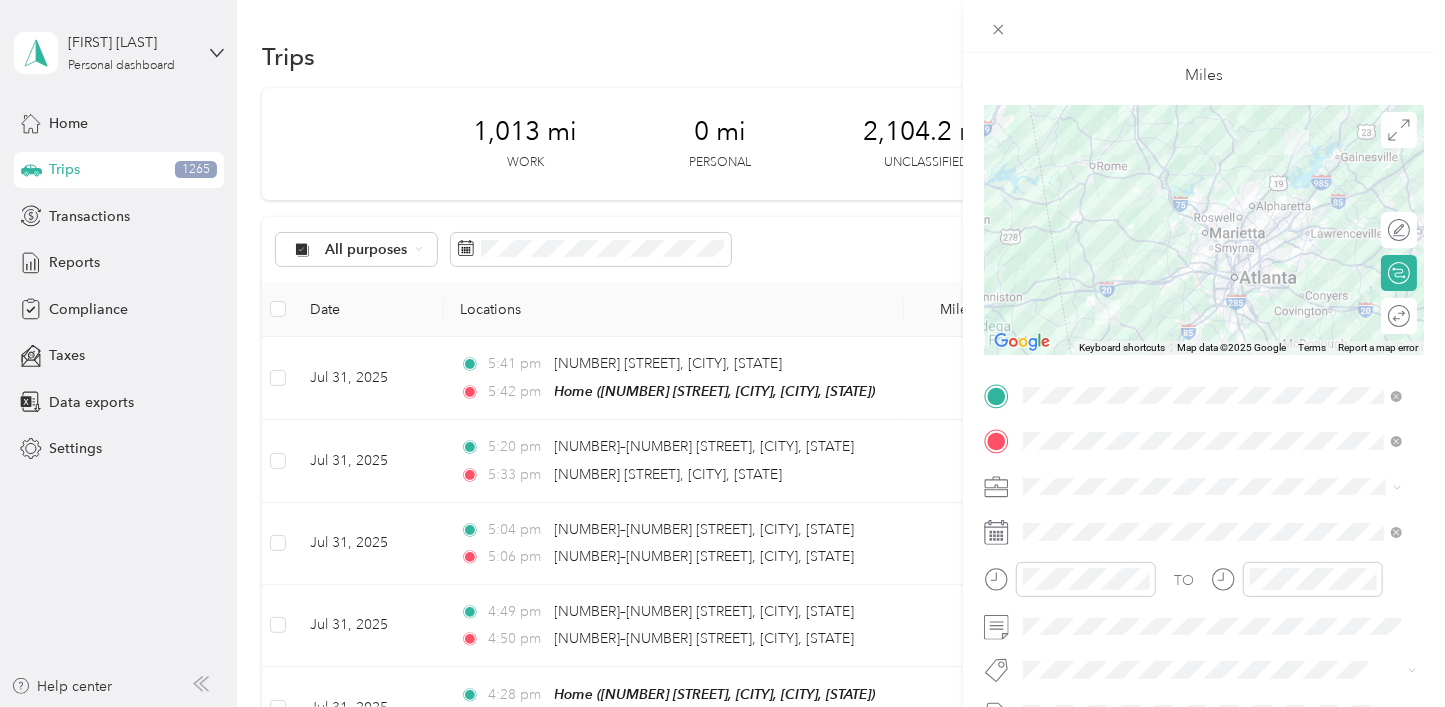 click 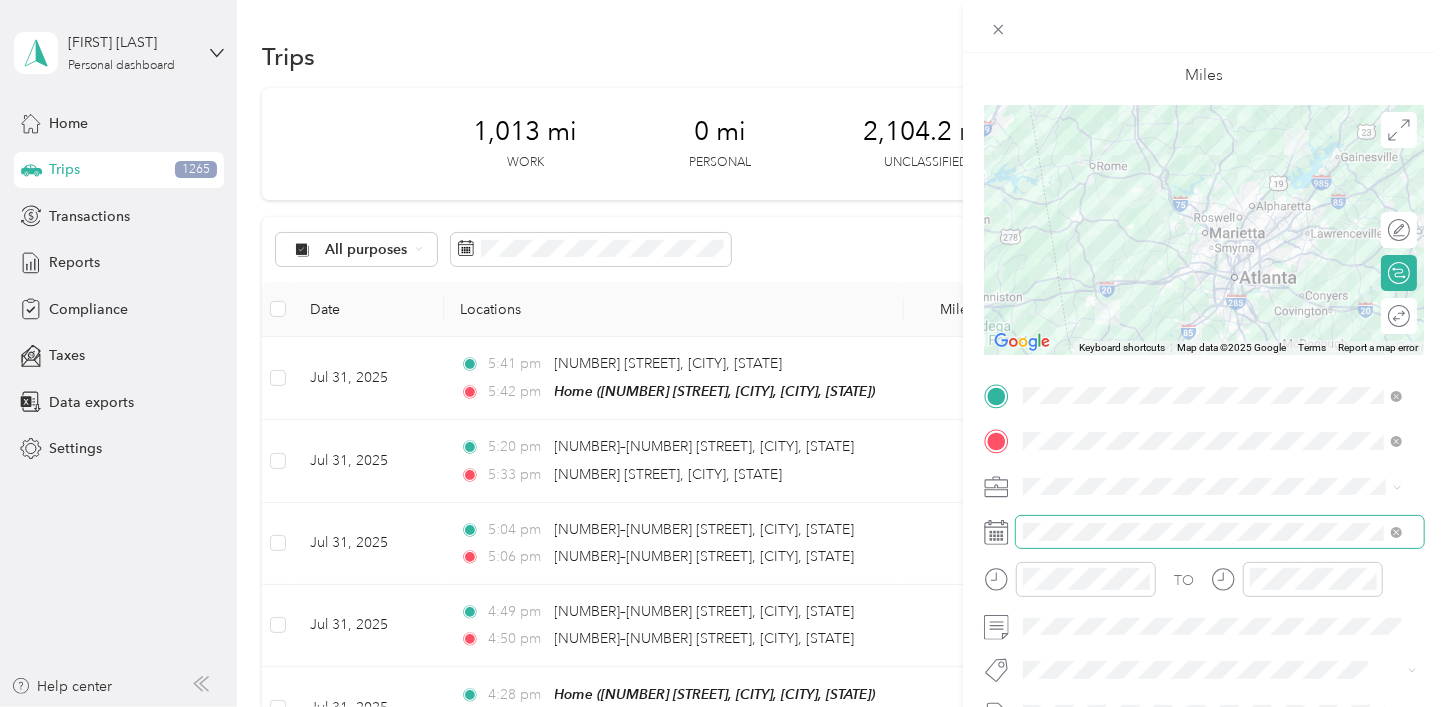 click at bounding box center [1220, 532] 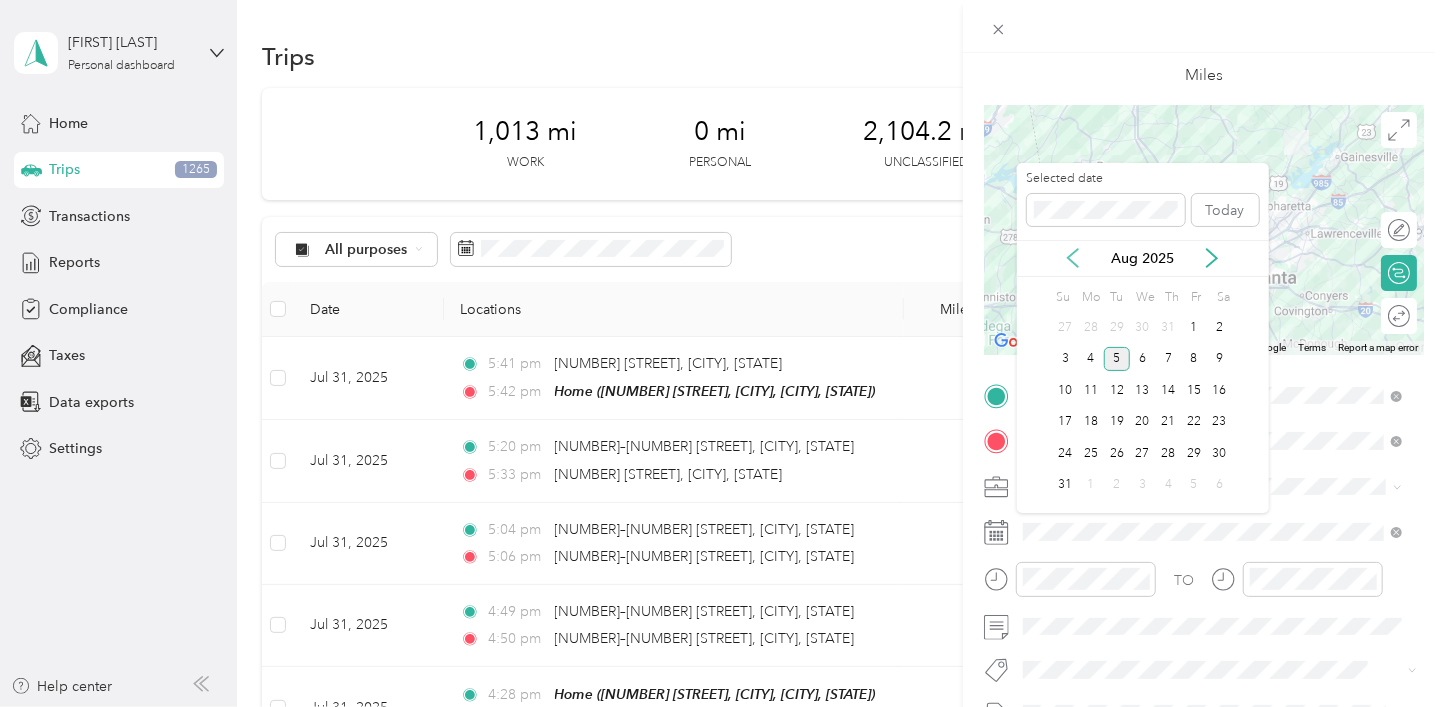 click 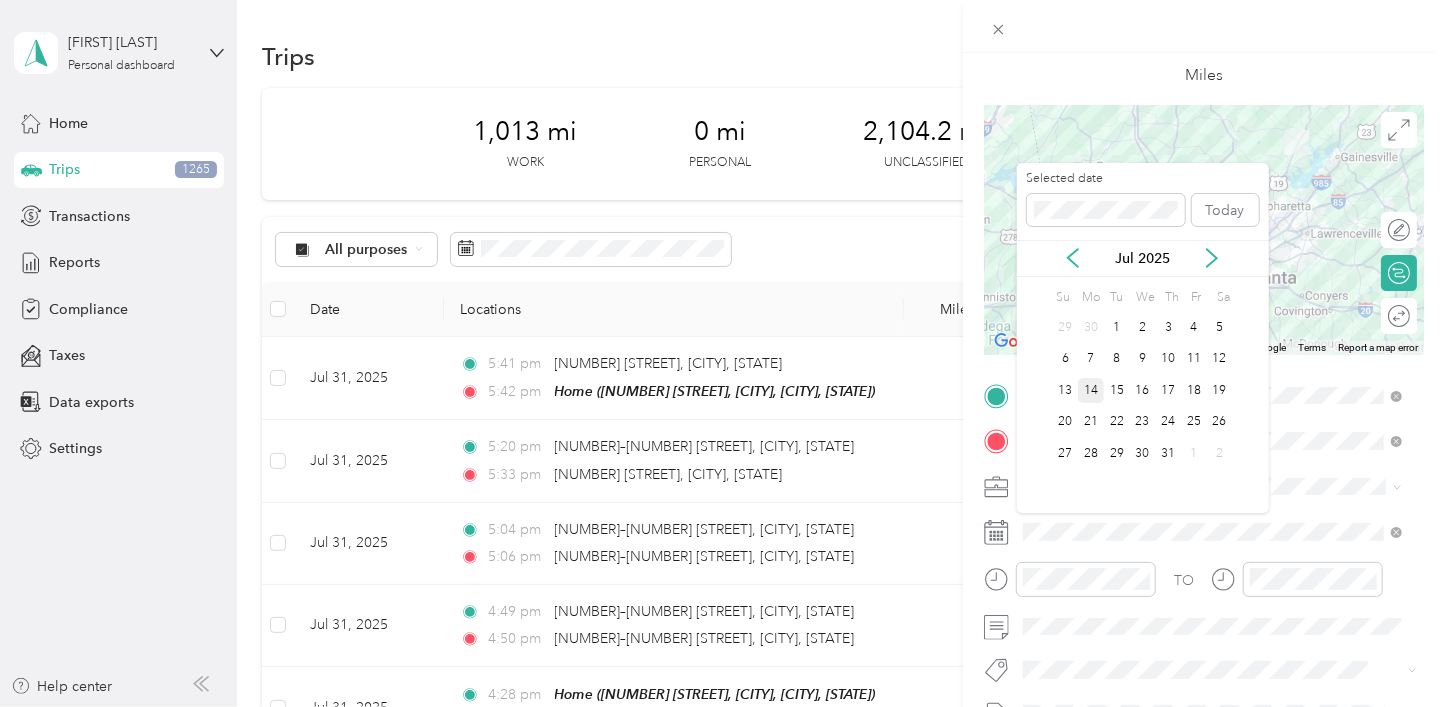 click on "14" at bounding box center (1091, 390) 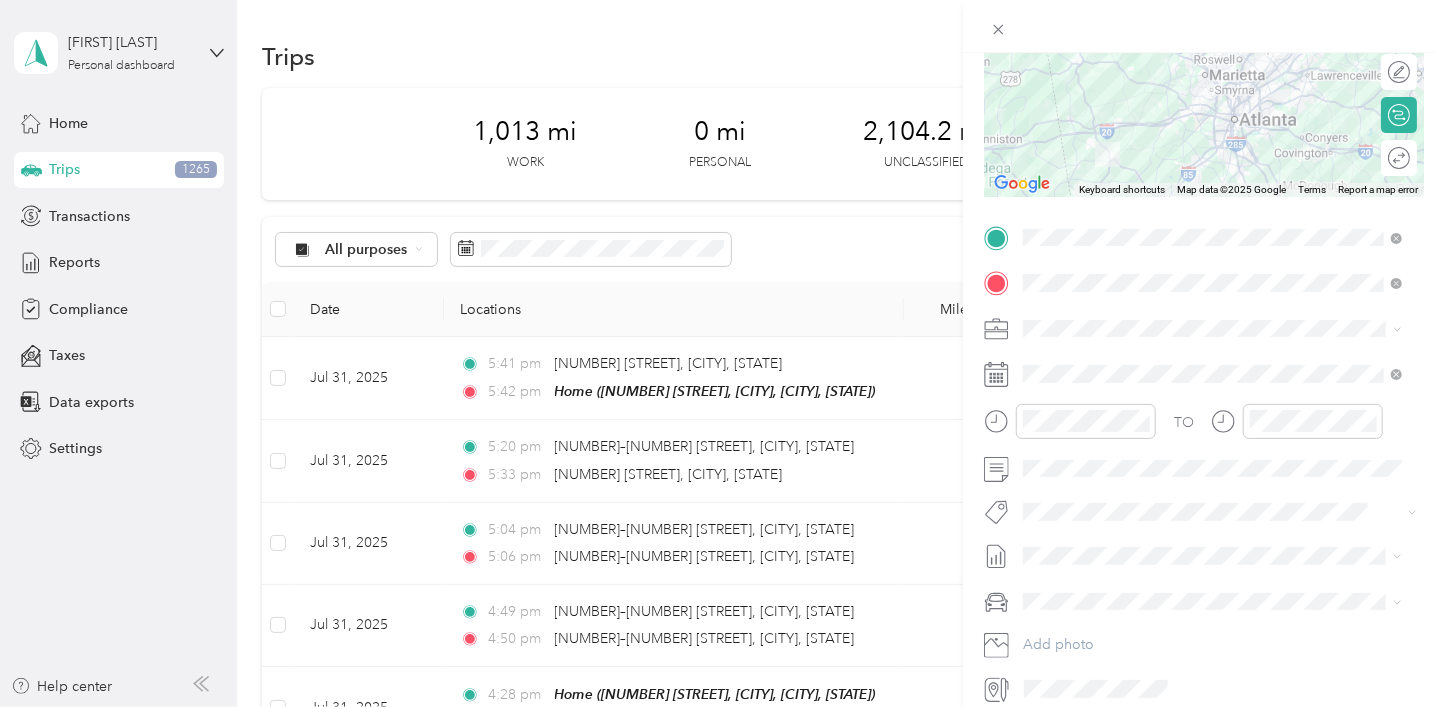 scroll, scrollTop: 300, scrollLeft: 0, axis: vertical 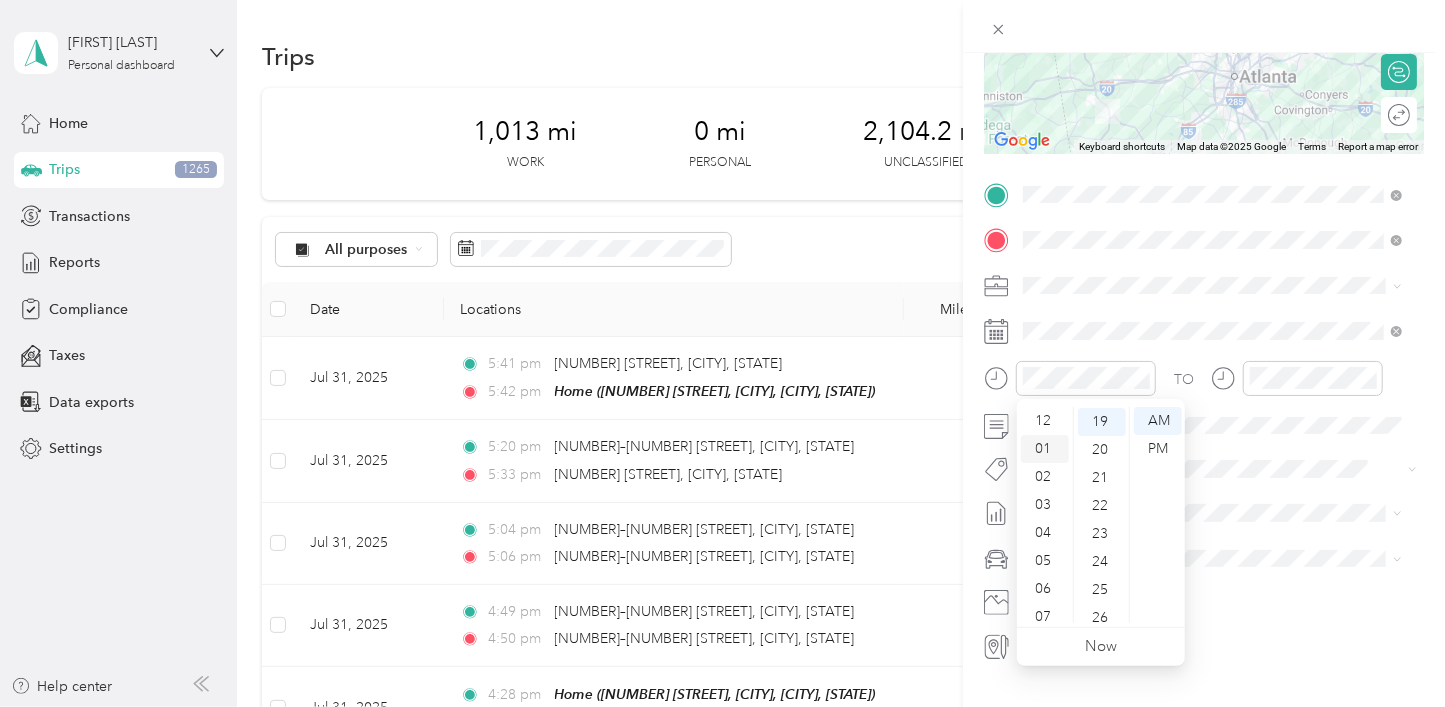 click on "01" at bounding box center [1045, 449] 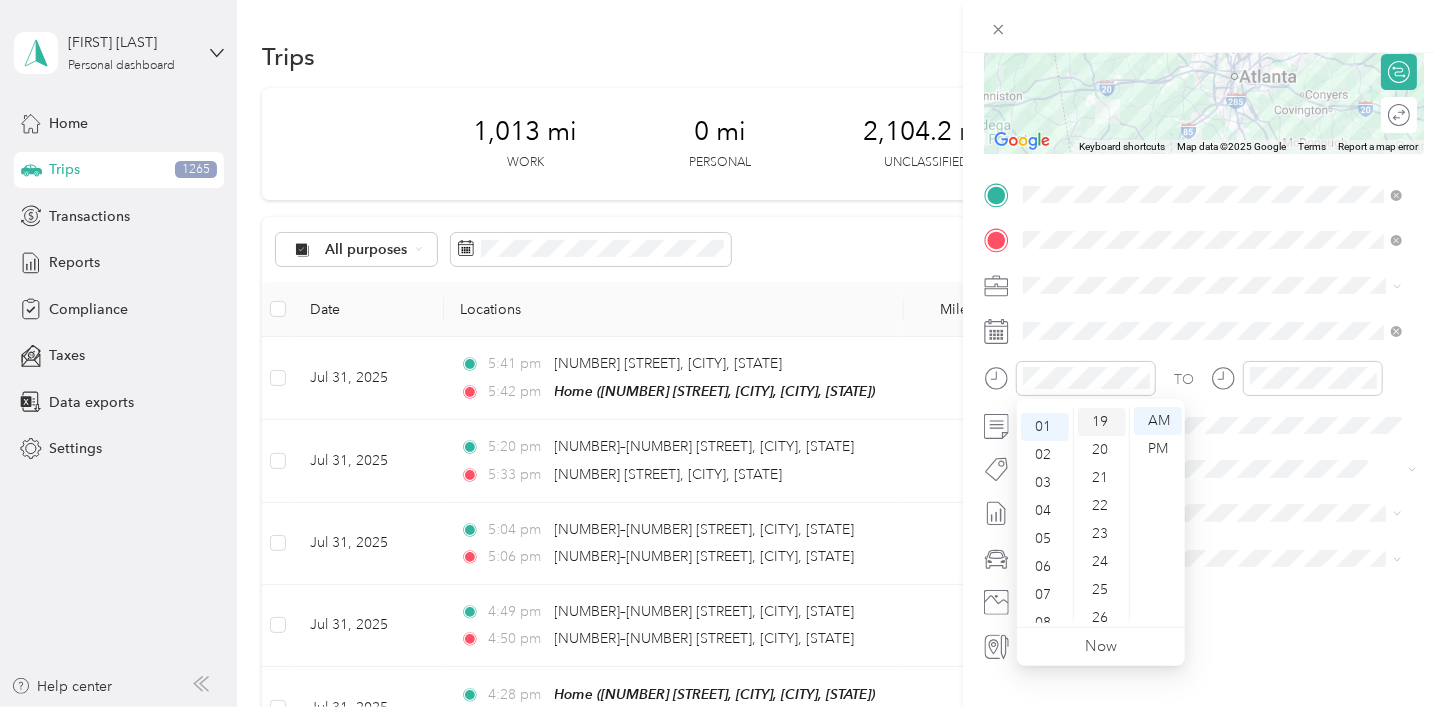 scroll, scrollTop: 28, scrollLeft: 0, axis: vertical 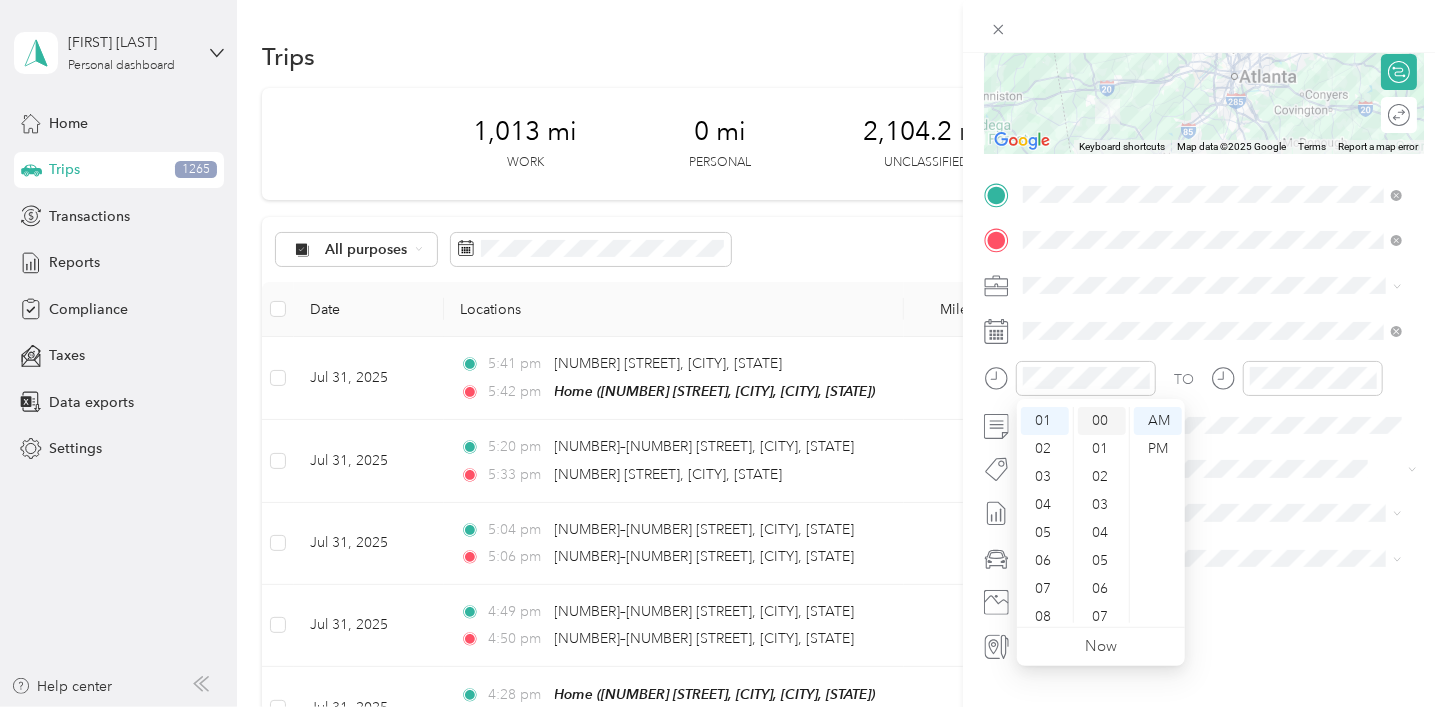 click on "00" at bounding box center (1102, 421) 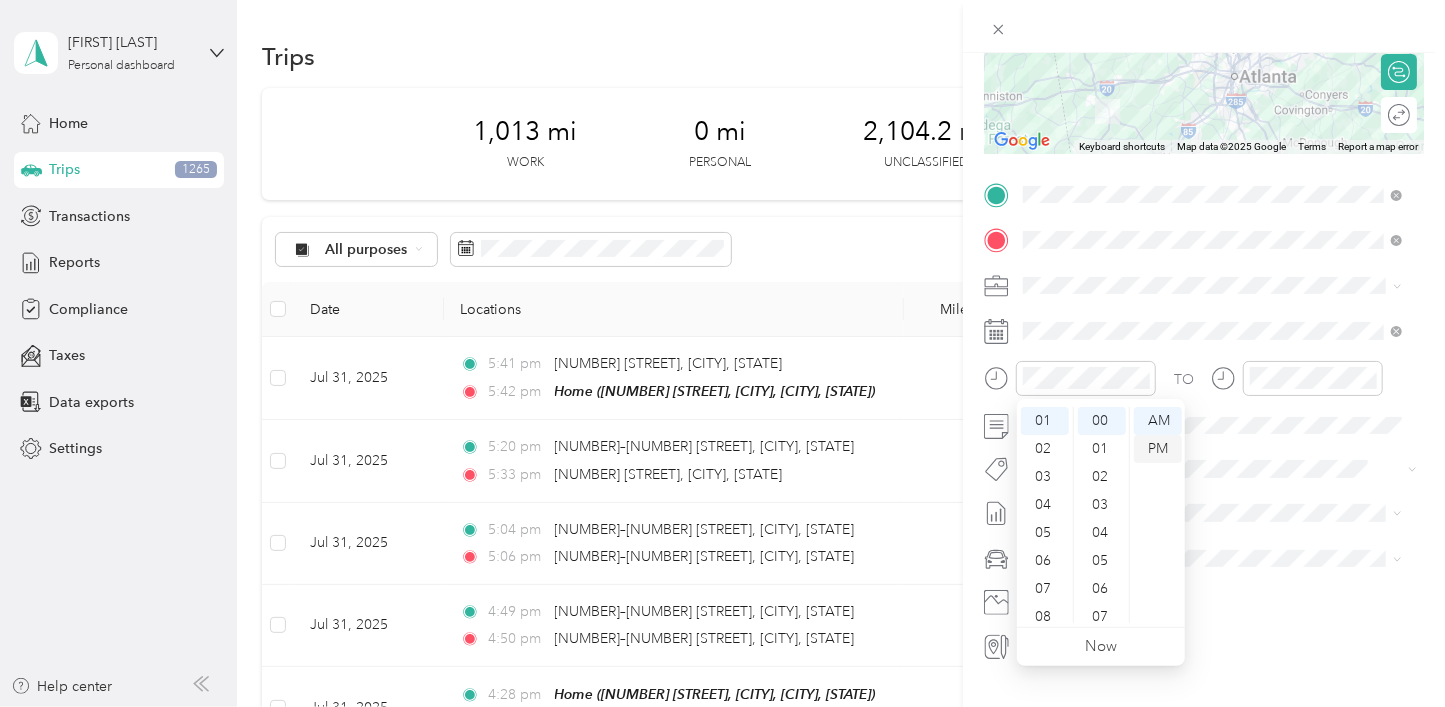 click on "PM" at bounding box center [1158, 449] 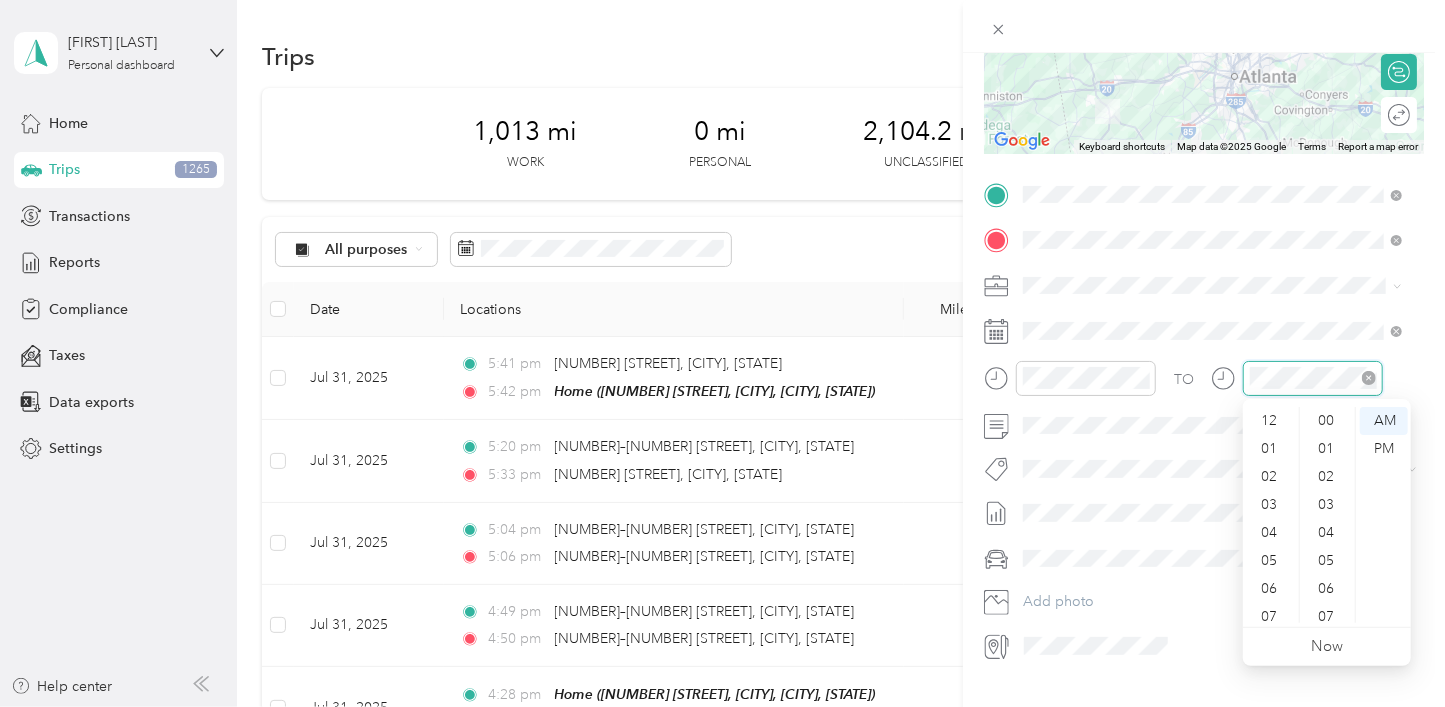 scroll, scrollTop: 531, scrollLeft: 0, axis: vertical 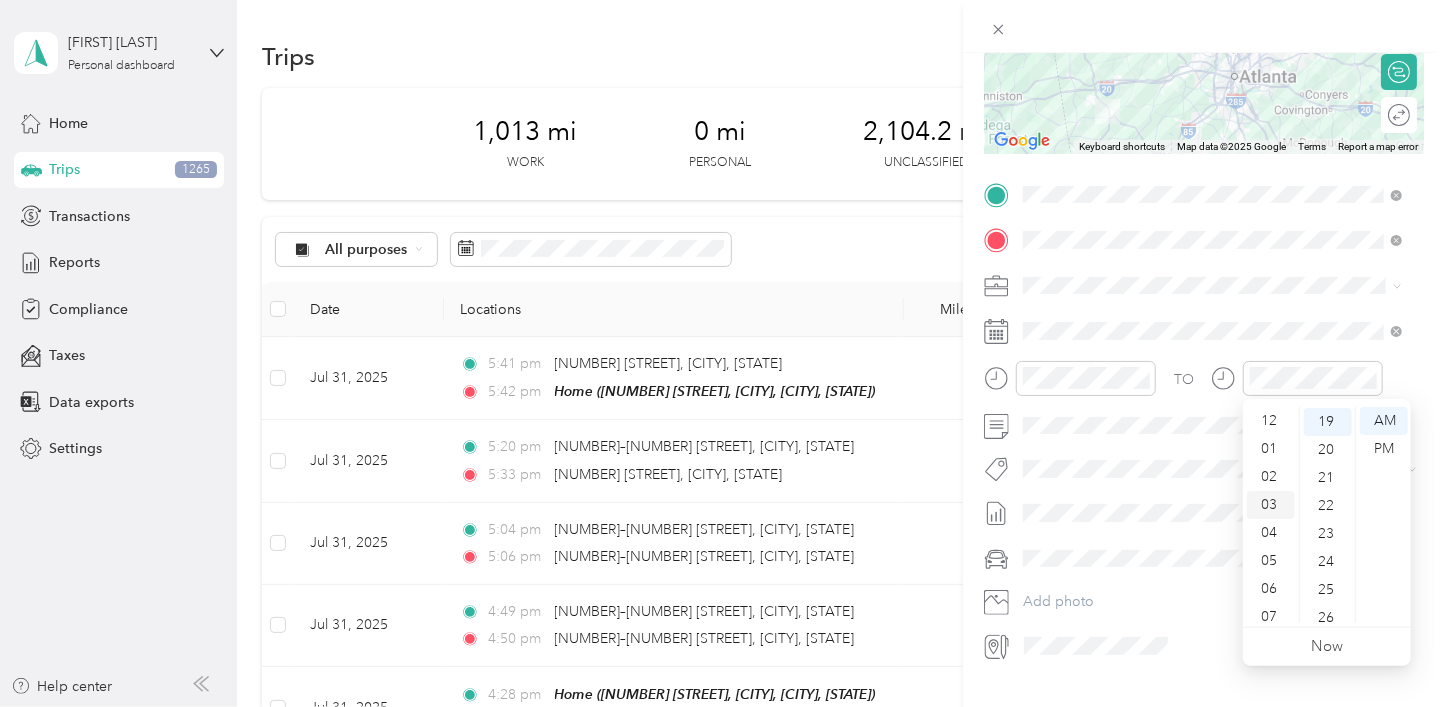click on "03" at bounding box center [1271, 505] 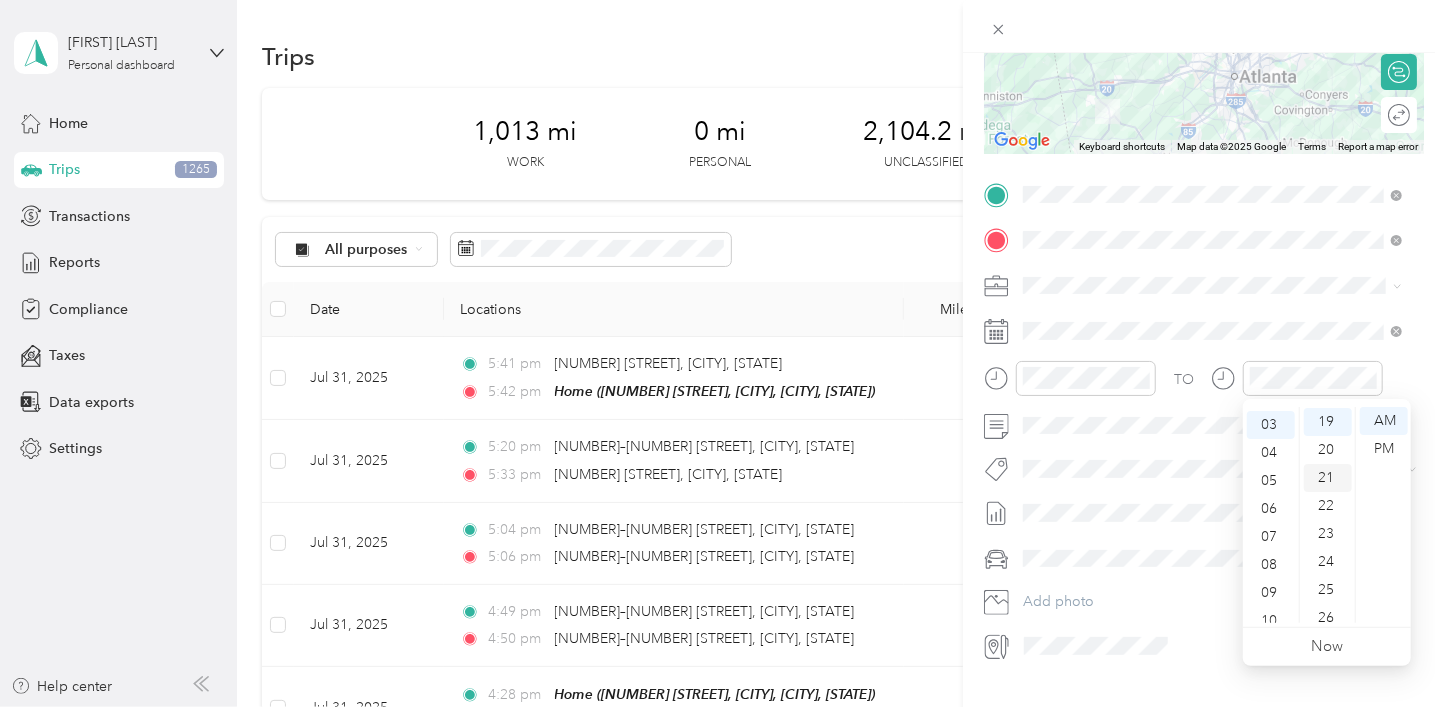 scroll, scrollTop: 83, scrollLeft: 0, axis: vertical 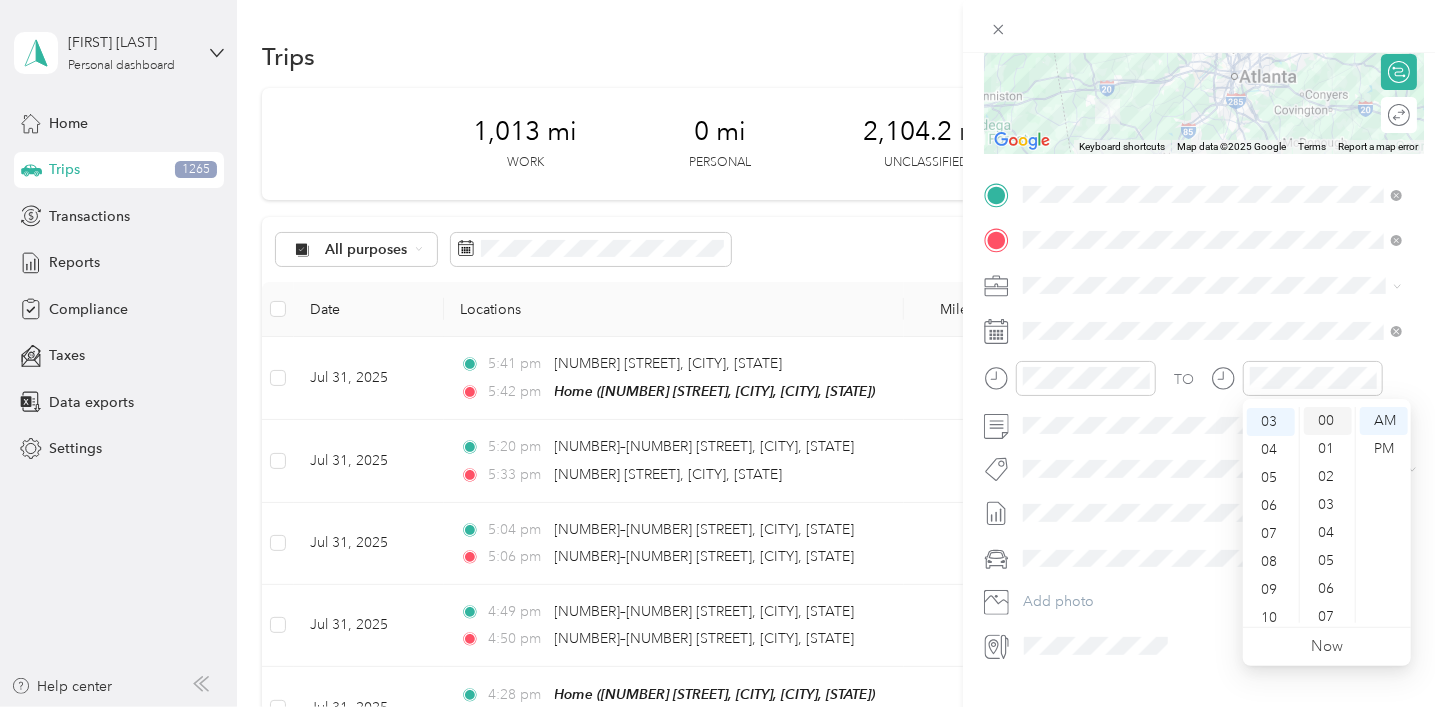 click on "00" at bounding box center (1328, 421) 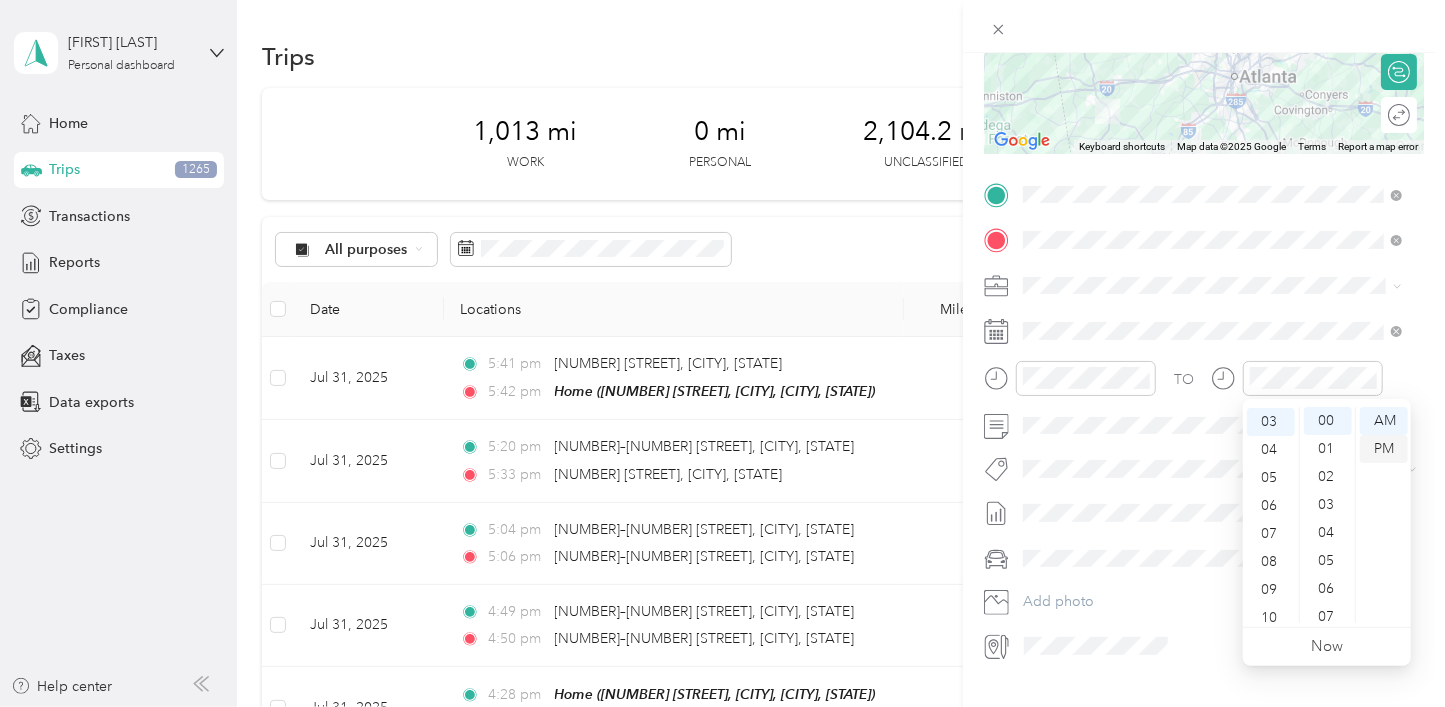 click on "PM" at bounding box center [1384, 449] 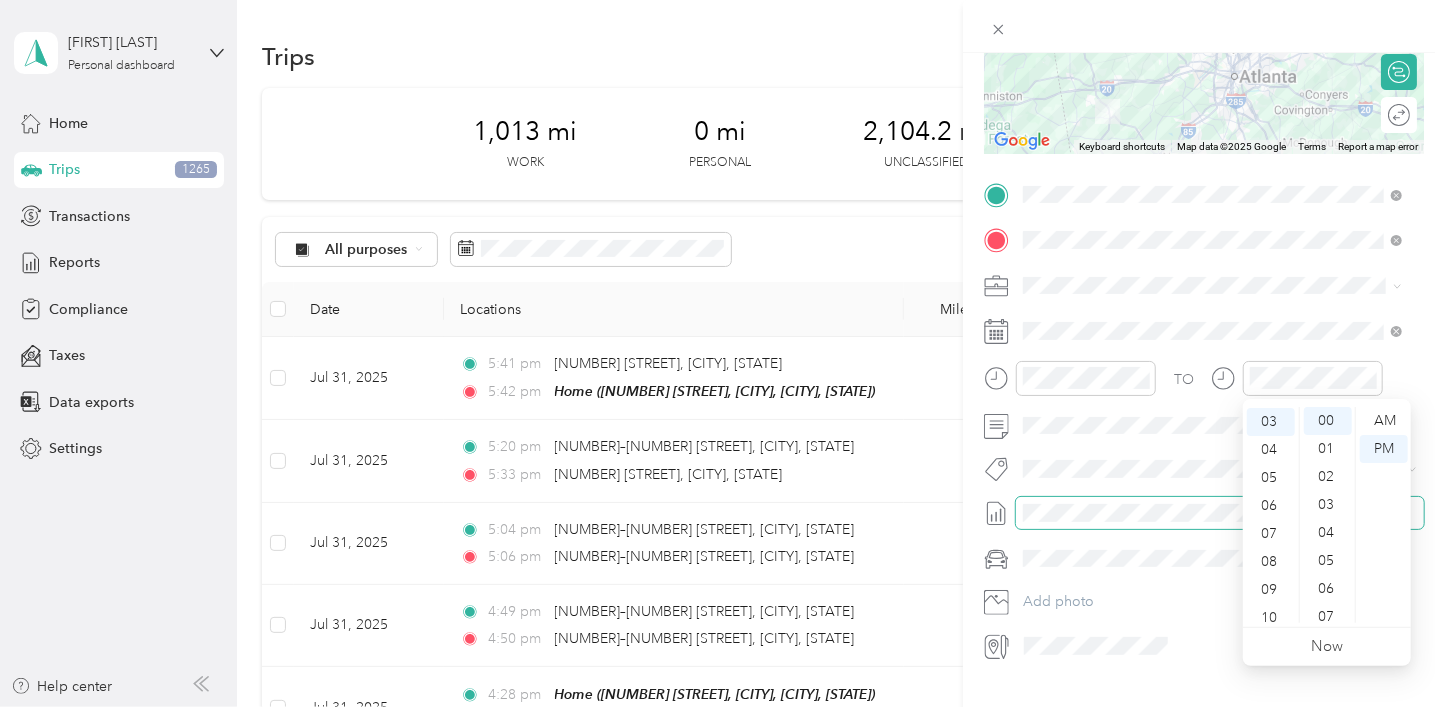 click at bounding box center [1220, 513] 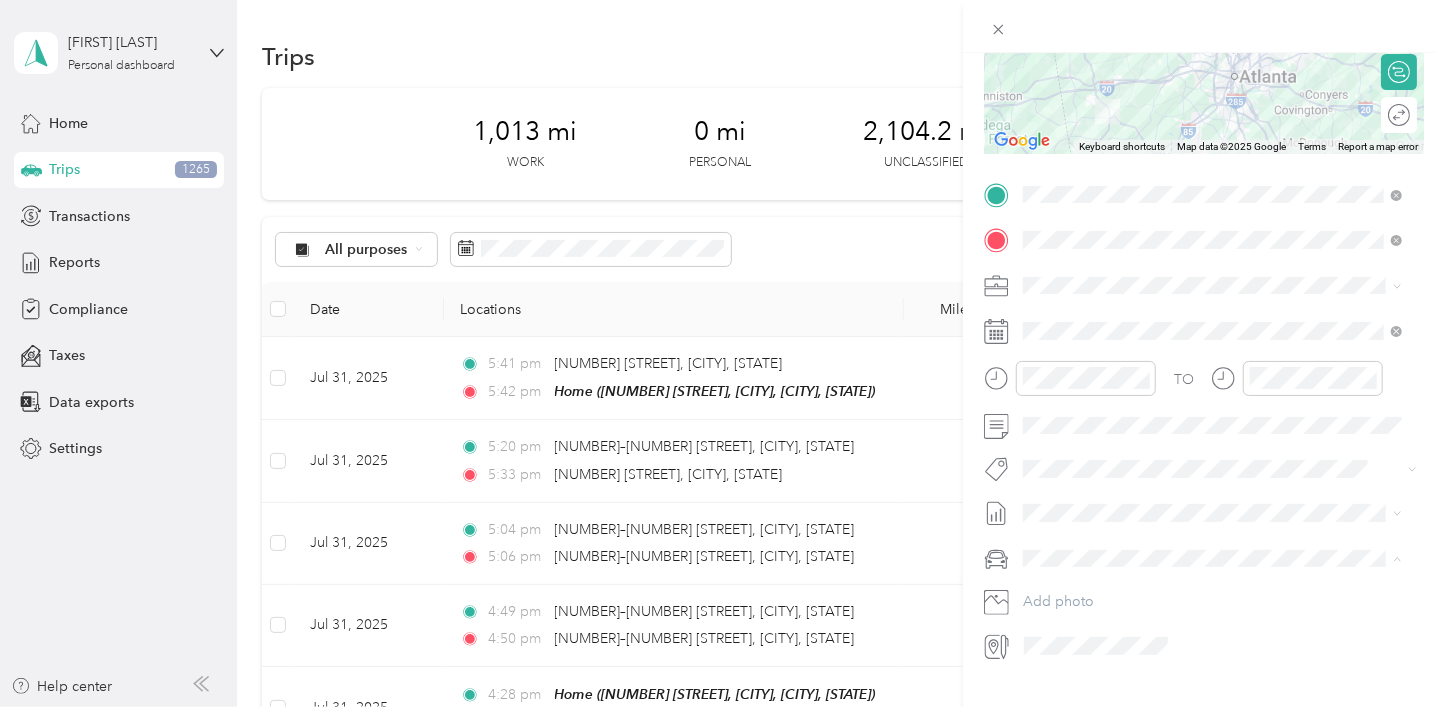 click on "GMC Sierra 1500" at bounding box center [1085, 592] 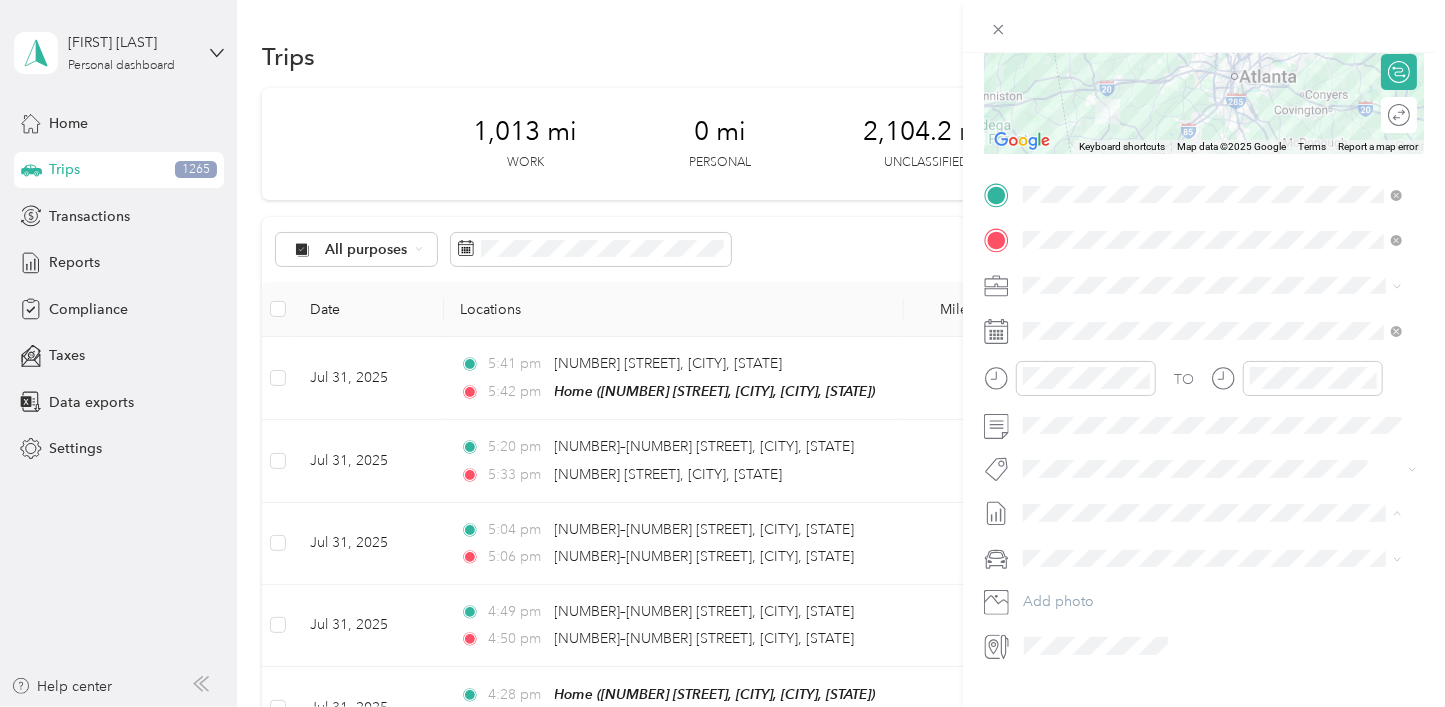 click on "Jul 1 - 31, 2025" at bounding box center (1073, 578) 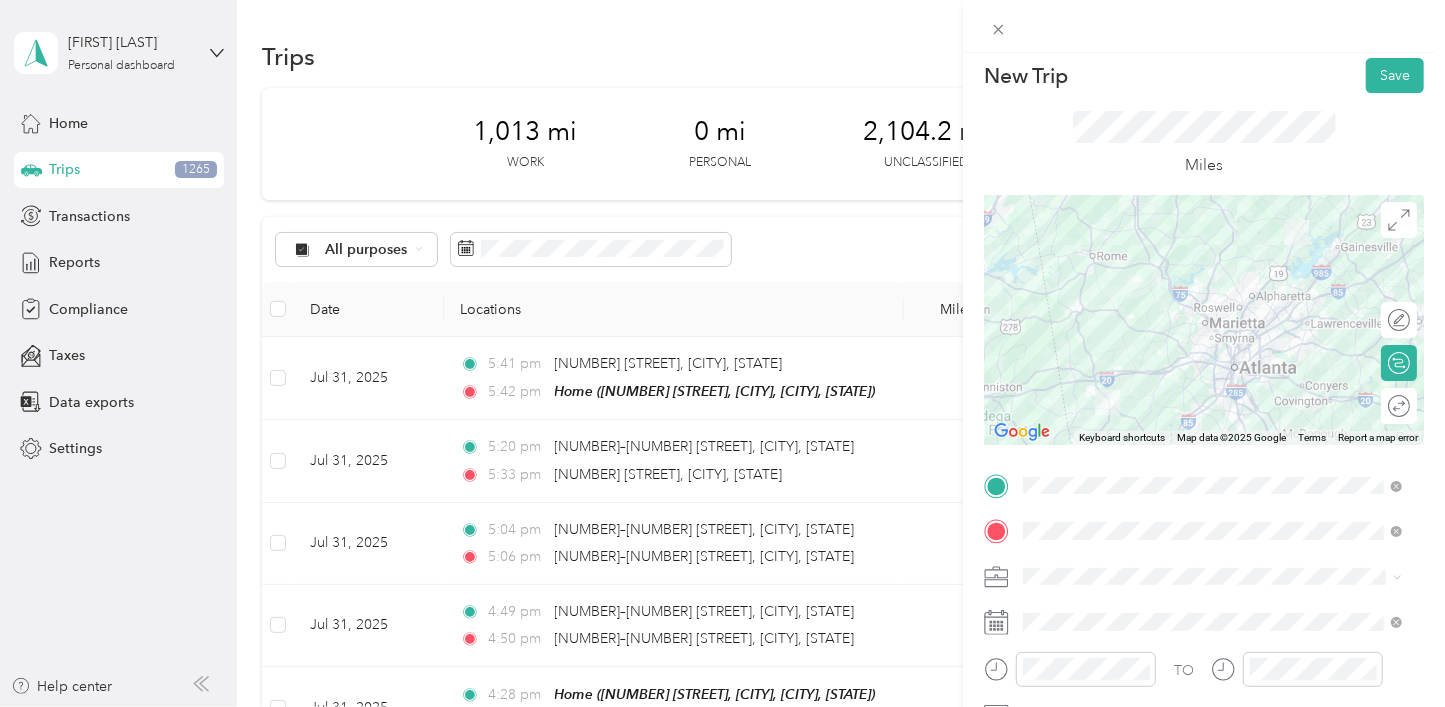 scroll, scrollTop: 0, scrollLeft: 0, axis: both 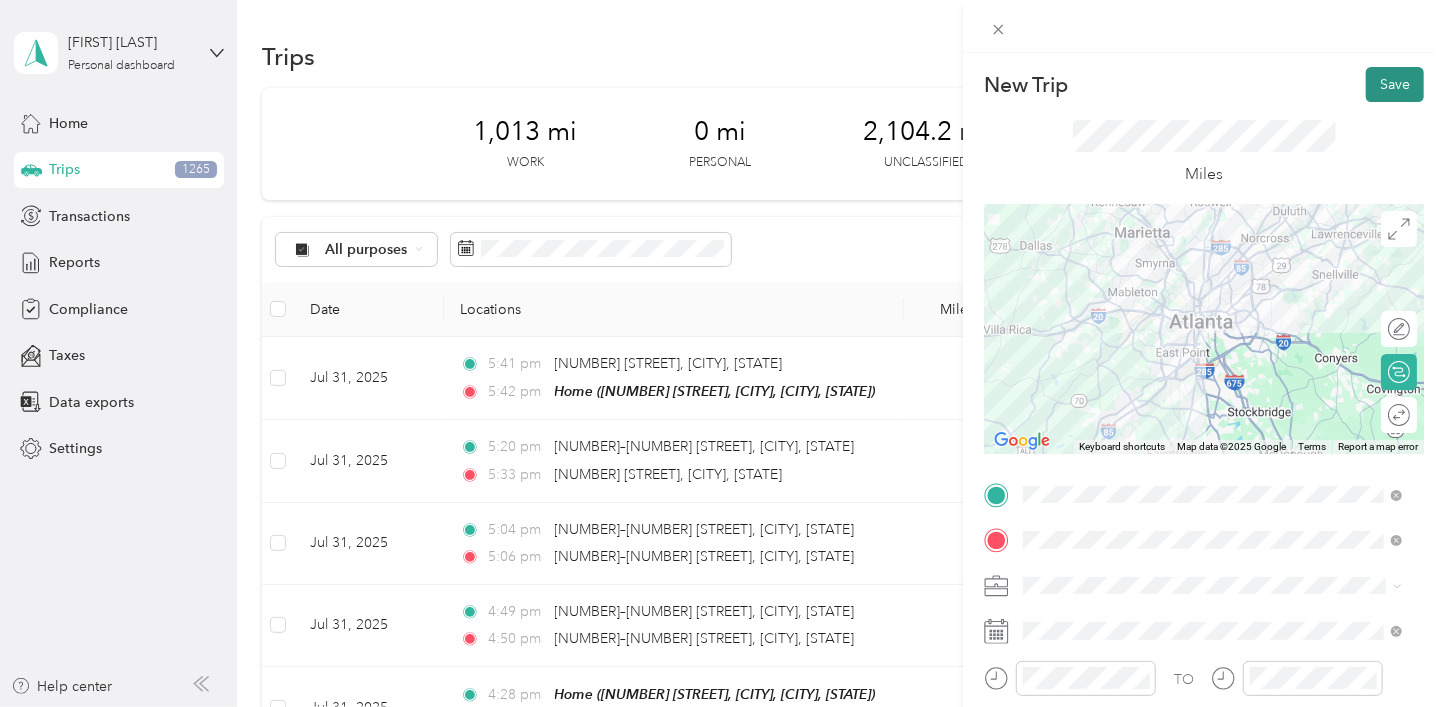 click on "Save" at bounding box center (1395, 84) 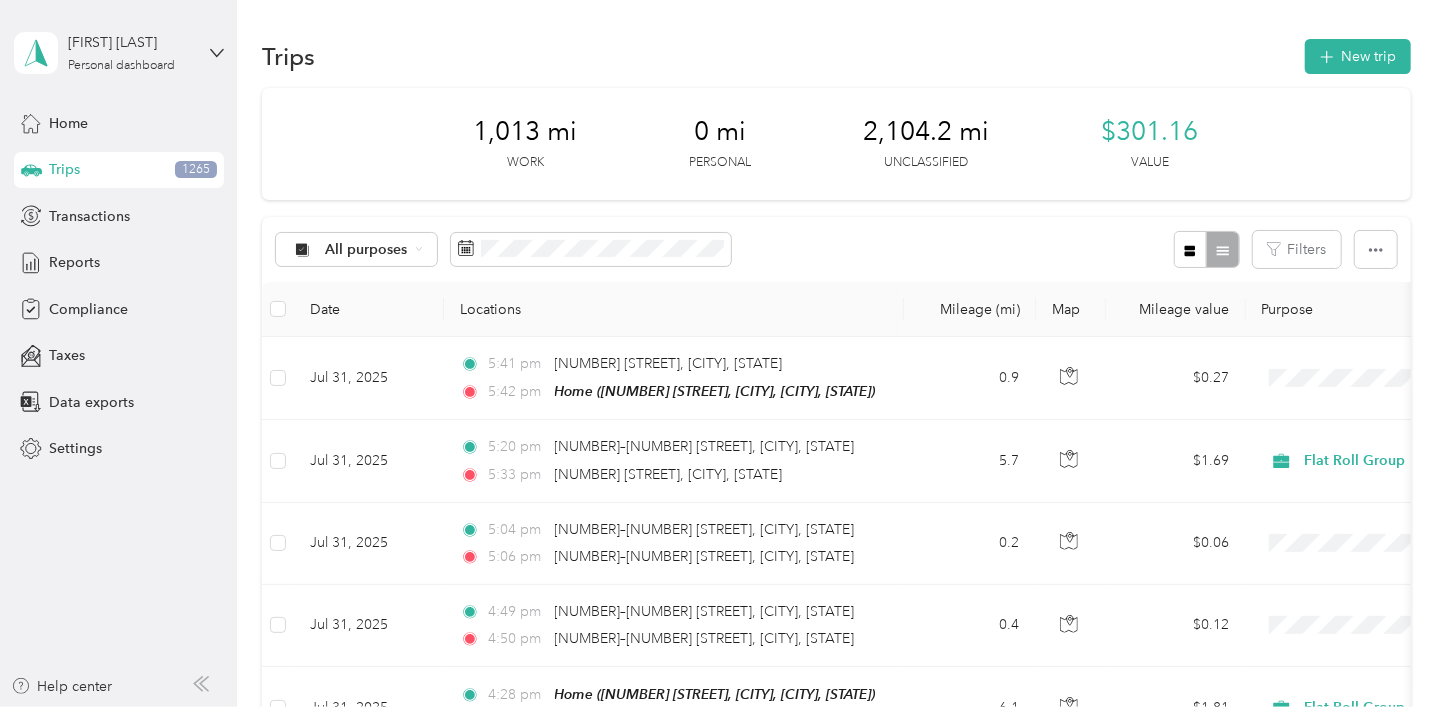 click on "Trips New trip" at bounding box center [836, 56] 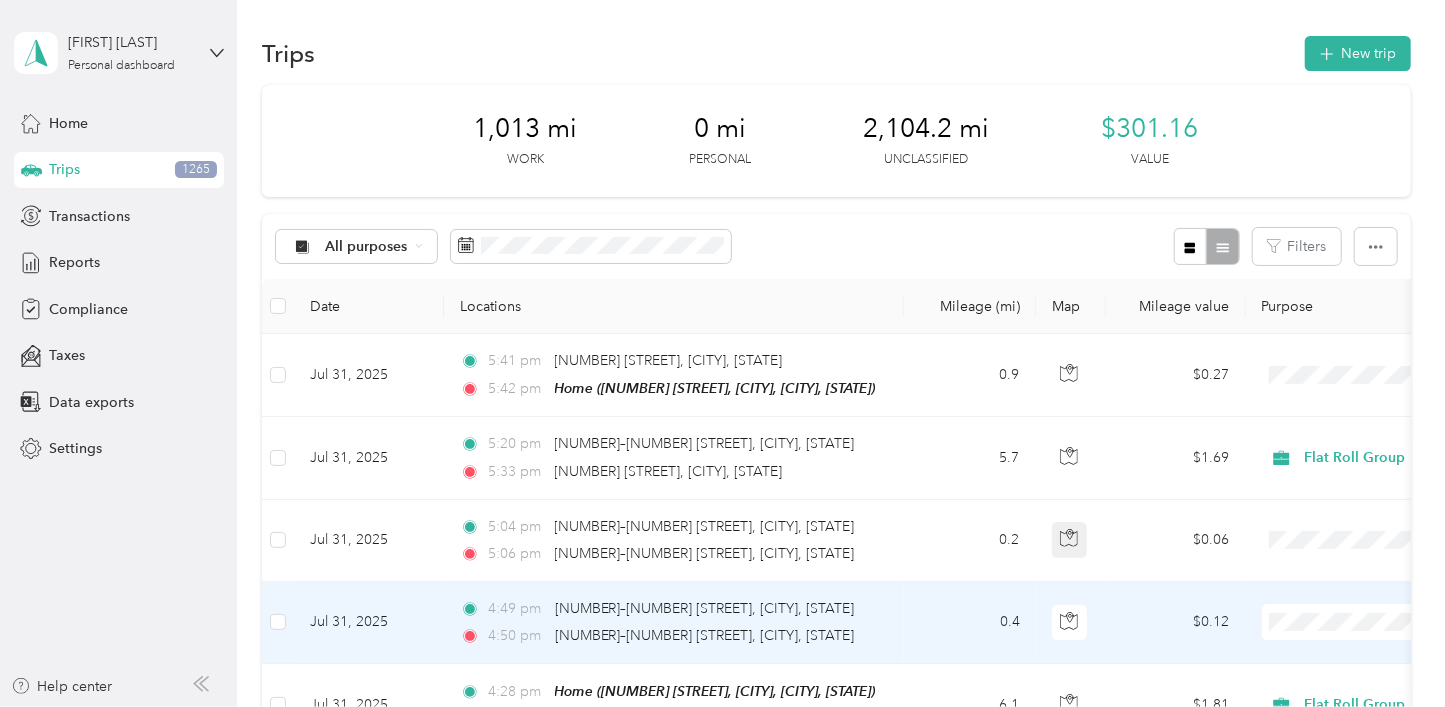 scroll, scrollTop: 0, scrollLeft: 0, axis: both 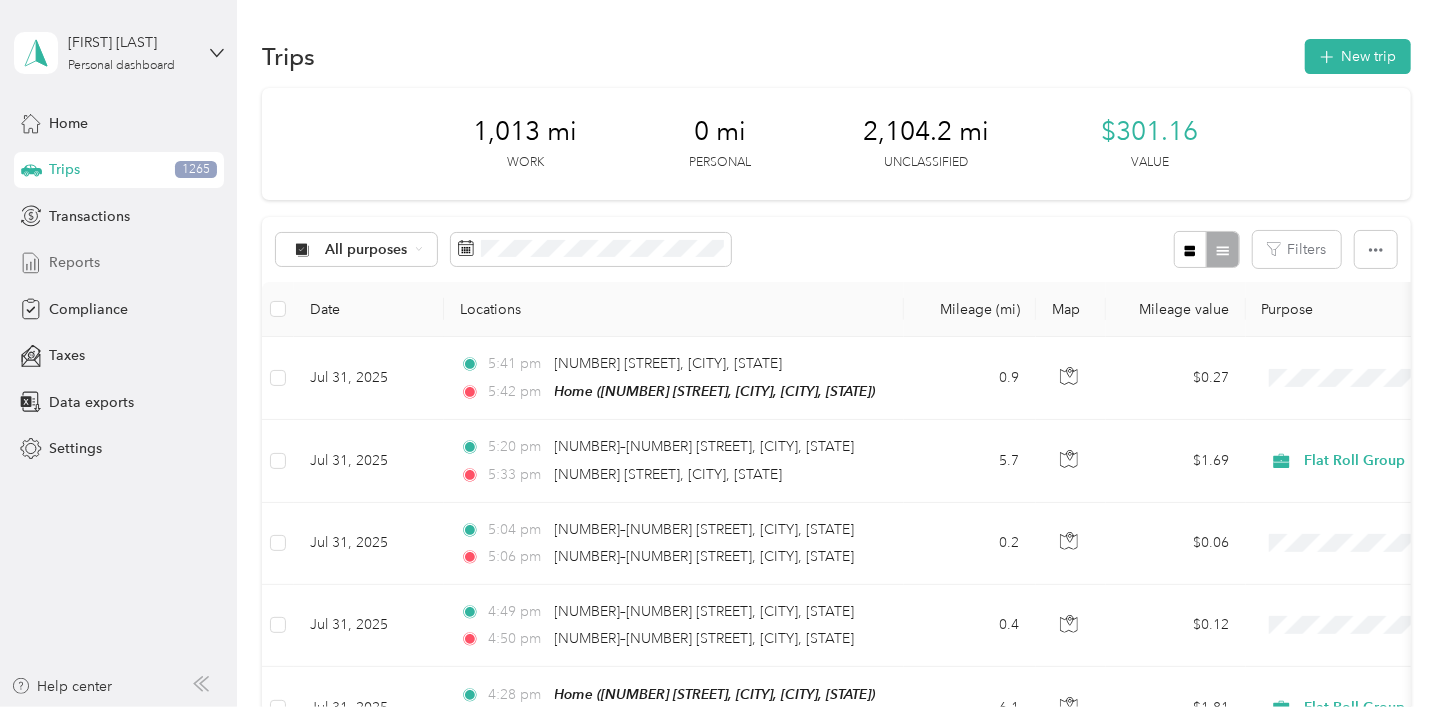 click on "Reports" at bounding box center (74, 262) 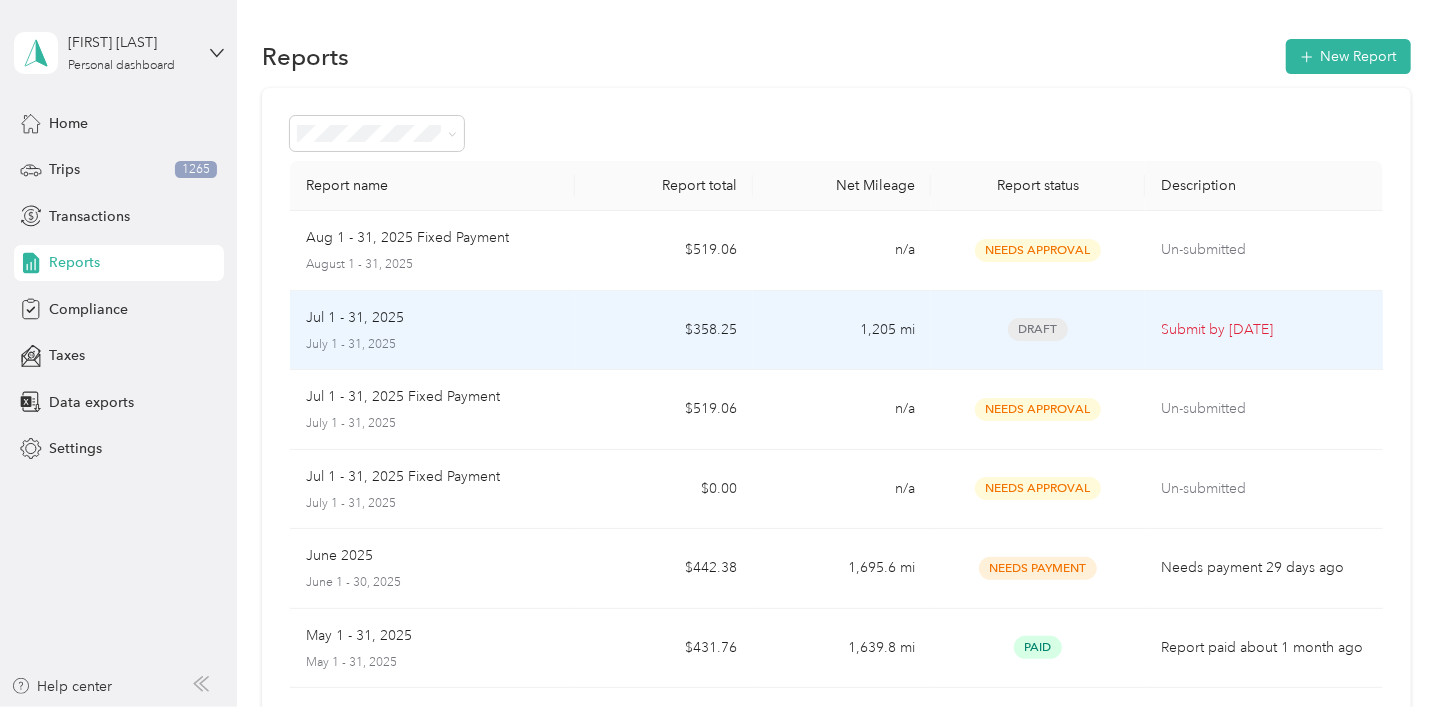 click on "Jul 1 - 31, 2025" at bounding box center [432, 318] 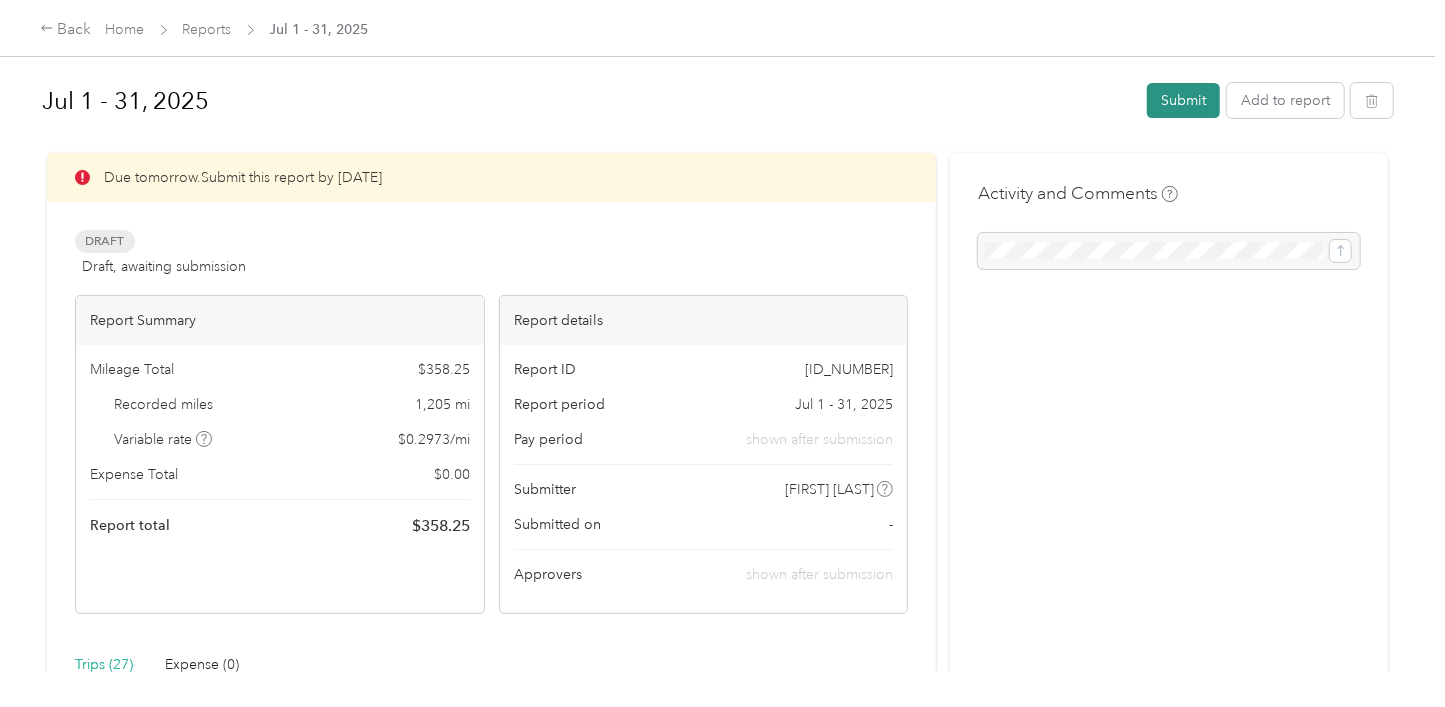 click on "Submit" at bounding box center [1183, 100] 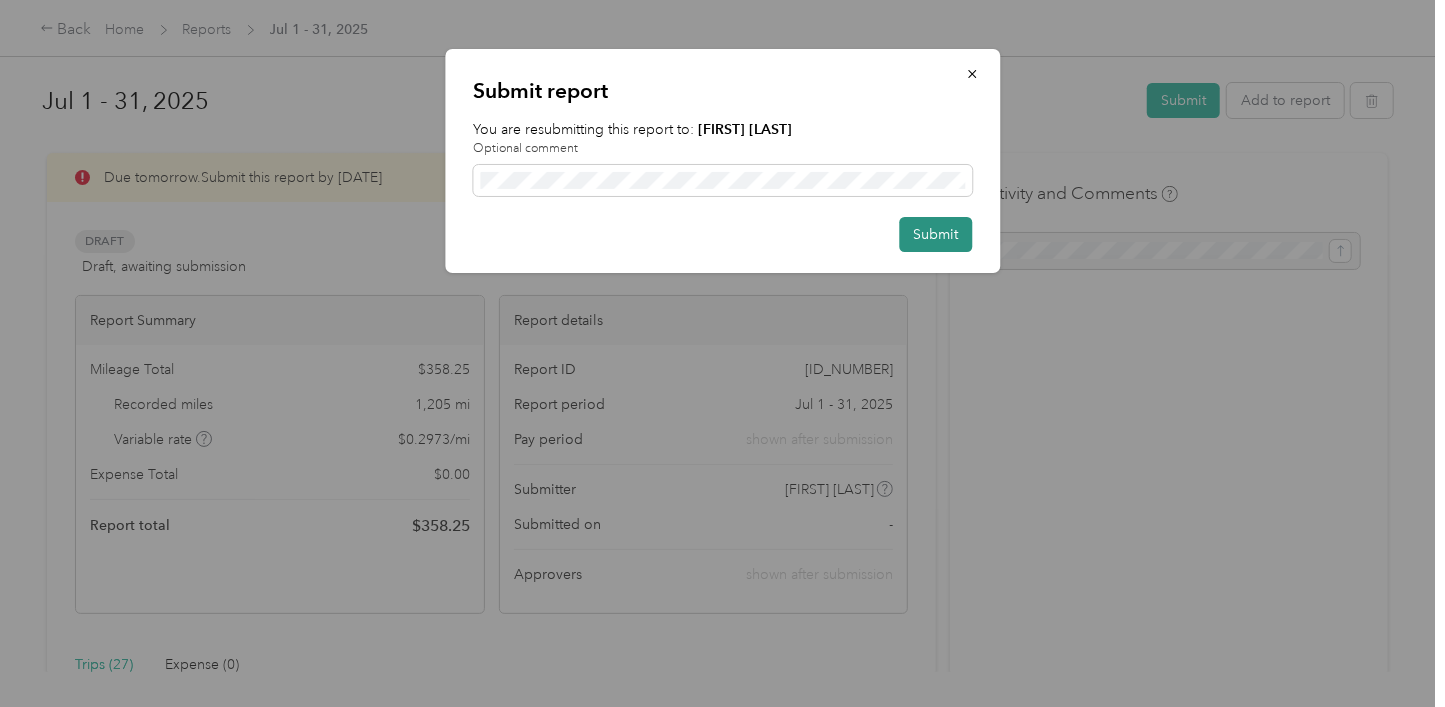 click on "Submit" at bounding box center (935, 234) 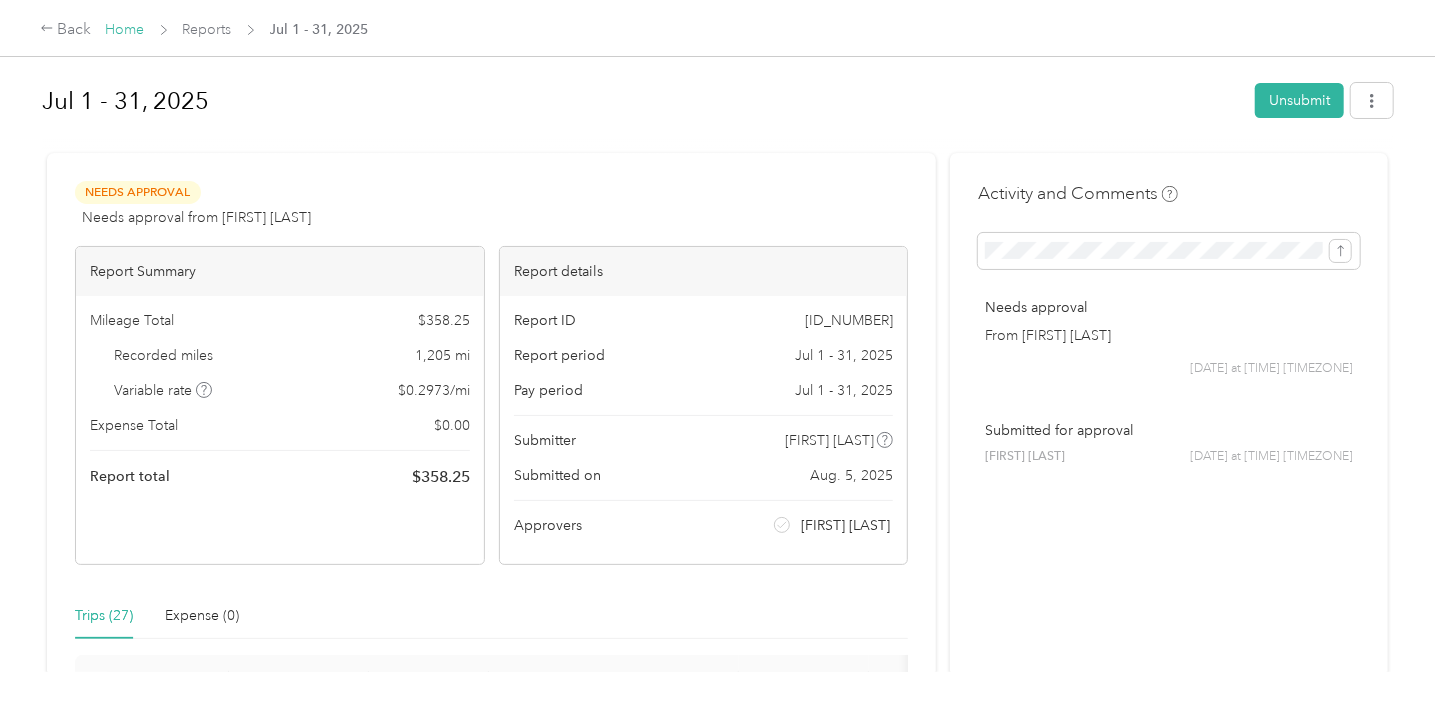 click on "Home" at bounding box center [125, 29] 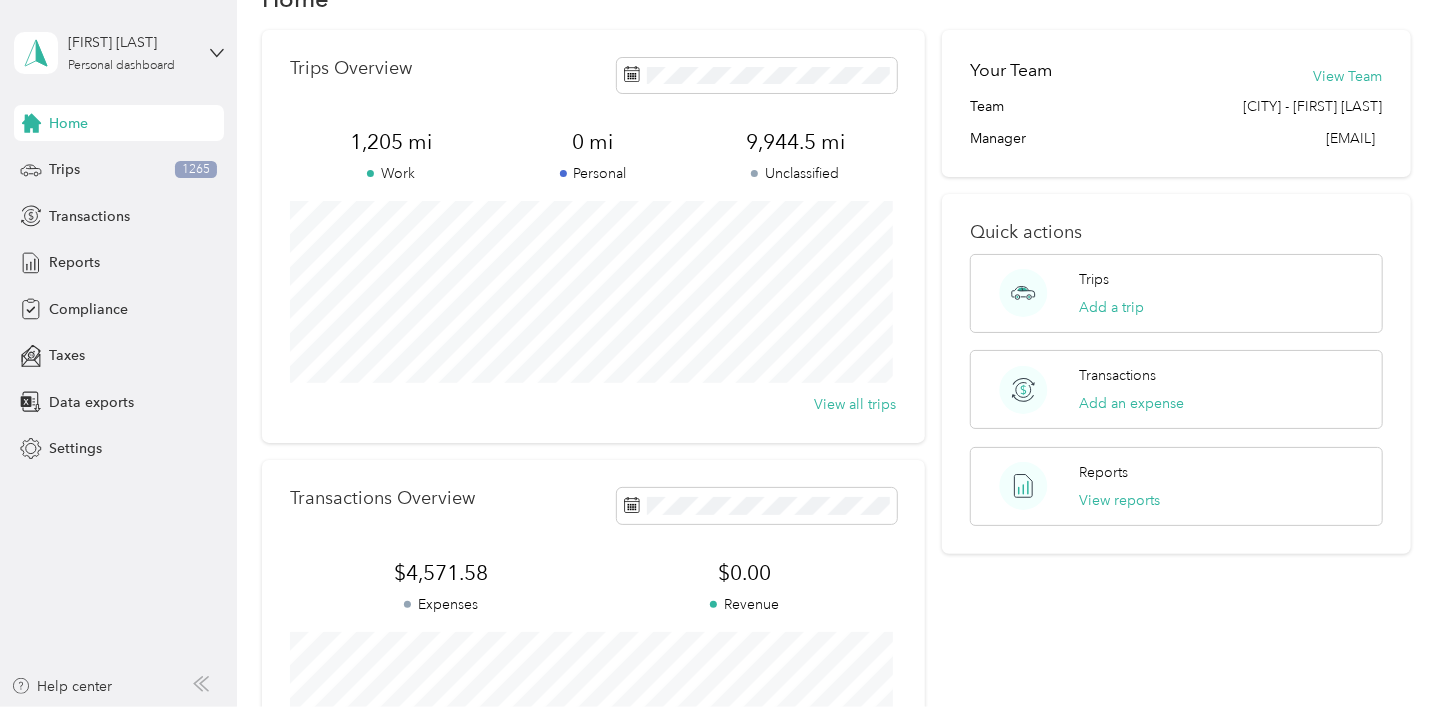 scroll, scrollTop: 0, scrollLeft: 0, axis: both 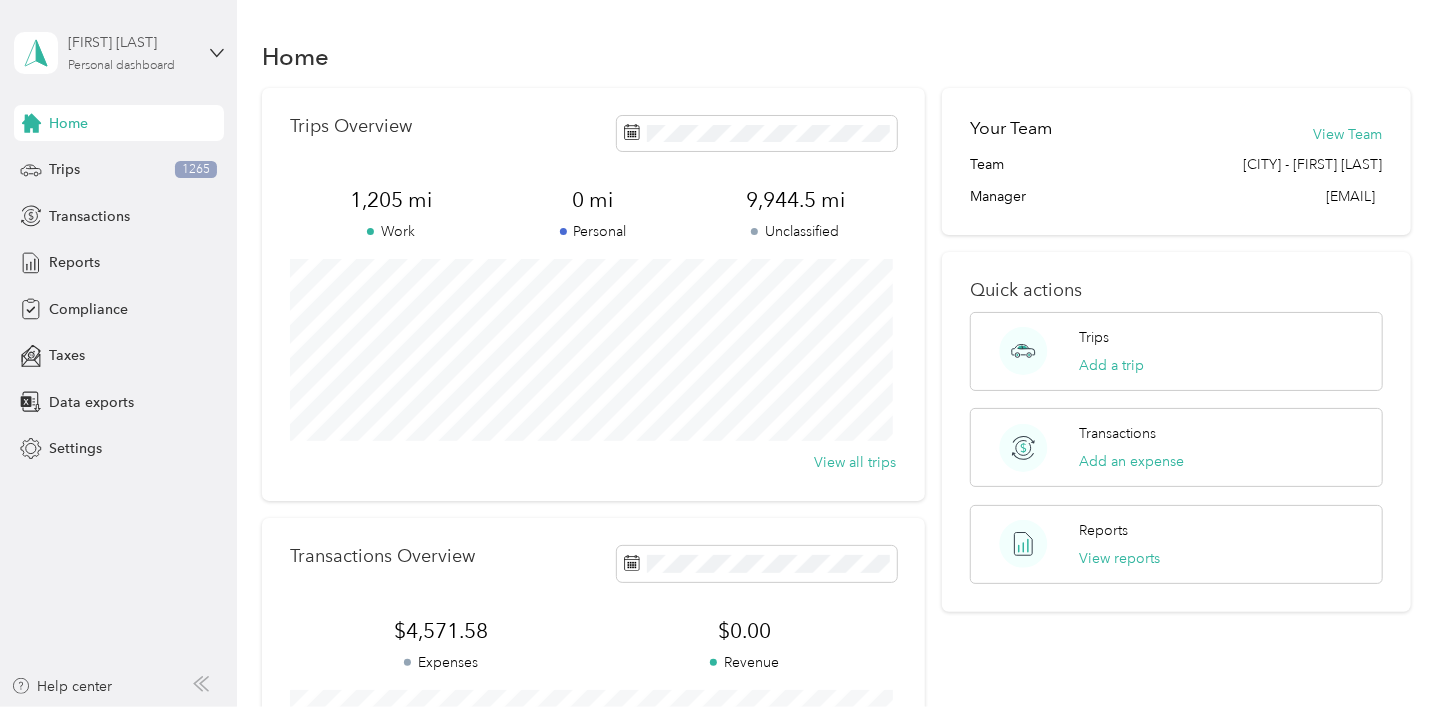 click on "Personal dashboard" at bounding box center (121, 66) 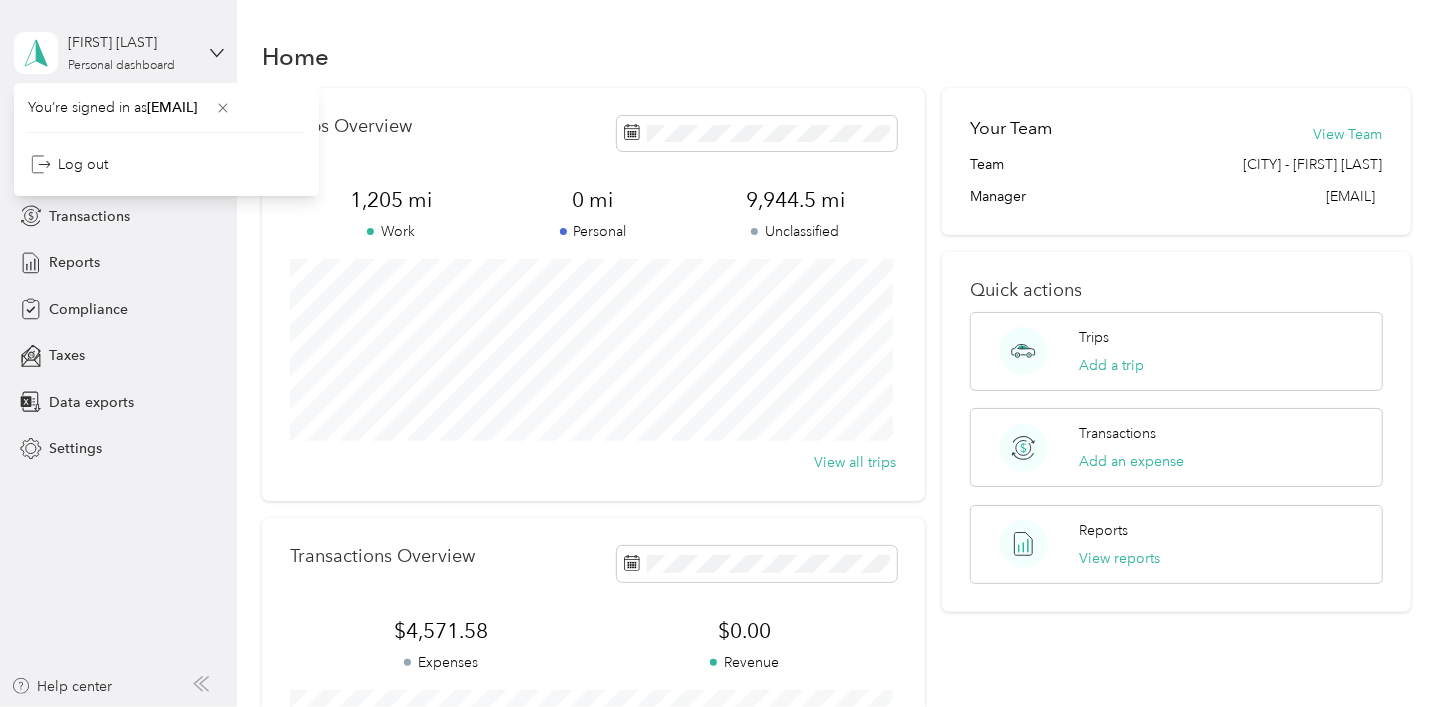 click on "[FIRST] [LAST] Personal dashboard" at bounding box center [119, 53] 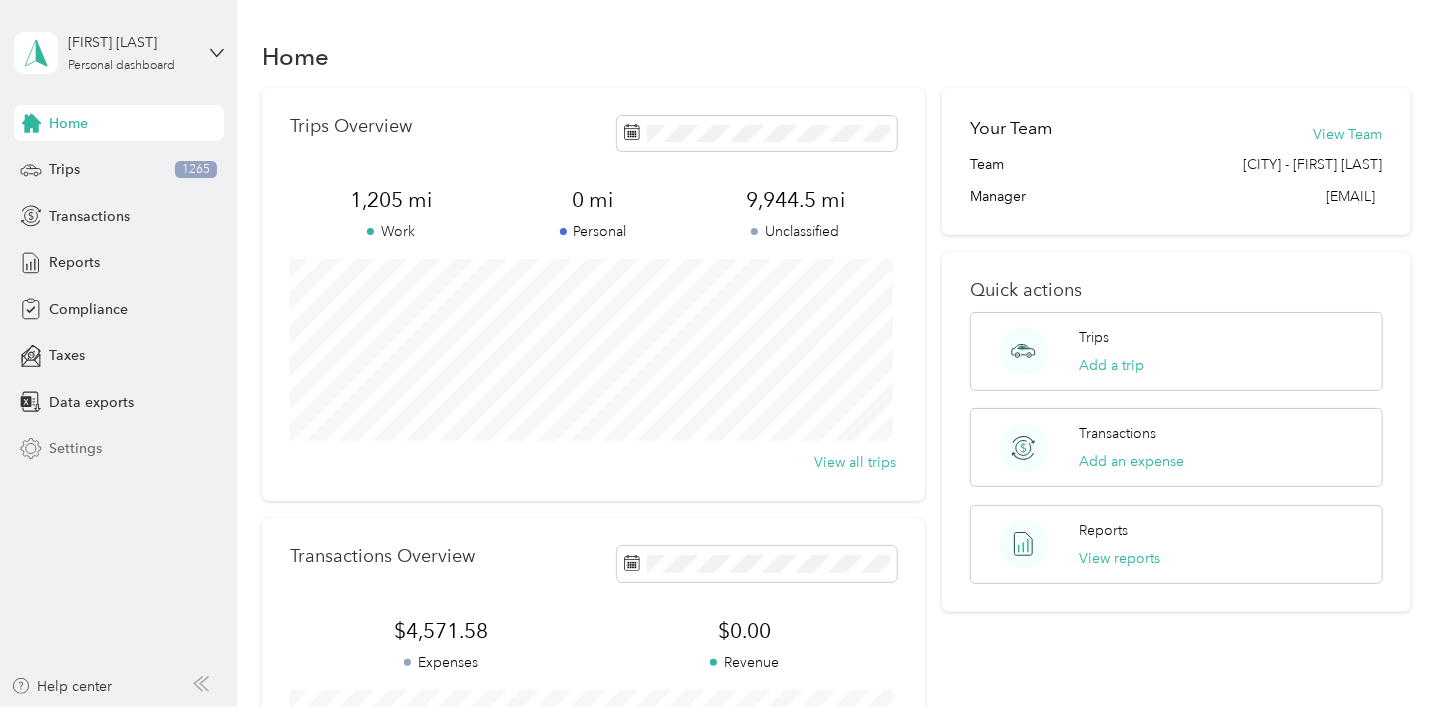 click on "Settings" at bounding box center (75, 448) 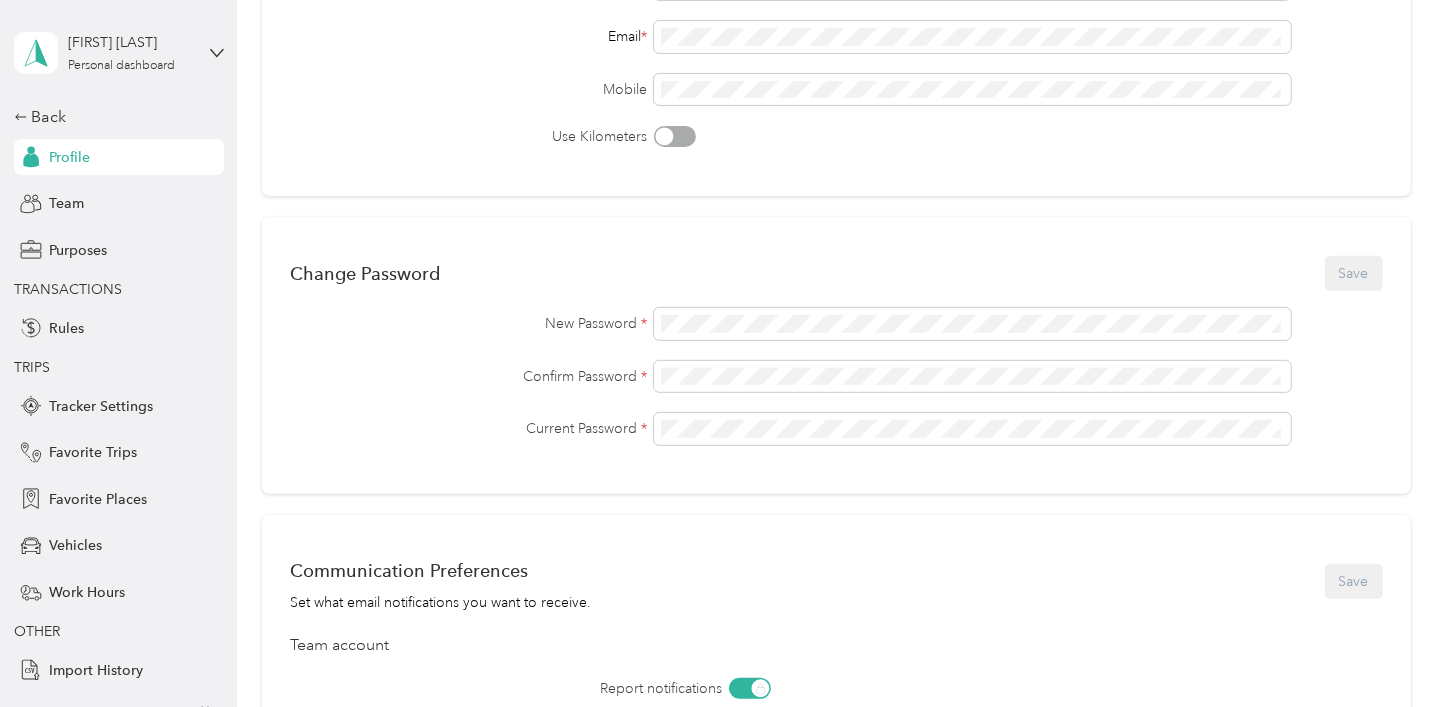 scroll, scrollTop: 400, scrollLeft: 0, axis: vertical 